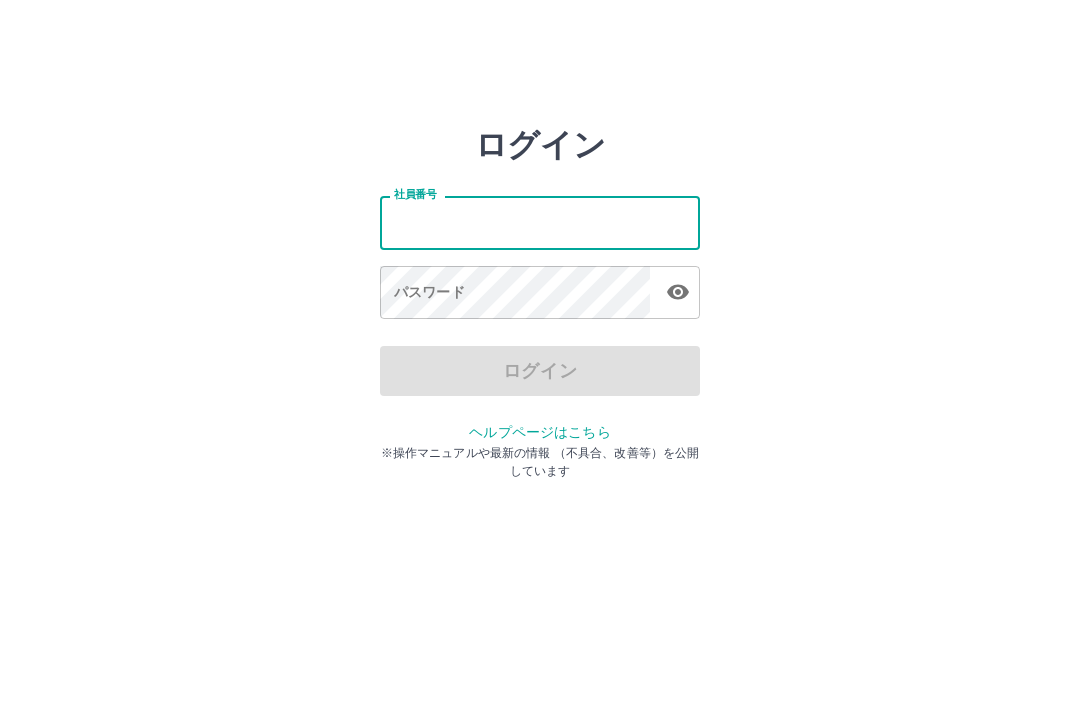 scroll, scrollTop: 0, scrollLeft: 0, axis: both 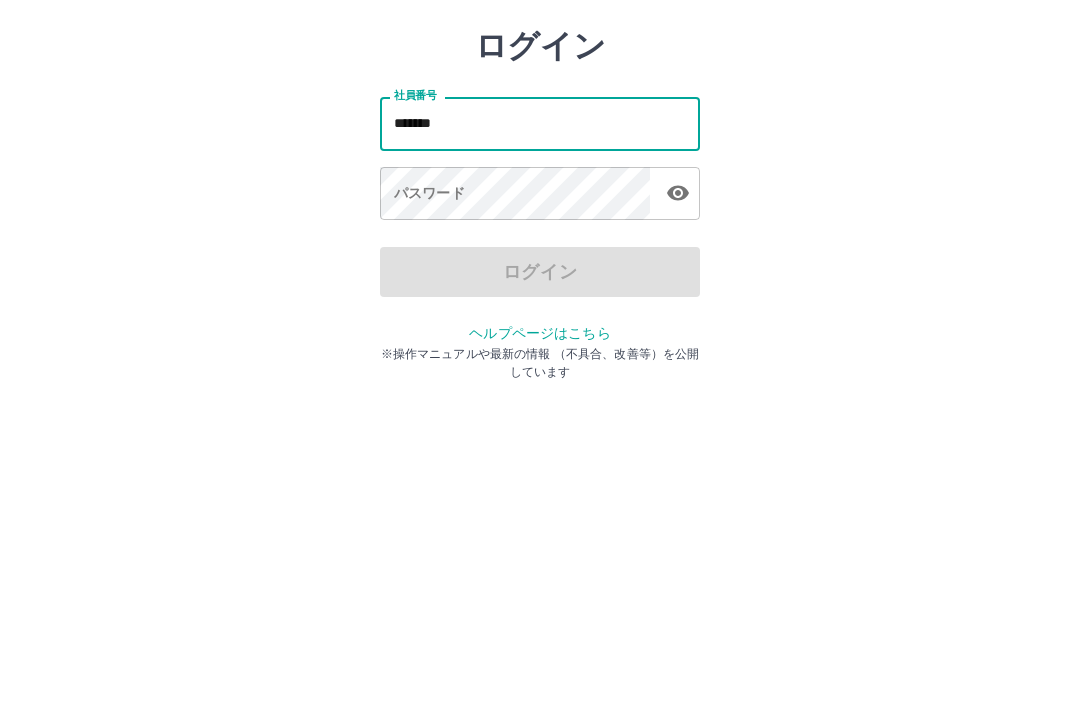 type on "*******" 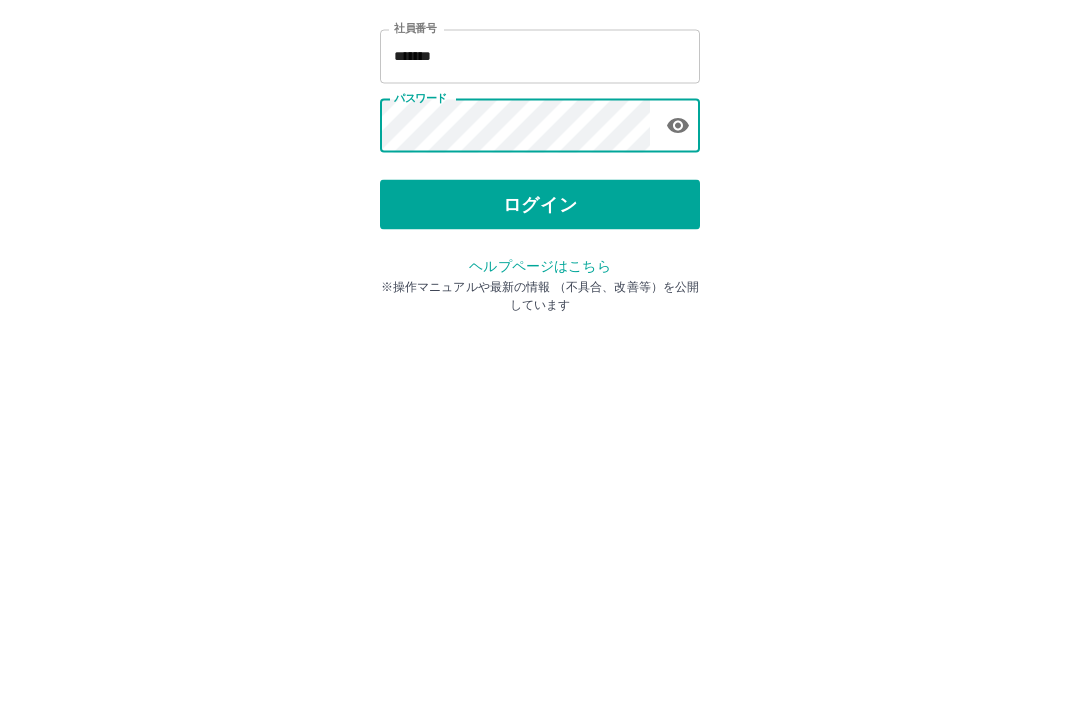 click on "ログイン" at bounding box center (540, 371) 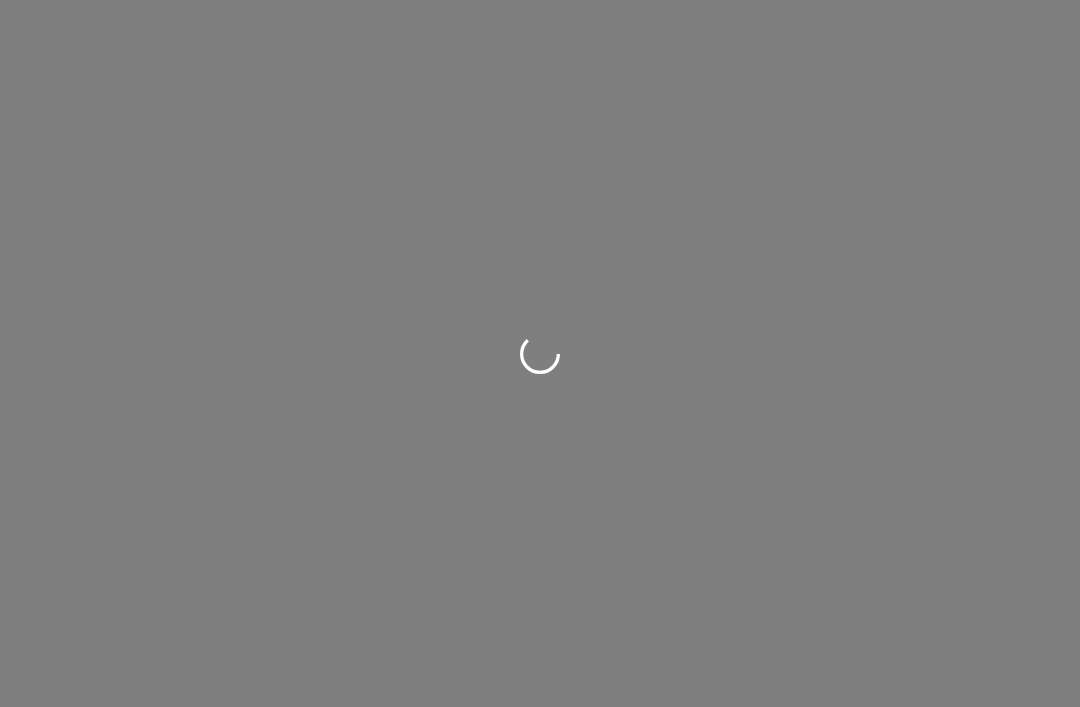 scroll, scrollTop: 0, scrollLeft: 0, axis: both 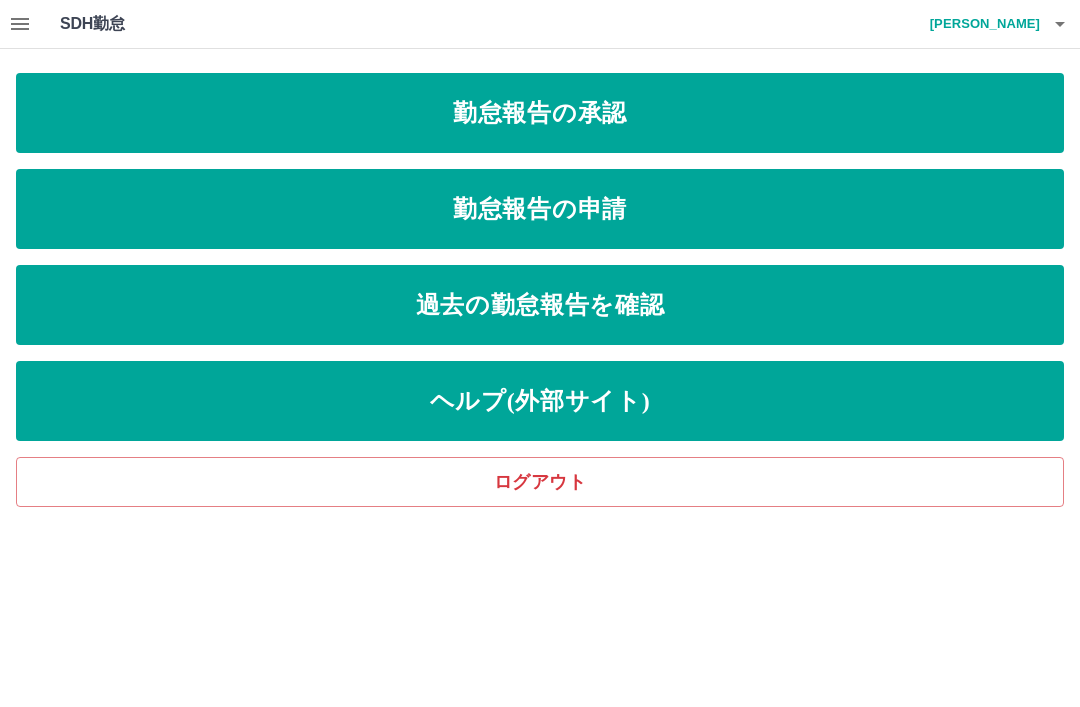 click on "過去の勤怠報告を確認" at bounding box center (540, 305) 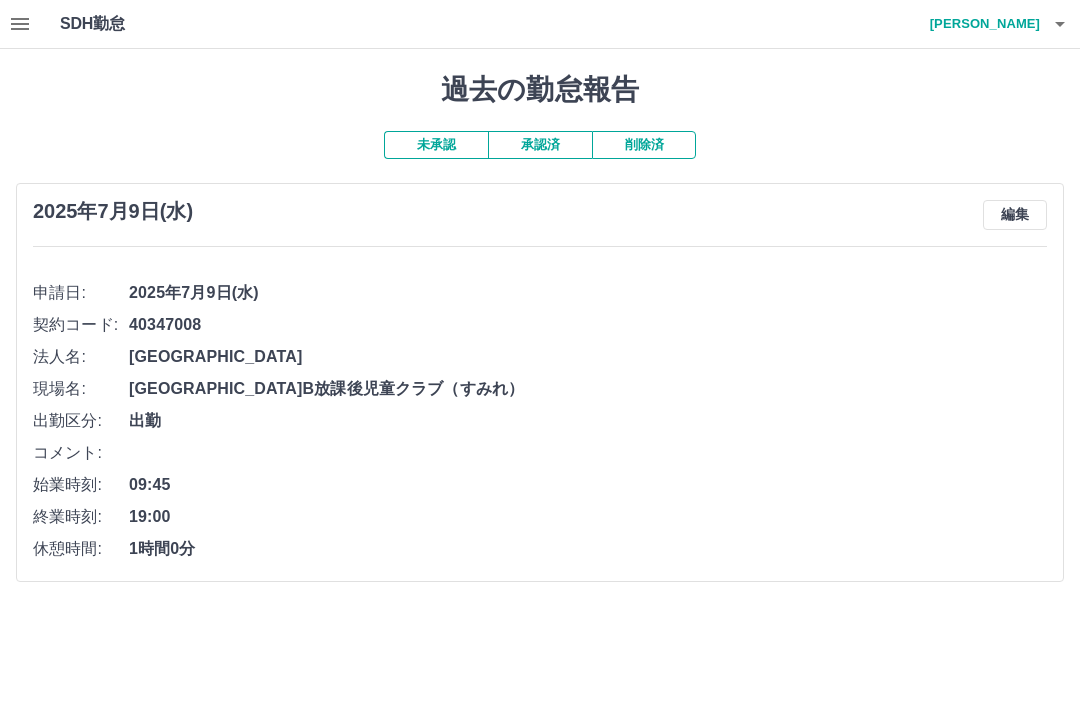 click 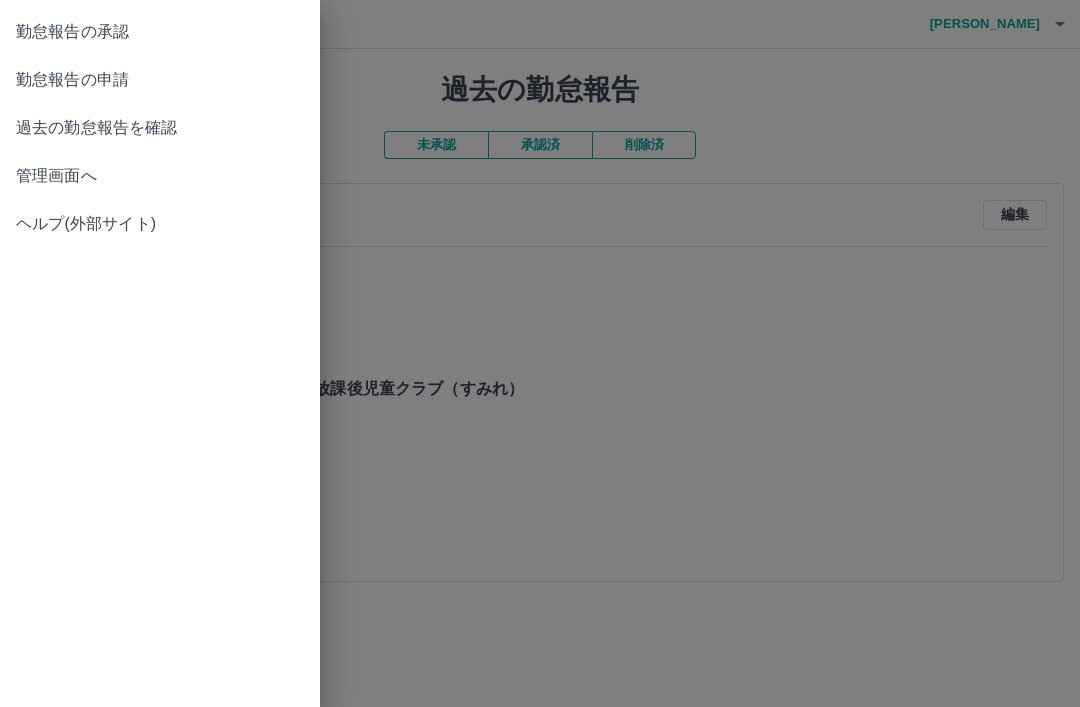 click at bounding box center (540, 353) 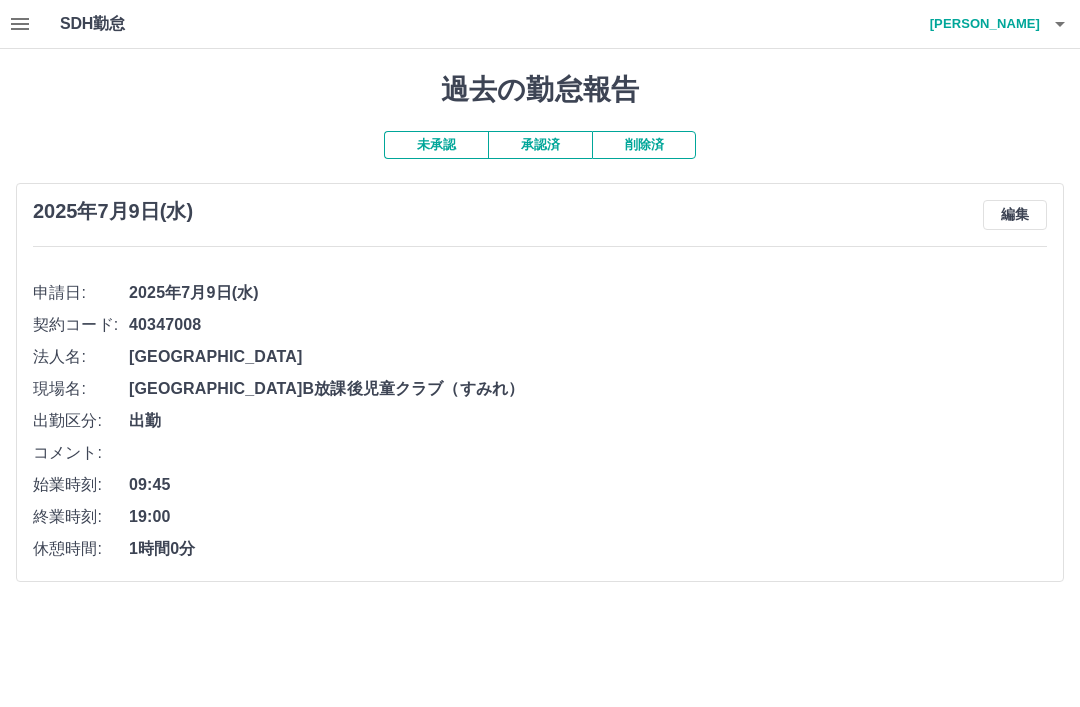 click on "承認済" at bounding box center (540, 145) 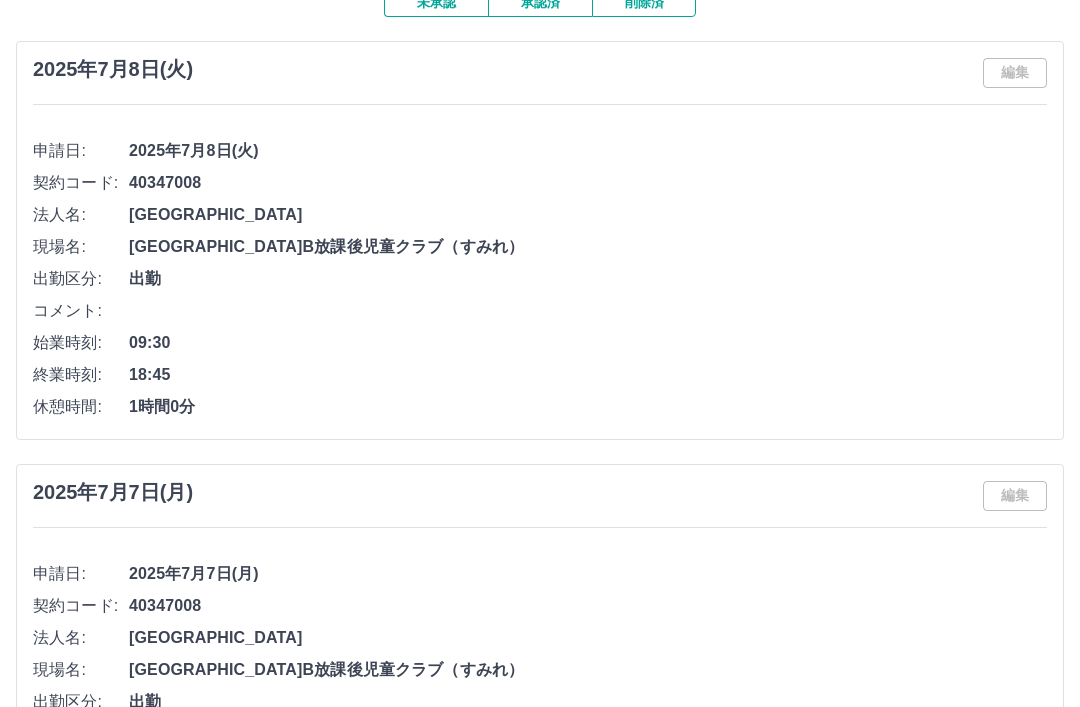scroll, scrollTop: 0, scrollLeft: 0, axis: both 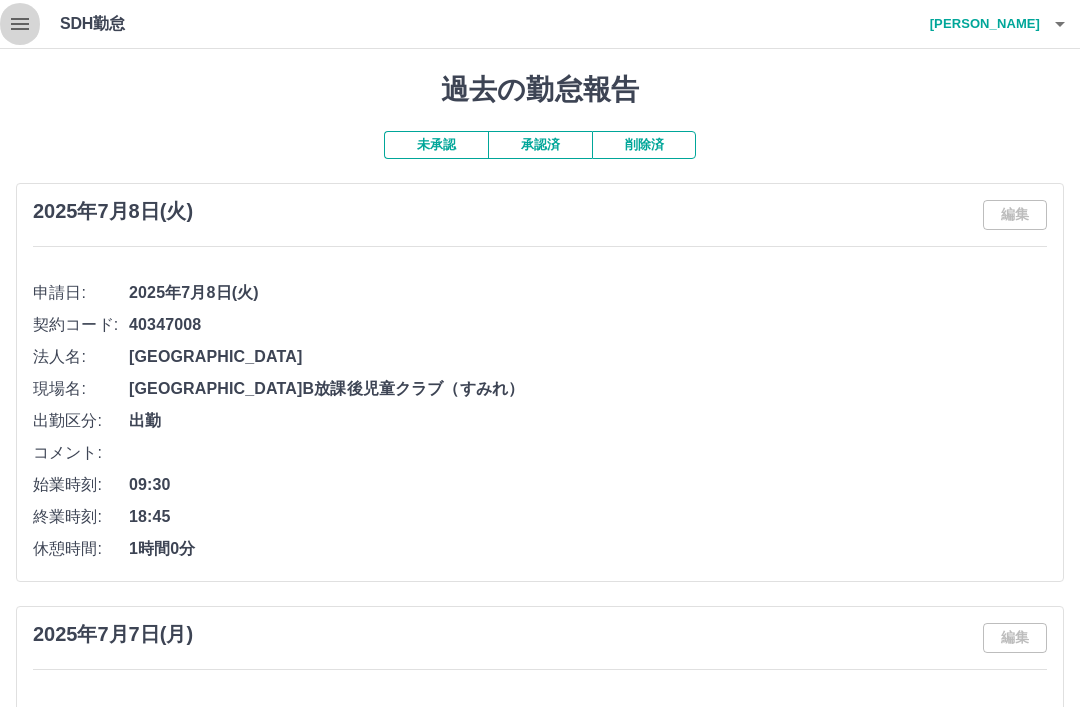 click 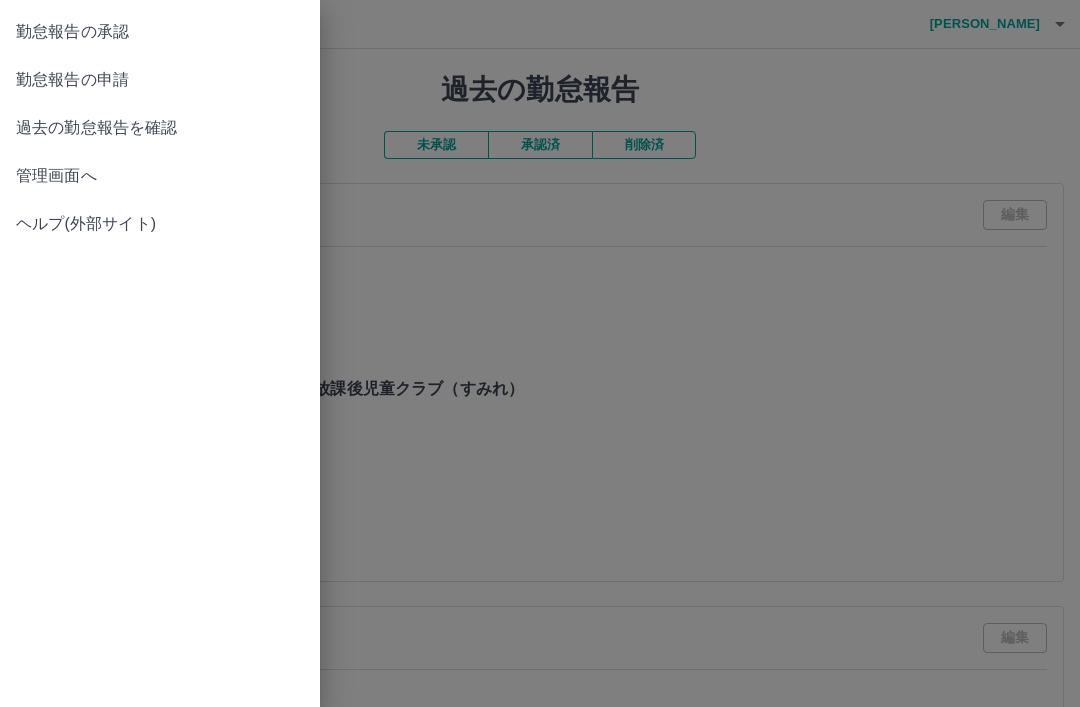 click on "勤怠報告の申請" at bounding box center [160, 80] 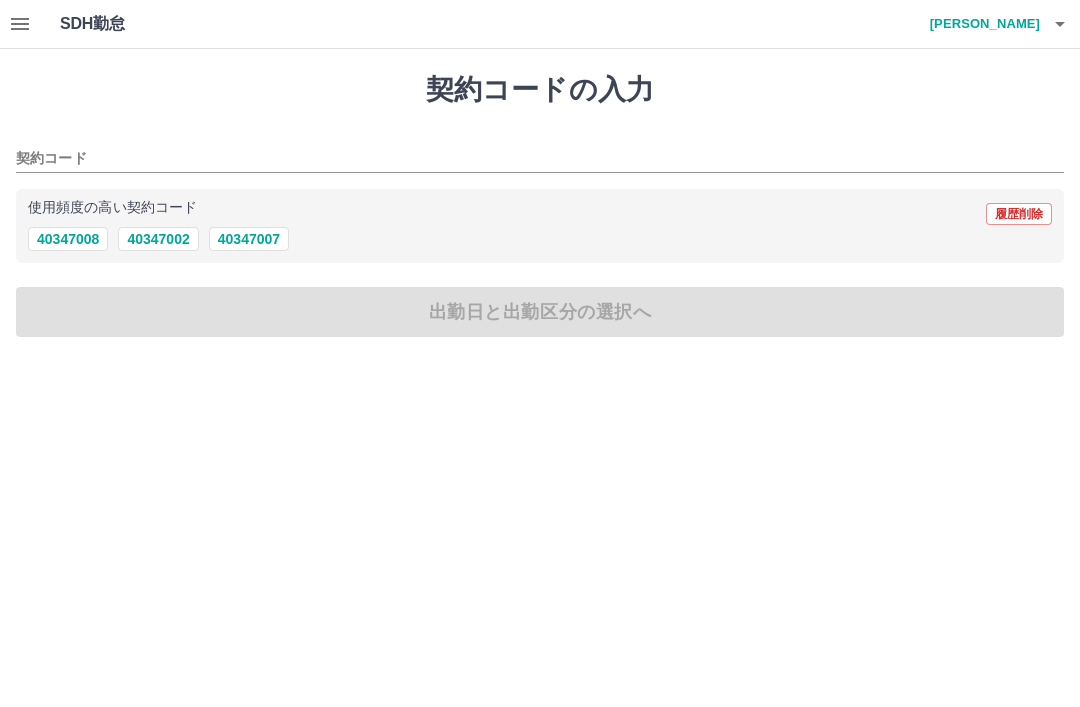 click on "40347008" at bounding box center (68, 239) 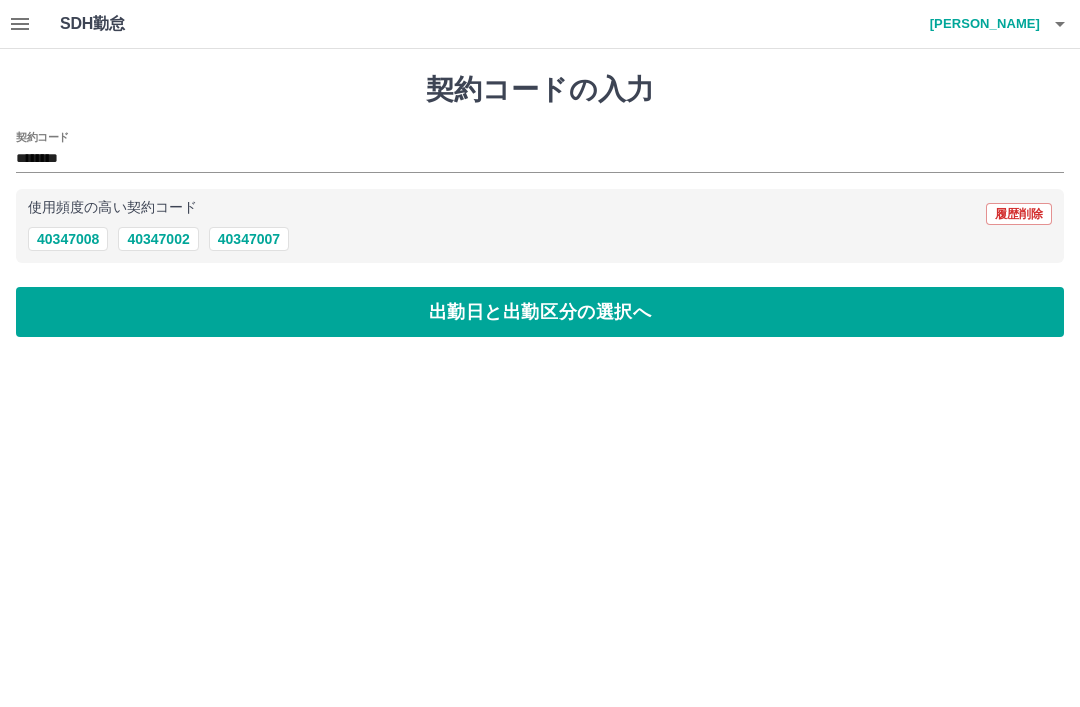 click on "出勤日と出勤区分の選択へ" at bounding box center [540, 312] 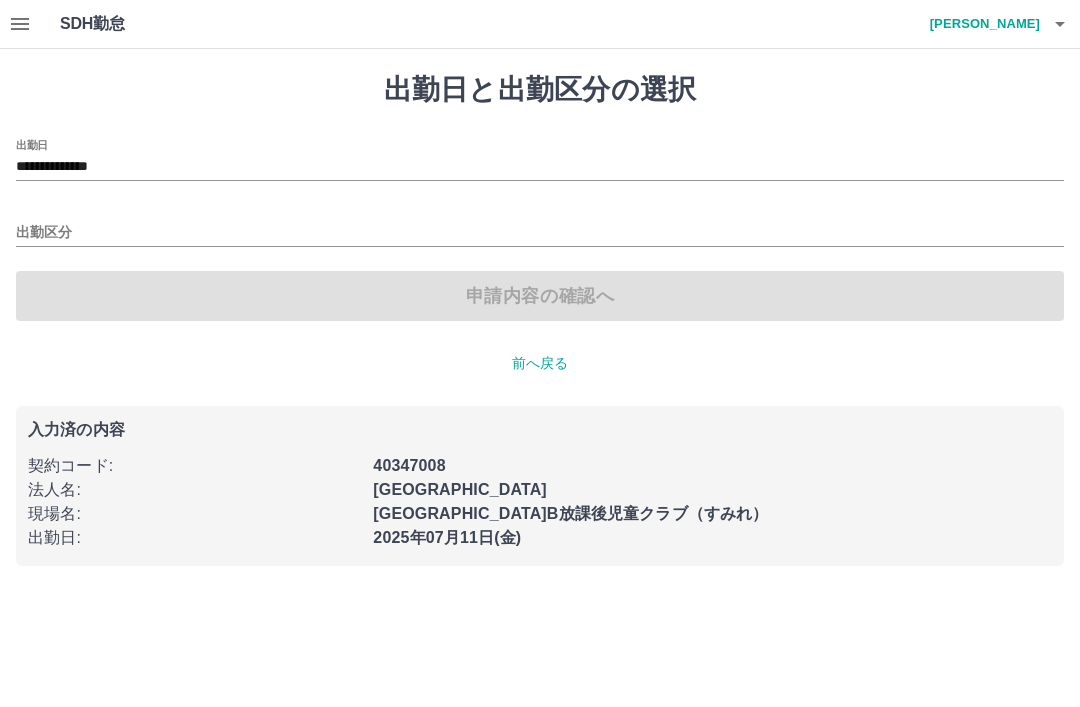 click on "**********" at bounding box center (540, 167) 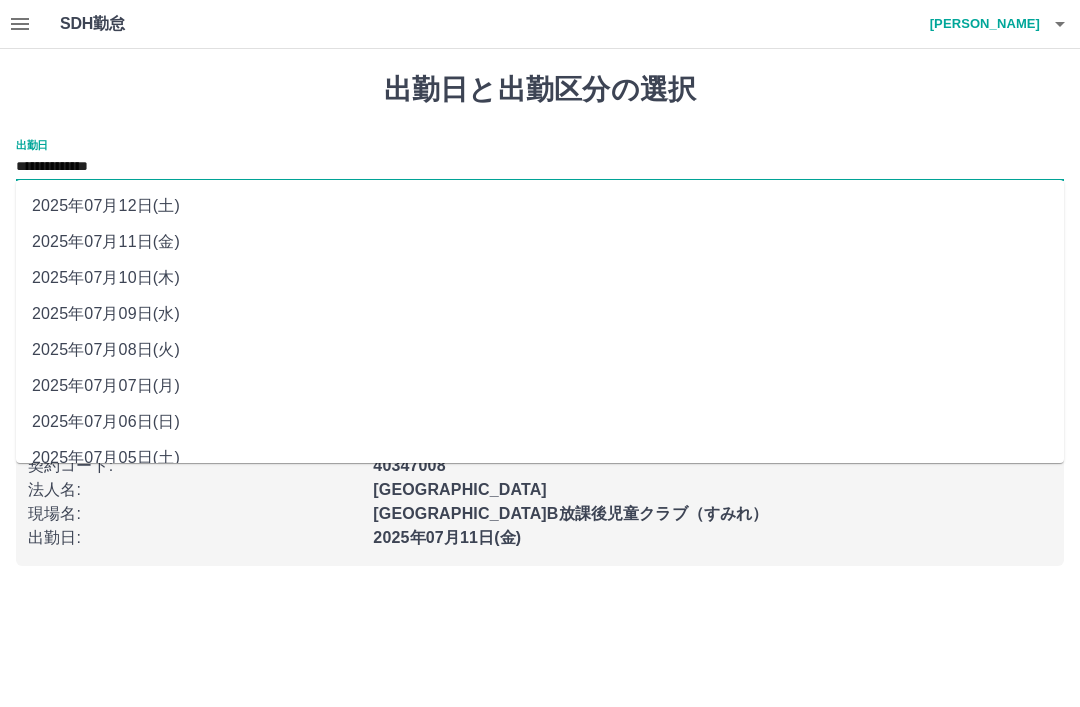 click on "2025年07月10日(木)" at bounding box center [540, 278] 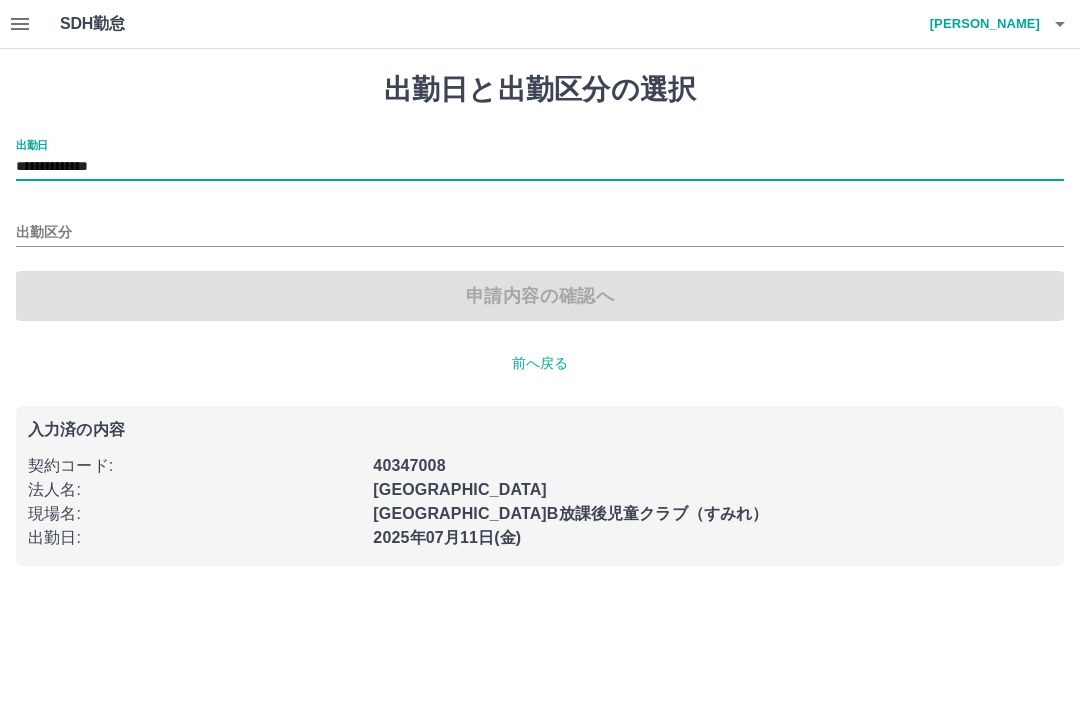 click on "出勤区分" at bounding box center [540, 233] 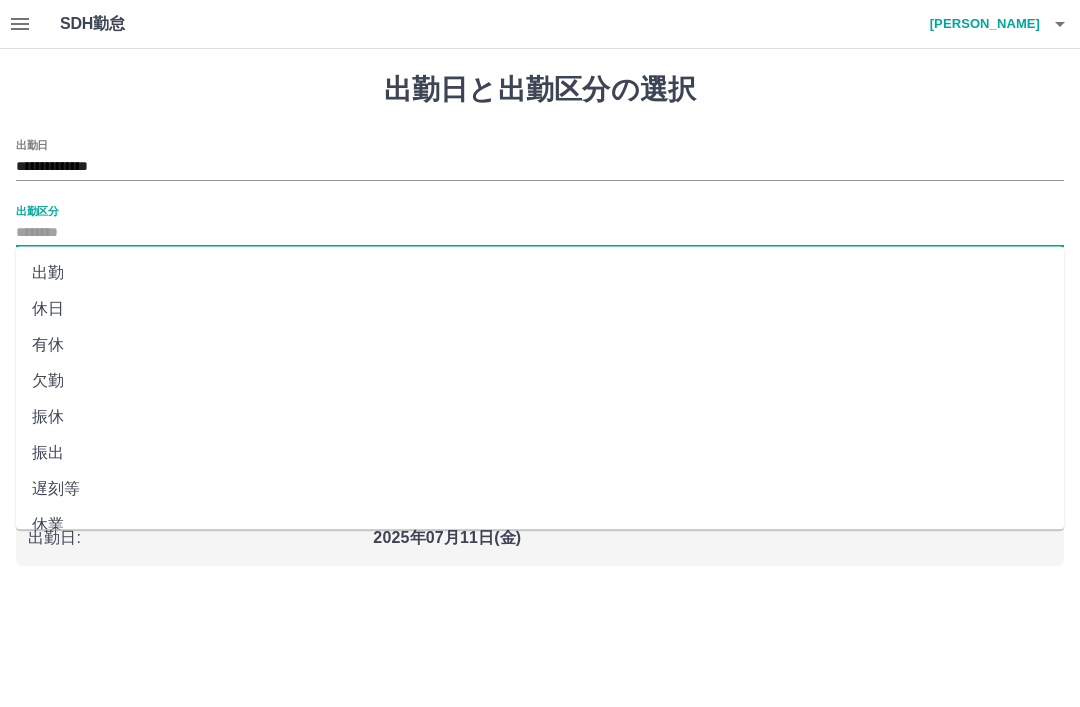 click on "出勤" at bounding box center [540, 273] 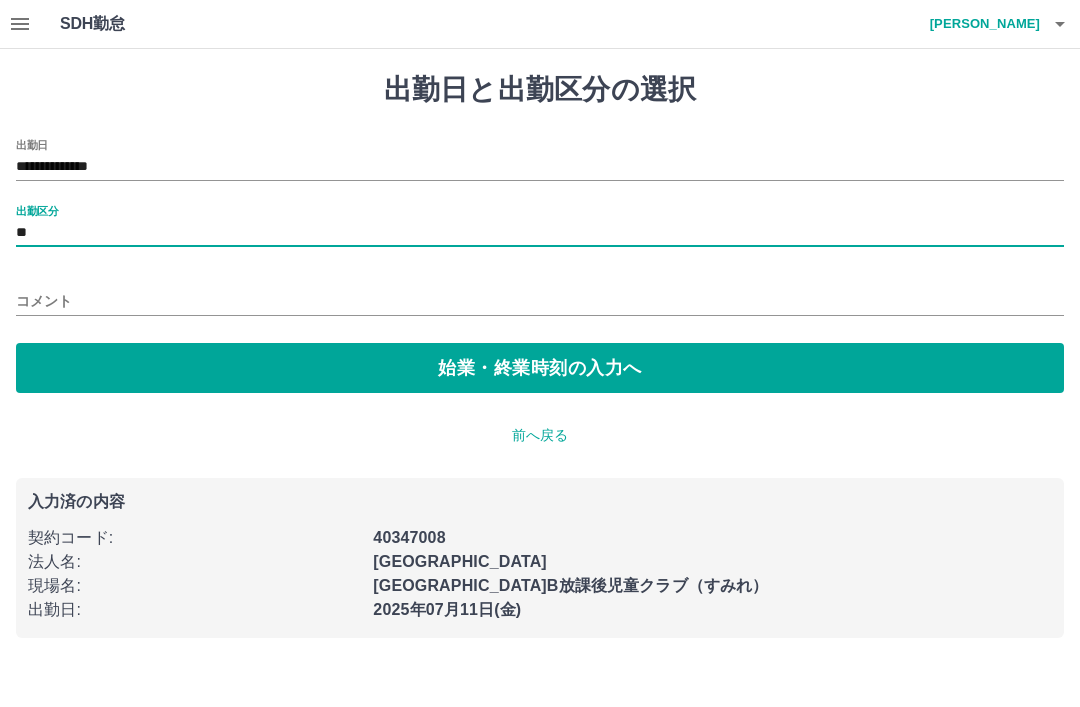 click on "始業・終業時刻の入力へ" at bounding box center [540, 368] 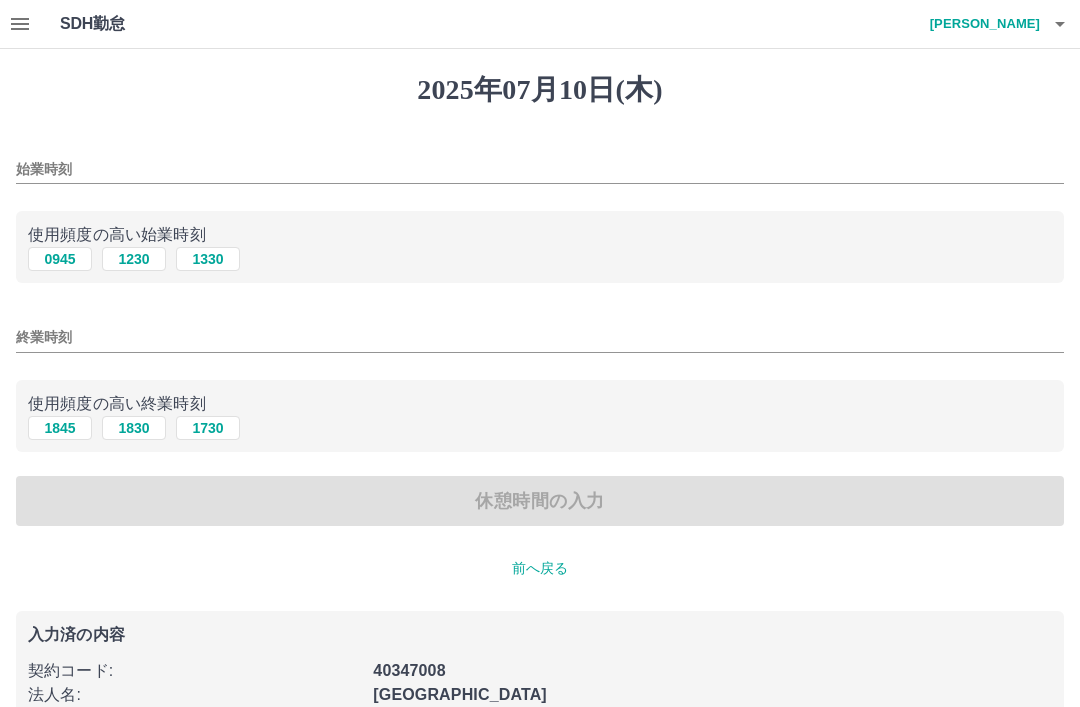 click on "始業時刻" at bounding box center [540, 169] 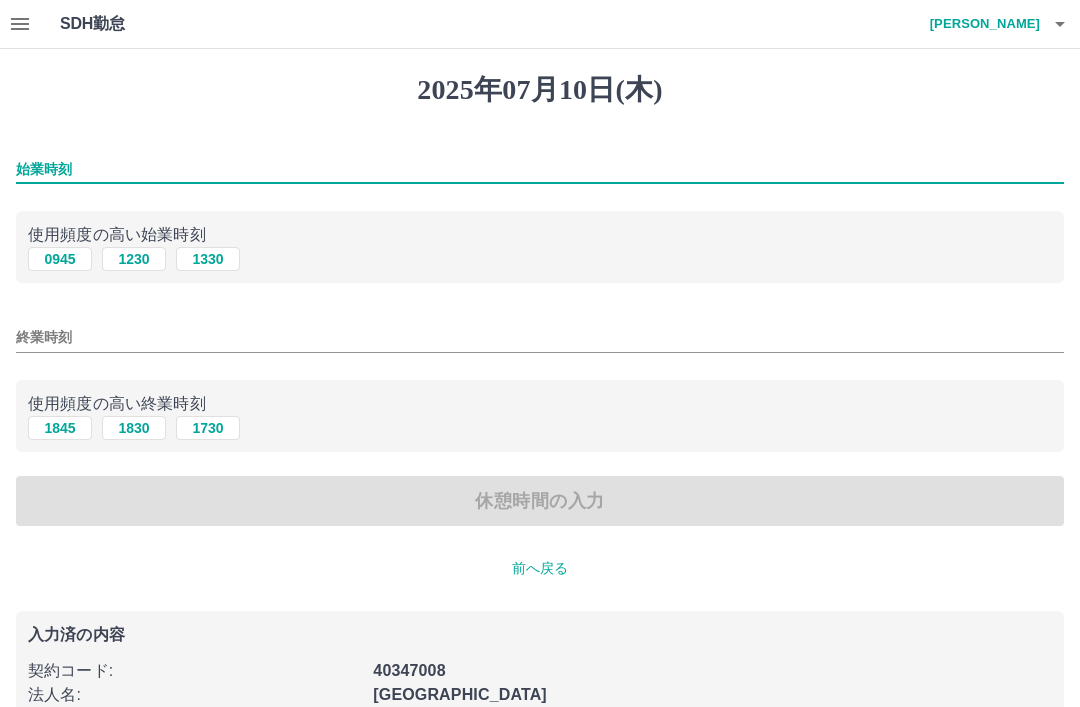 click on "0945" at bounding box center (60, 259) 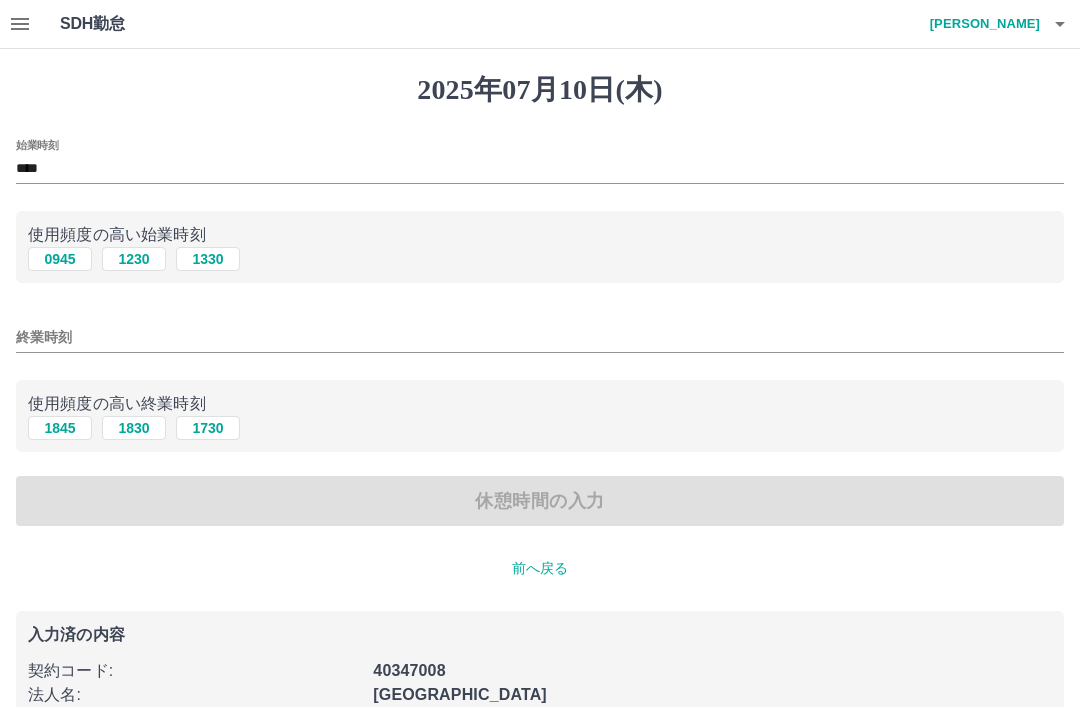 click on "終業時刻" at bounding box center [540, 337] 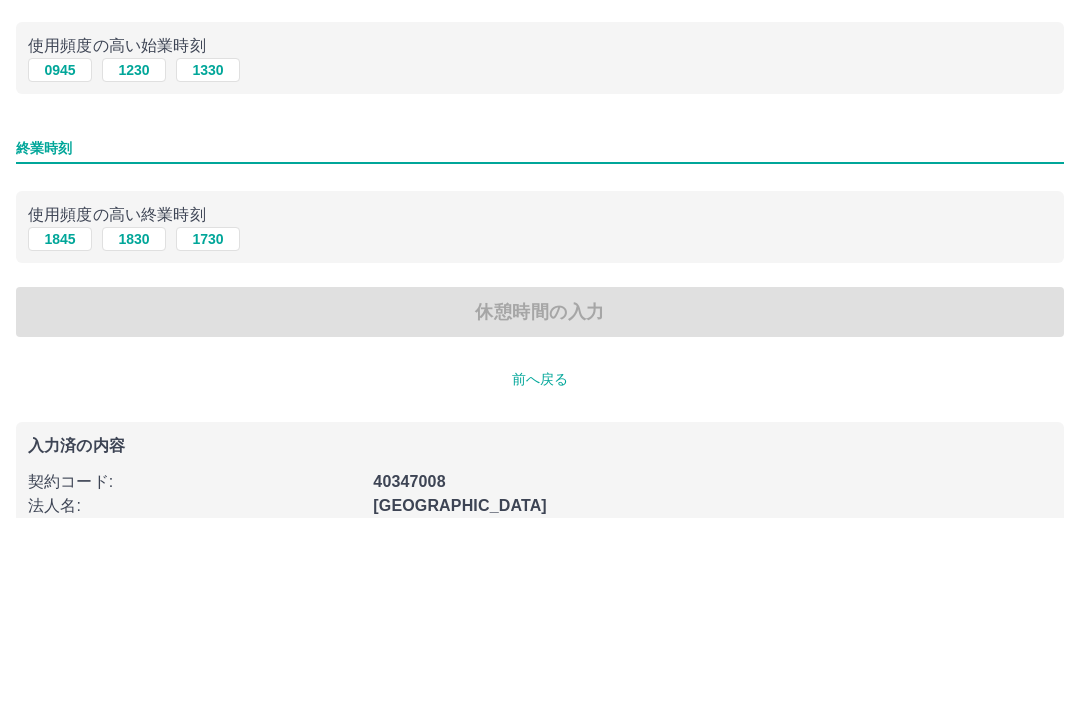 click on "1845" at bounding box center [60, 428] 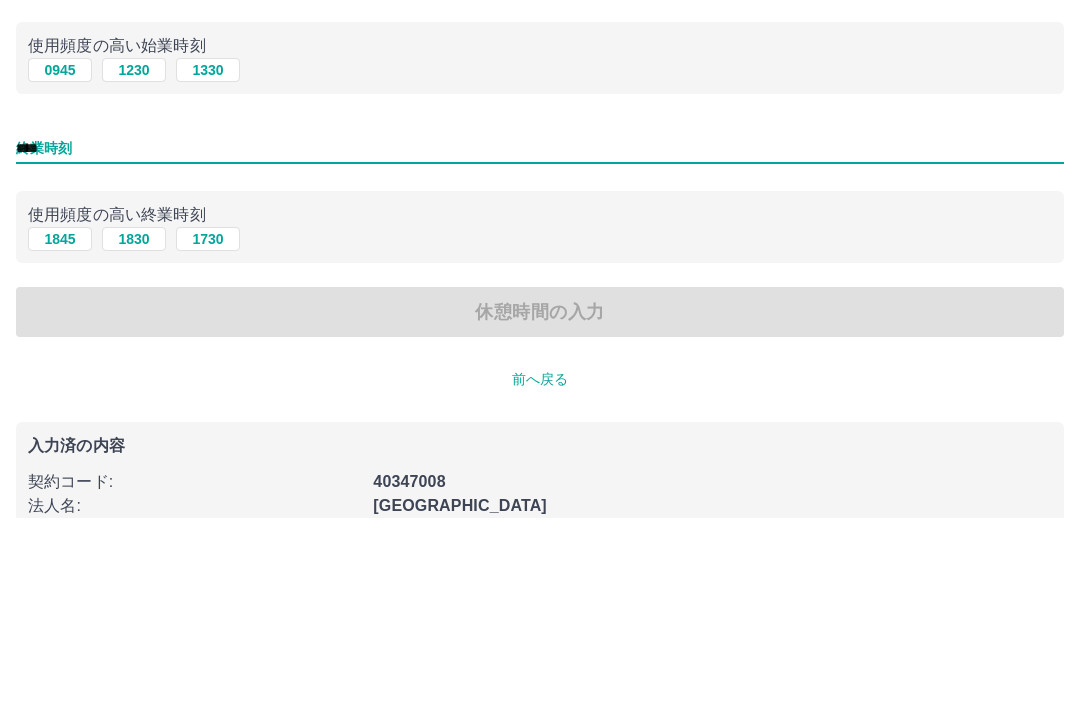 scroll, scrollTop: 114, scrollLeft: 0, axis: vertical 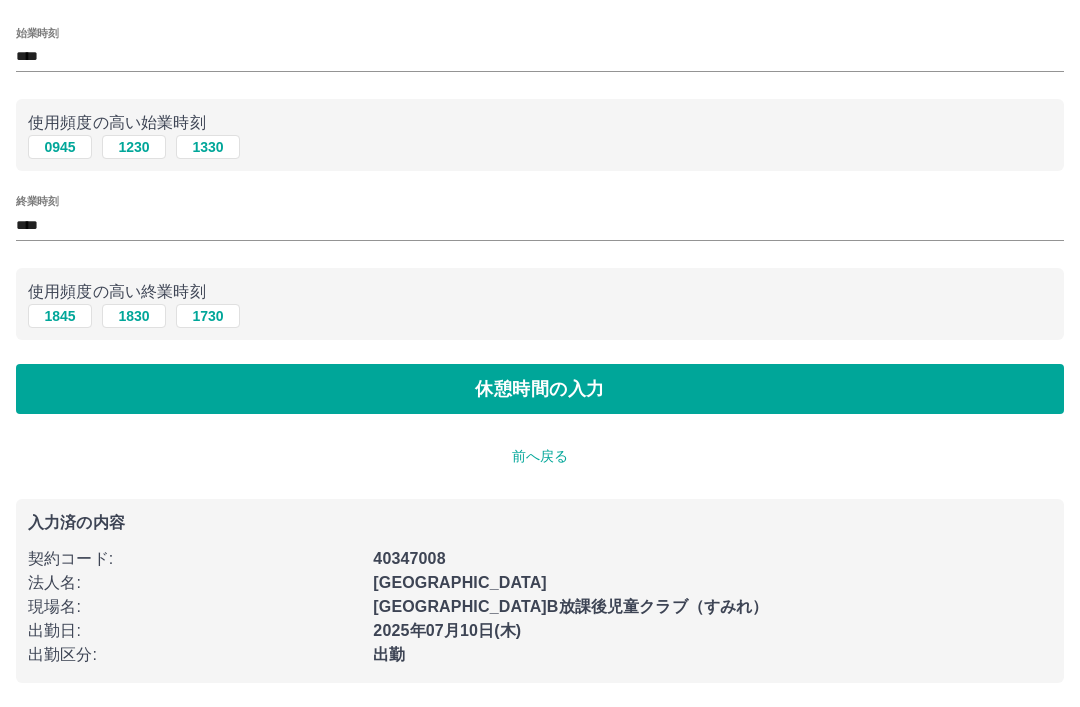 click on "休憩時間の入力" at bounding box center (540, 389) 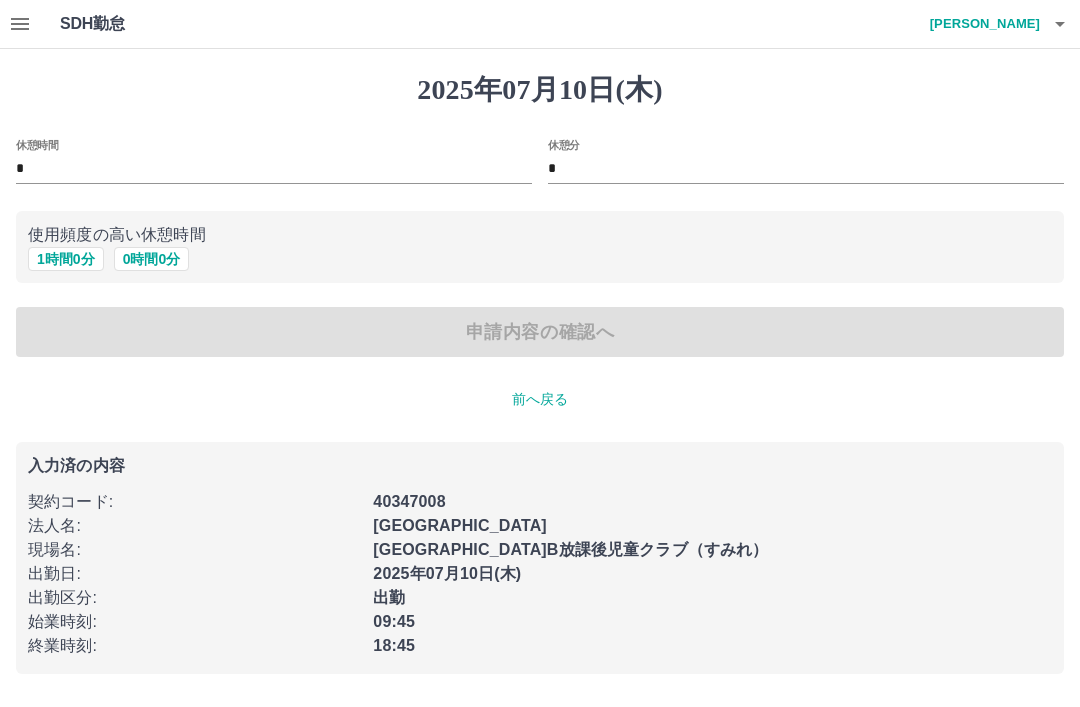 scroll, scrollTop: 0, scrollLeft: 0, axis: both 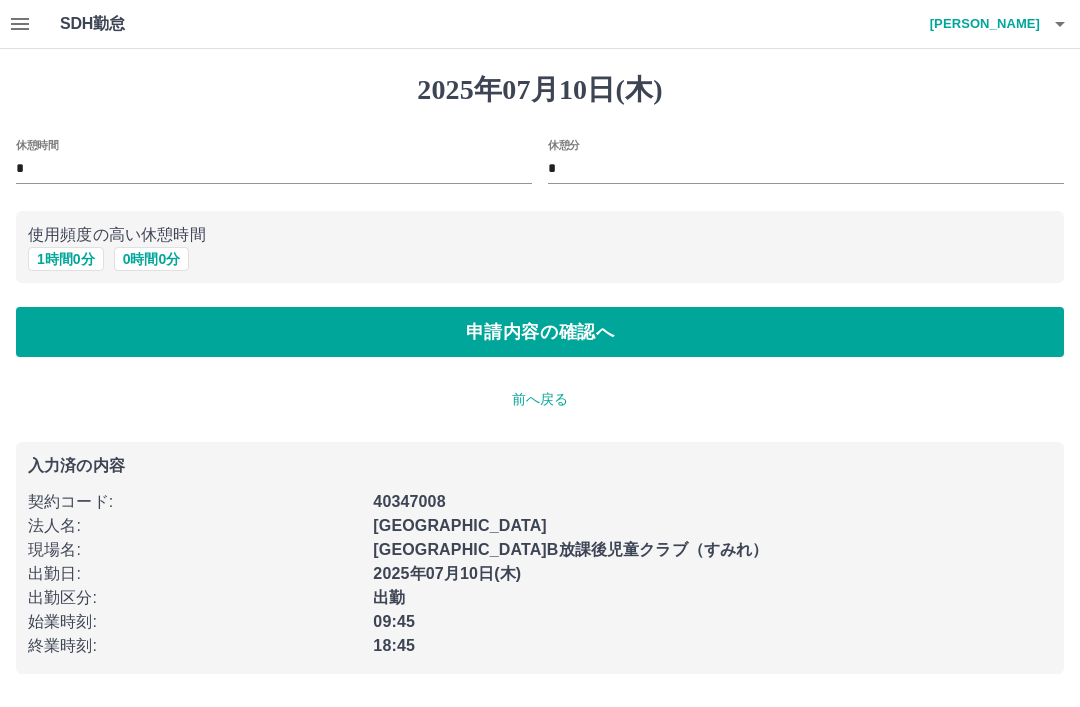 click on "1 時間 0 分" at bounding box center [66, 259] 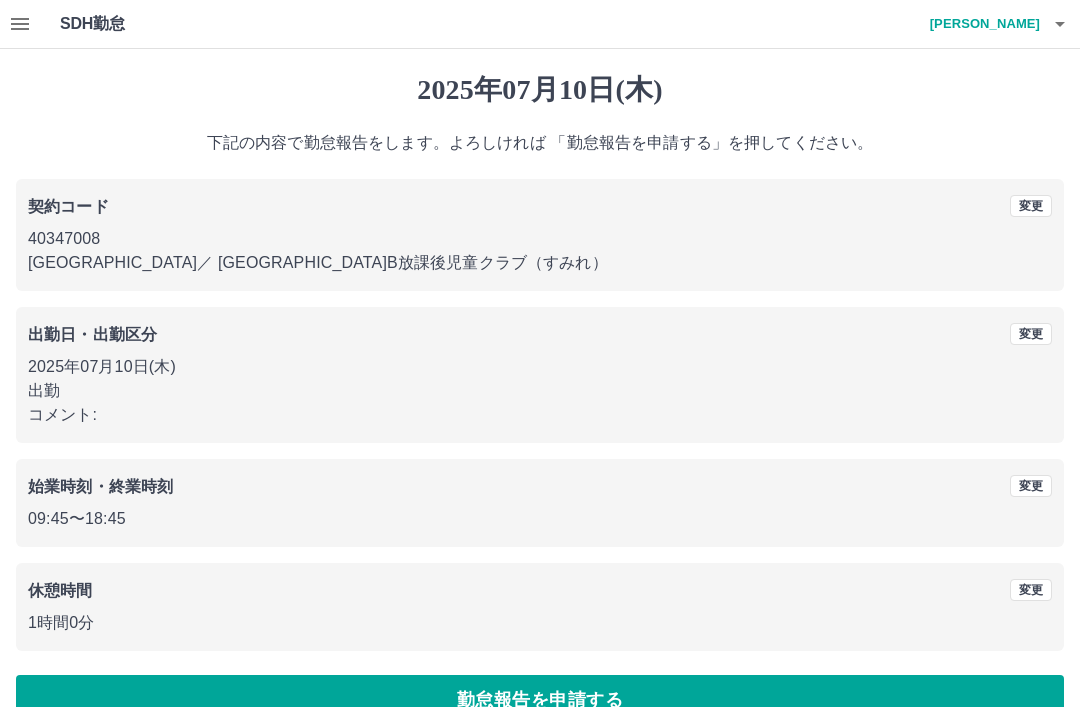 scroll, scrollTop: 41, scrollLeft: 0, axis: vertical 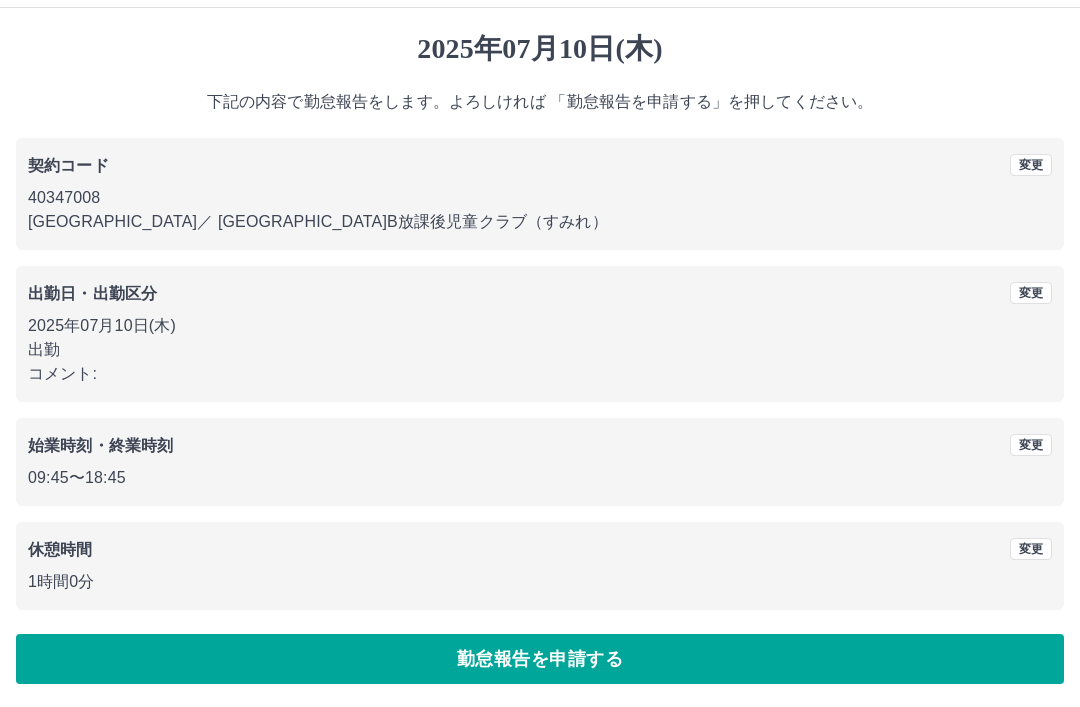 click on "勤怠報告を申請する" at bounding box center (540, 659) 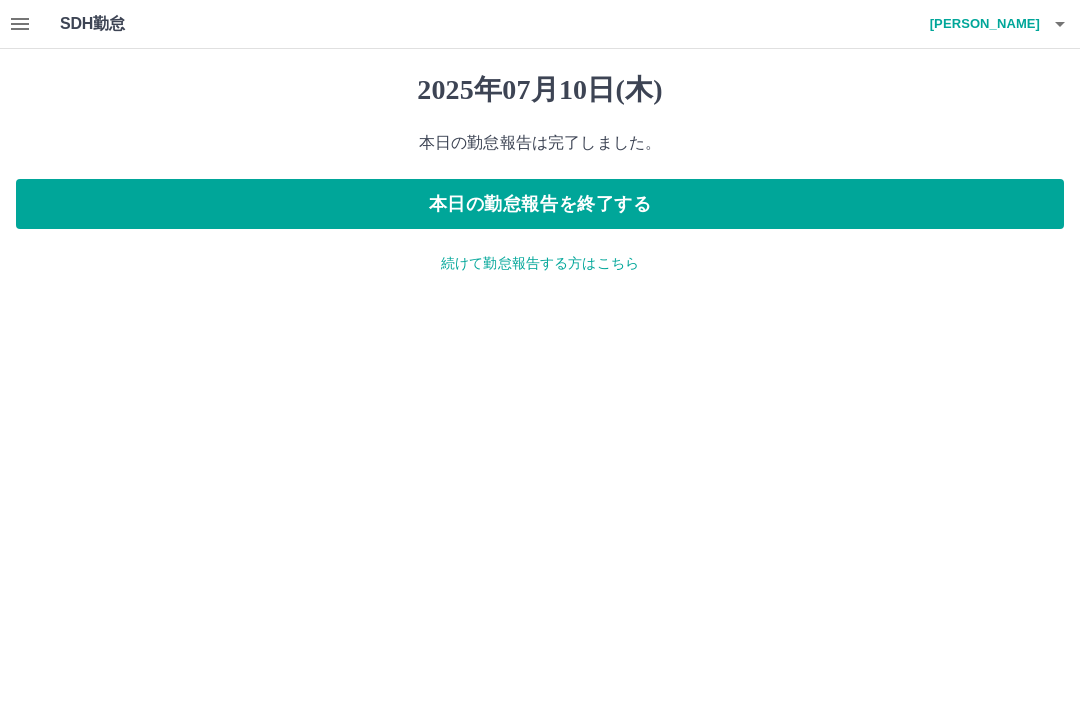 scroll, scrollTop: 0, scrollLeft: 0, axis: both 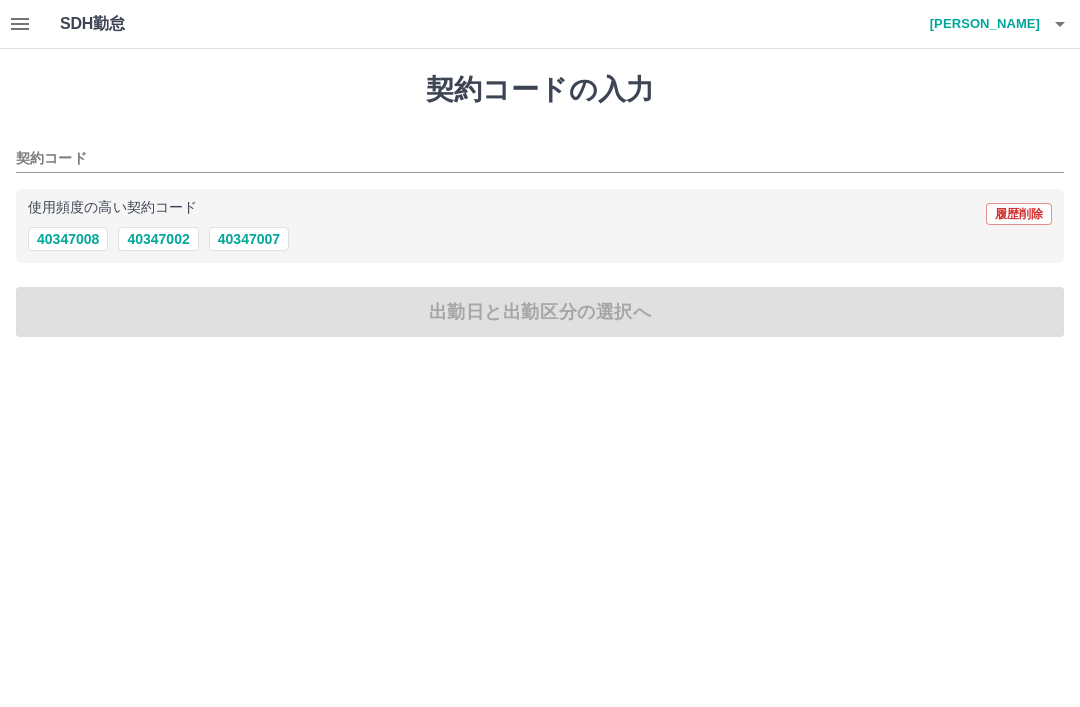 click on "40347008" at bounding box center [68, 239] 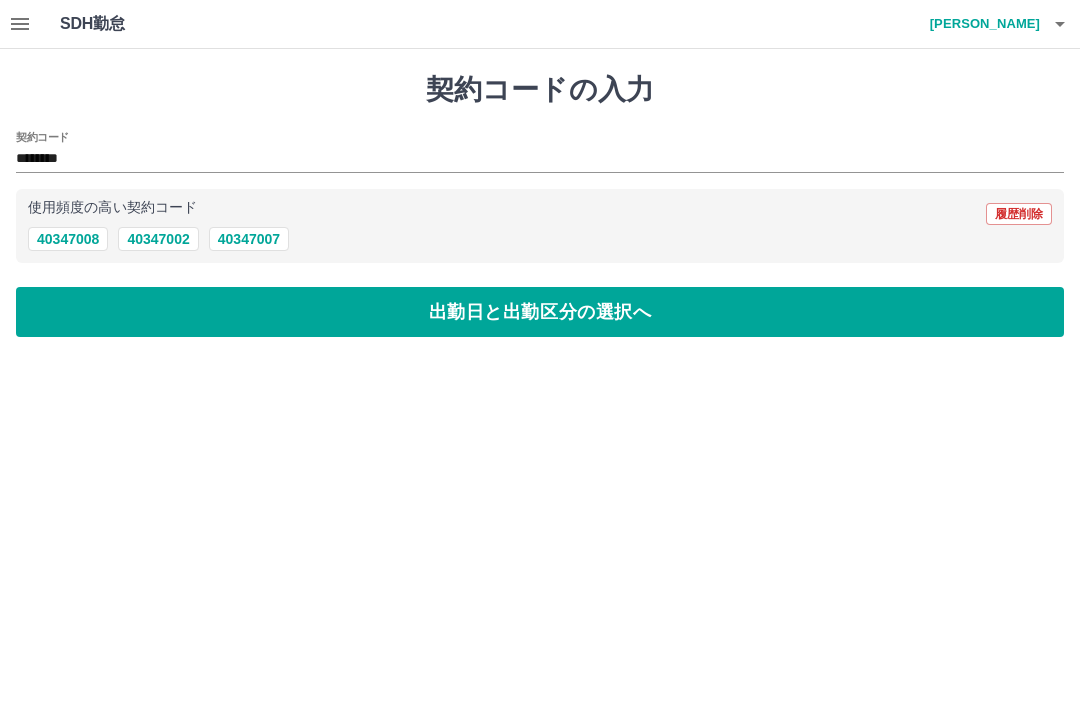 click on "********" at bounding box center (525, 159) 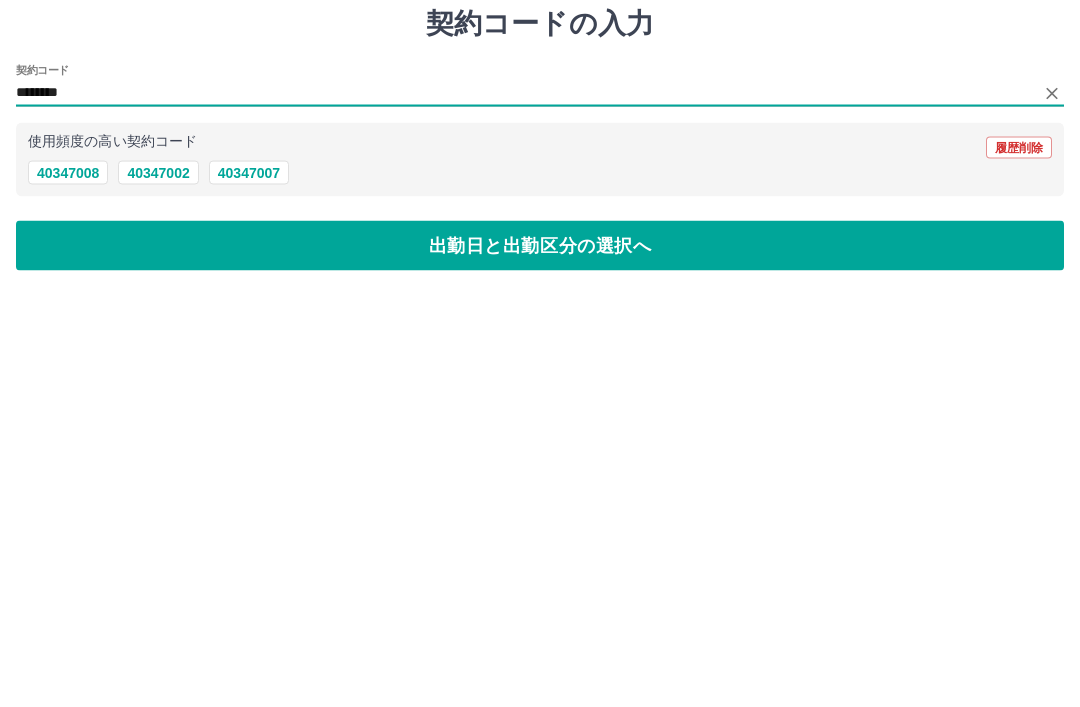click on "出勤日と出勤区分の選択へ" at bounding box center (540, 312) 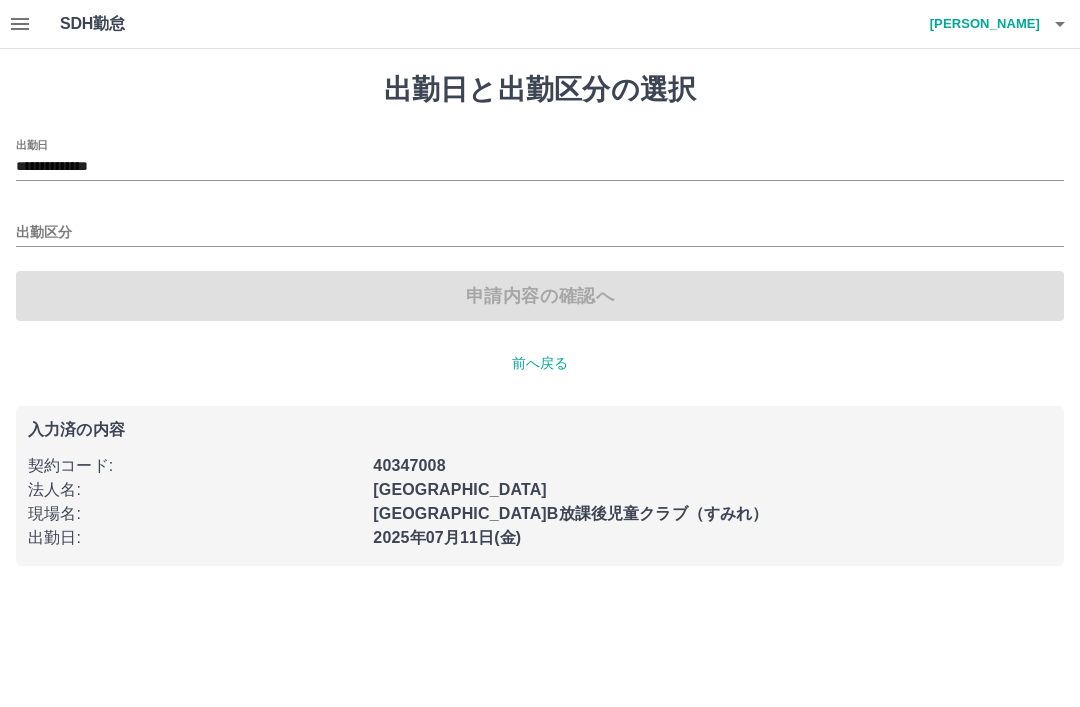 click on "出勤区分" at bounding box center (540, 233) 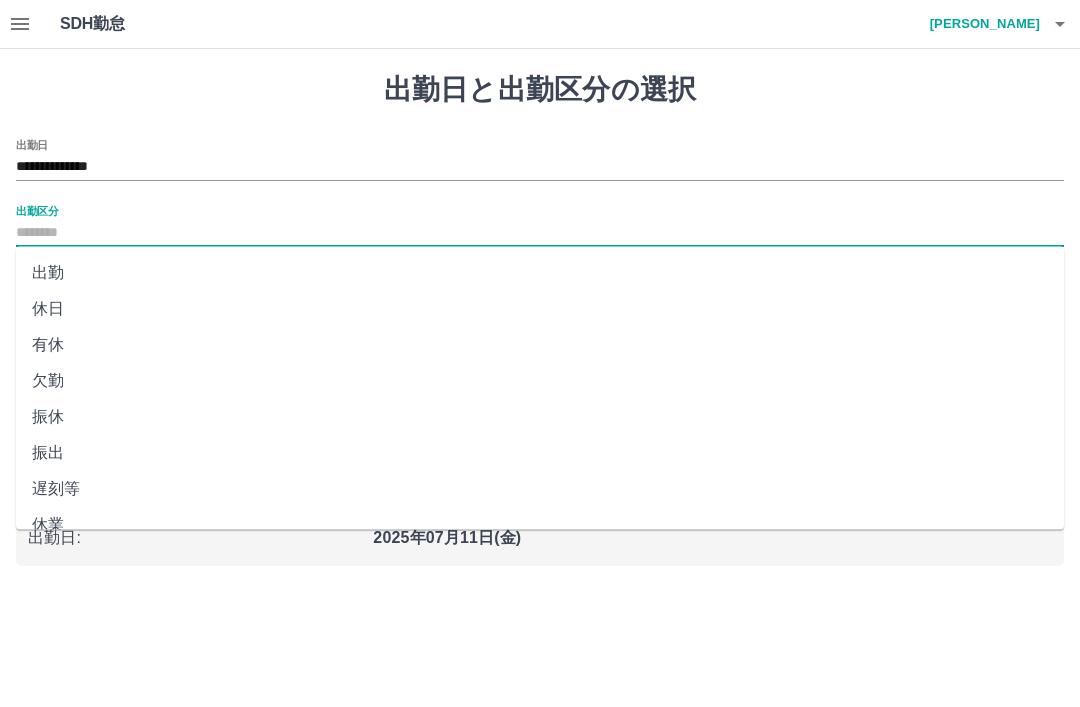 click on "出勤" at bounding box center (540, 273) 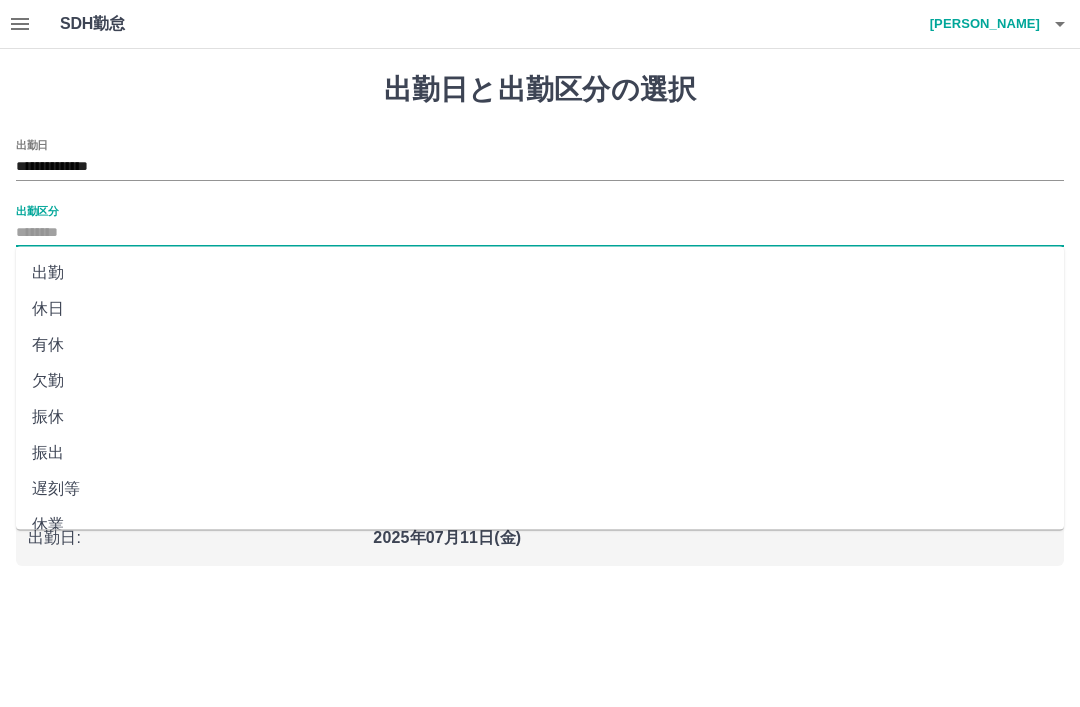 type on "**" 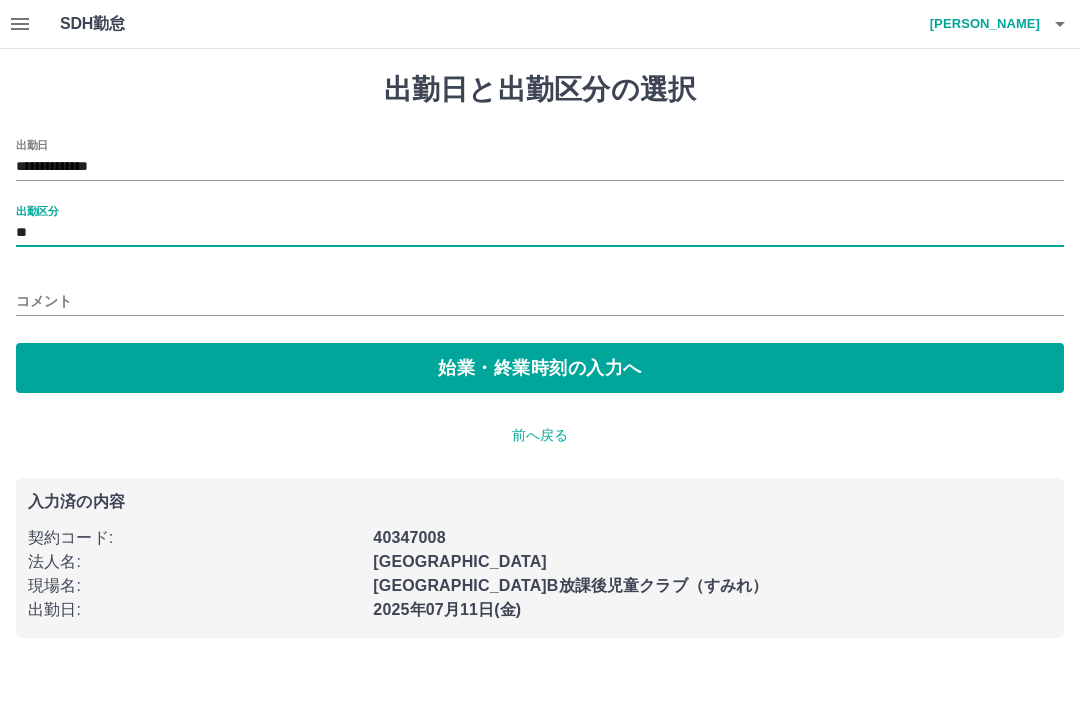 click on "始業・終業時刻の入力へ" at bounding box center (540, 368) 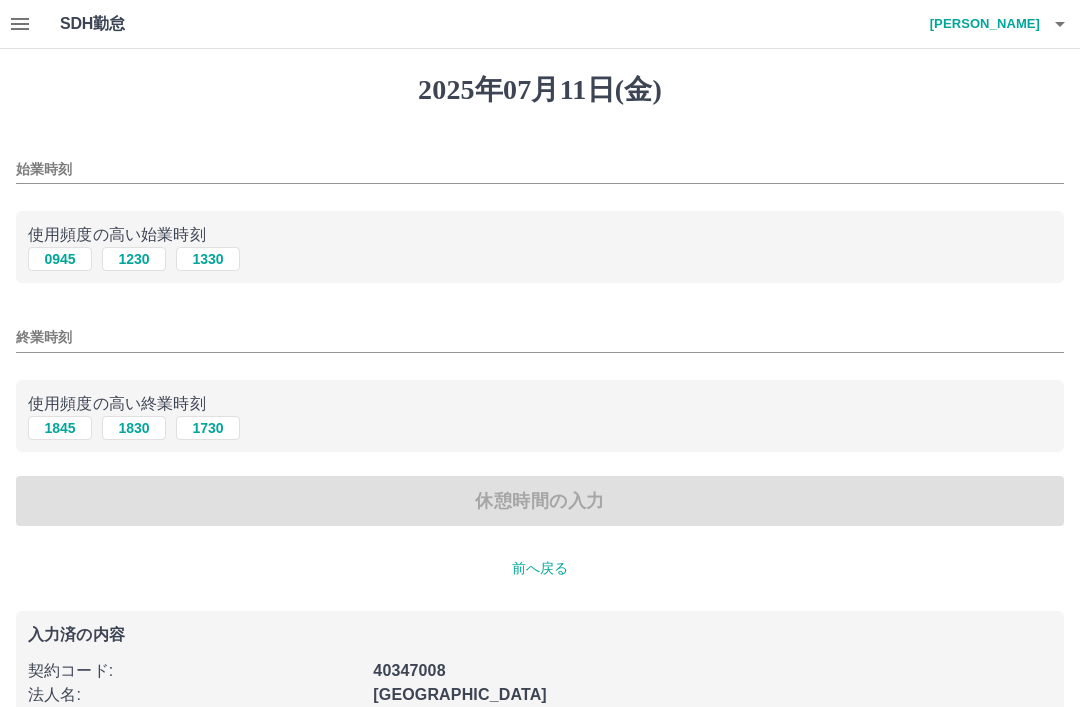 click on "始業時刻" at bounding box center [540, 169] 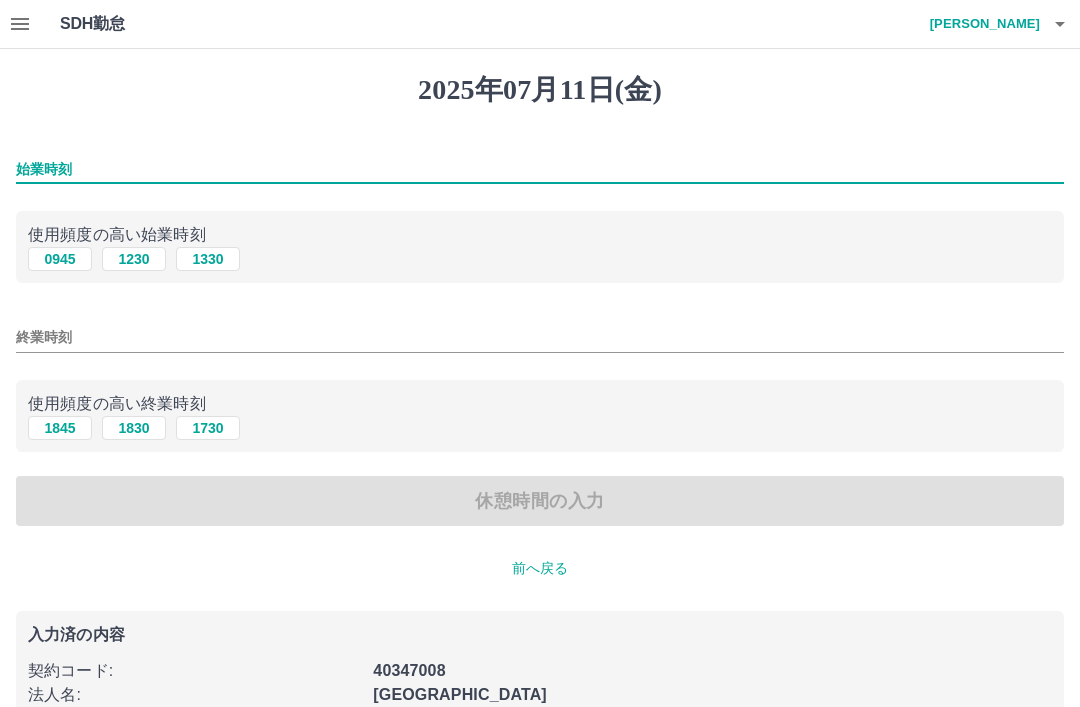 click on "0945" at bounding box center (60, 259) 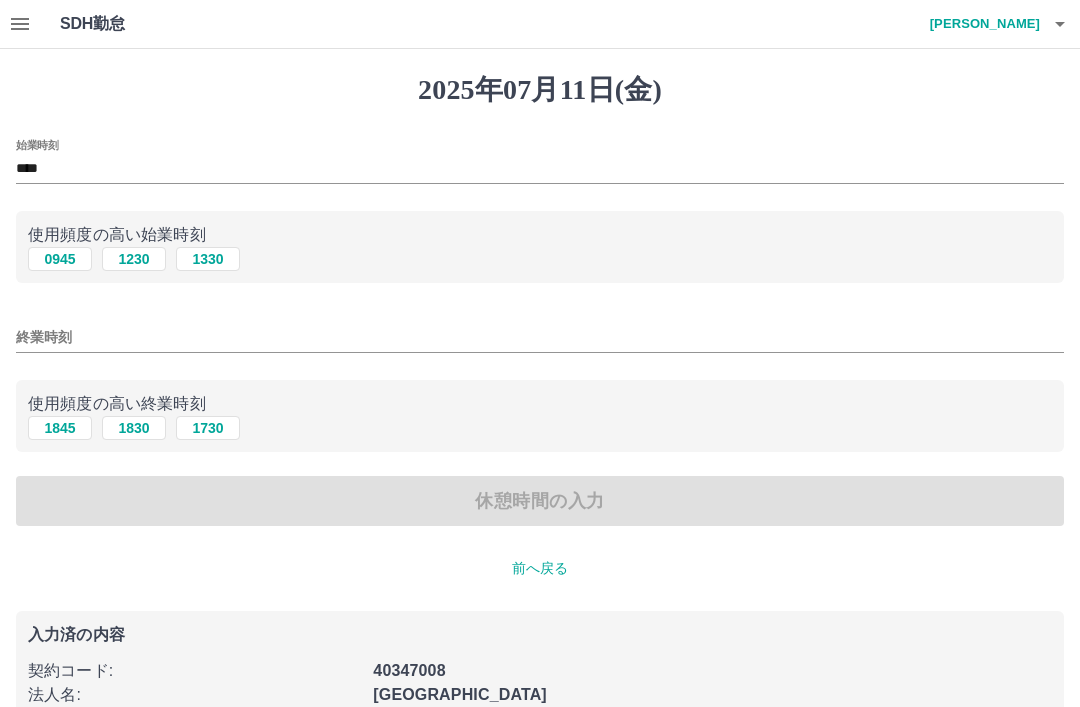 click on "終業時刻" at bounding box center (540, 337) 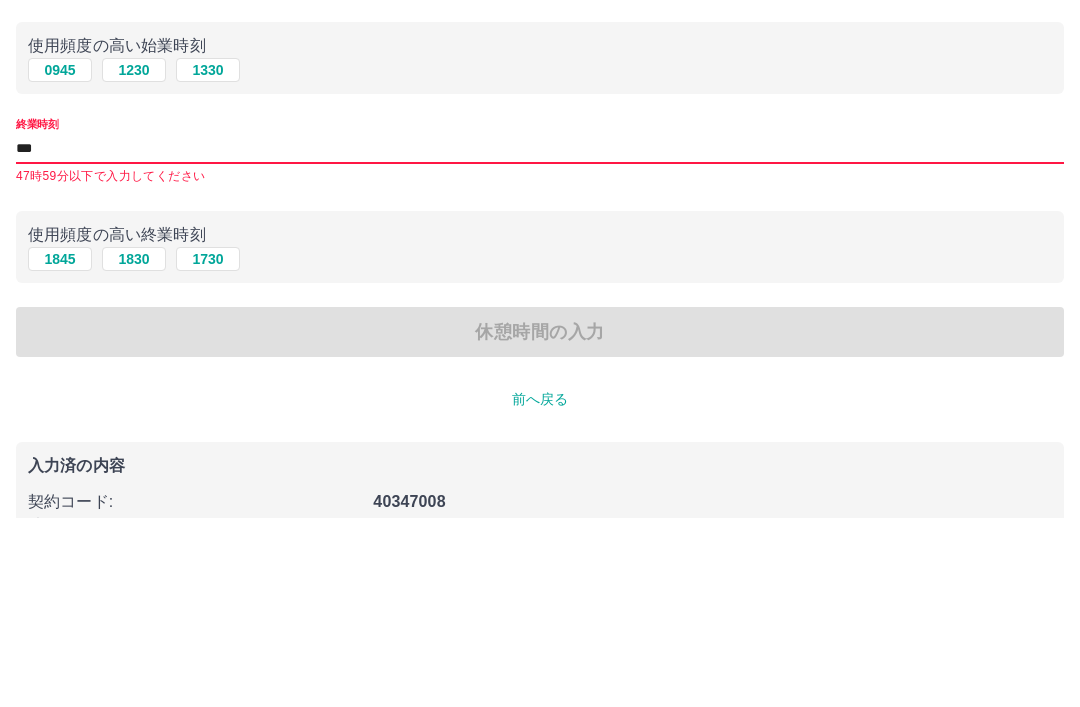 type on "****" 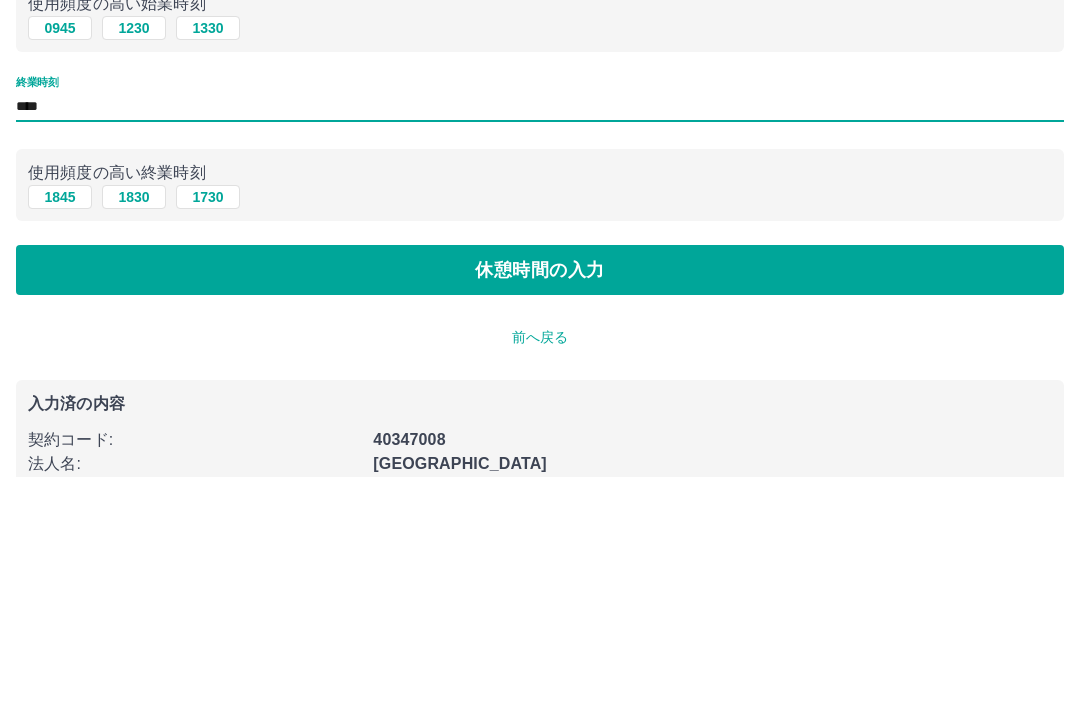 click on "休憩時間の入力" at bounding box center (540, 501) 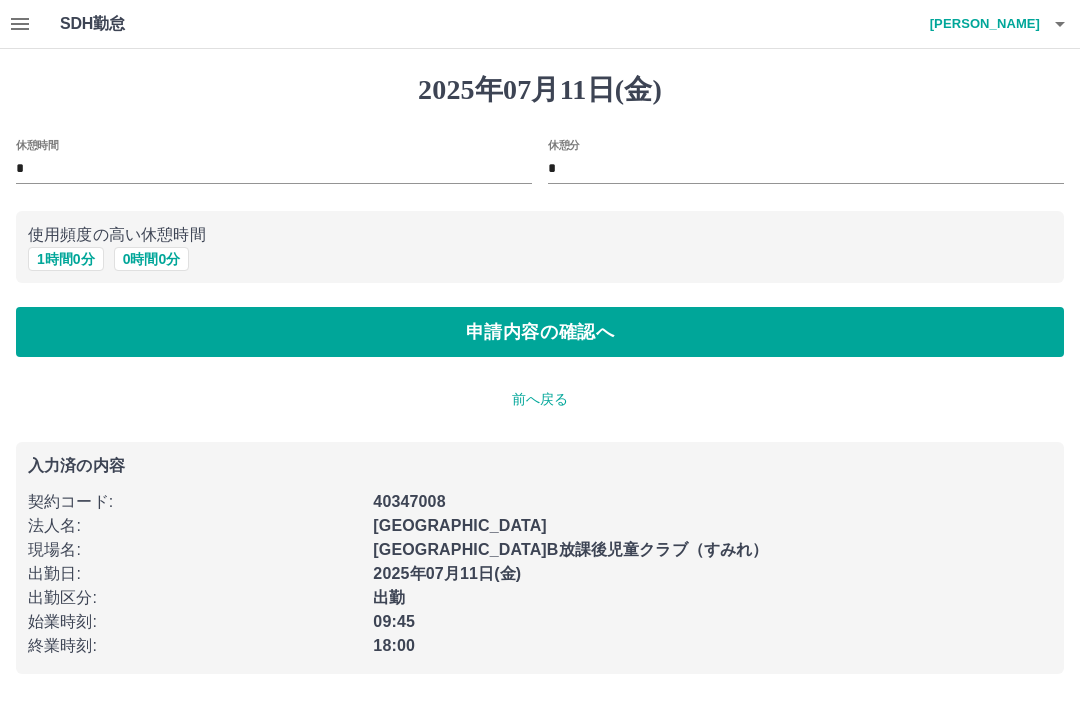 click on "1 時間 0 分" at bounding box center (66, 259) 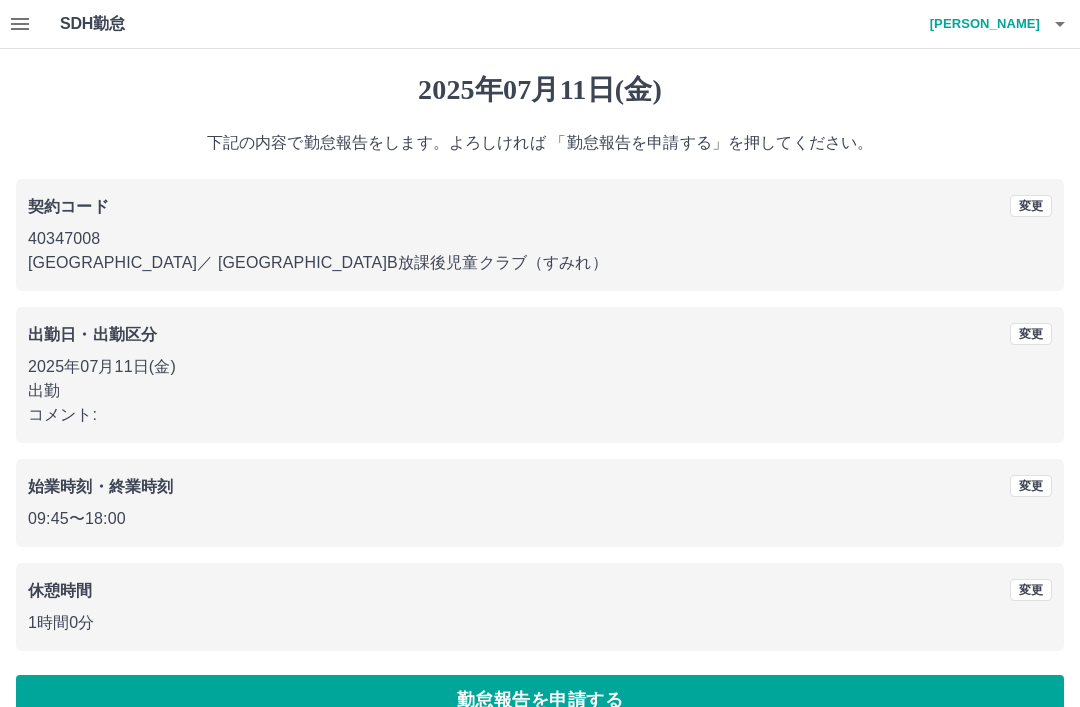 scroll, scrollTop: 41, scrollLeft: 0, axis: vertical 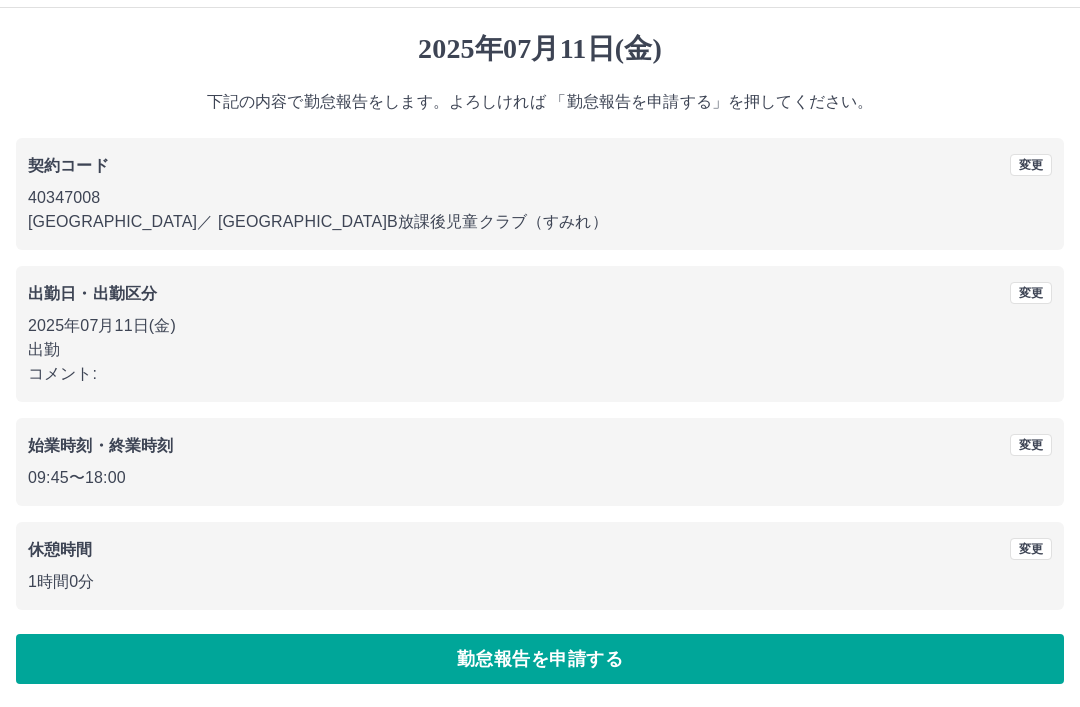 click on "勤怠報告を申請する" at bounding box center (540, 659) 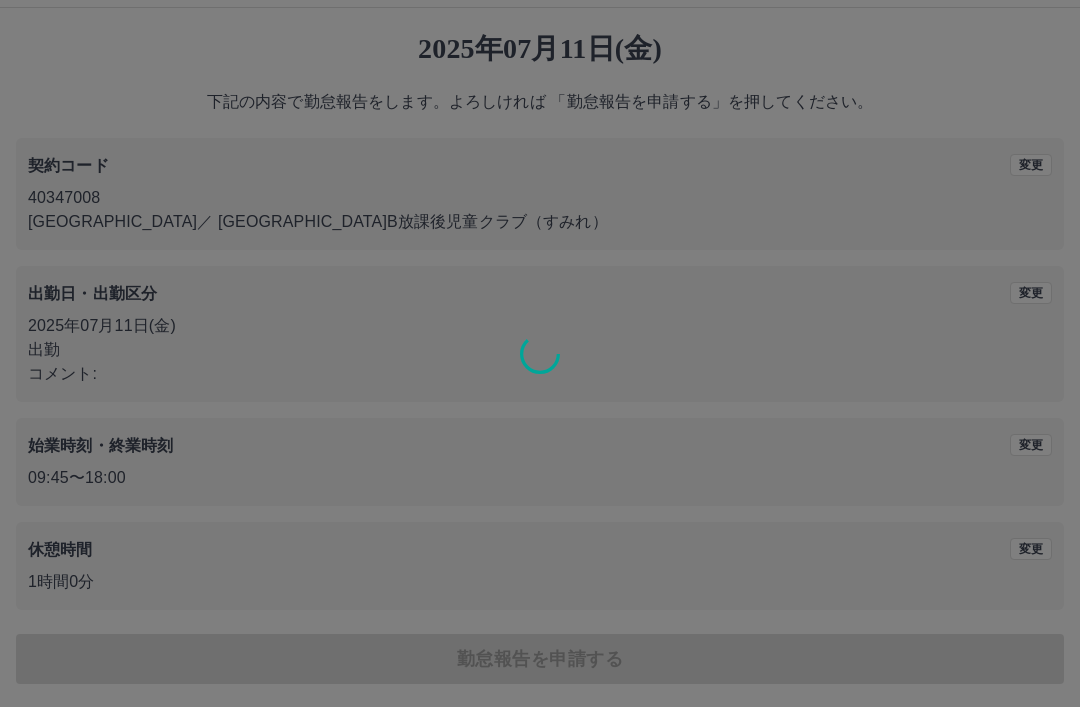 scroll, scrollTop: 0, scrollLeft: 0, axis: both 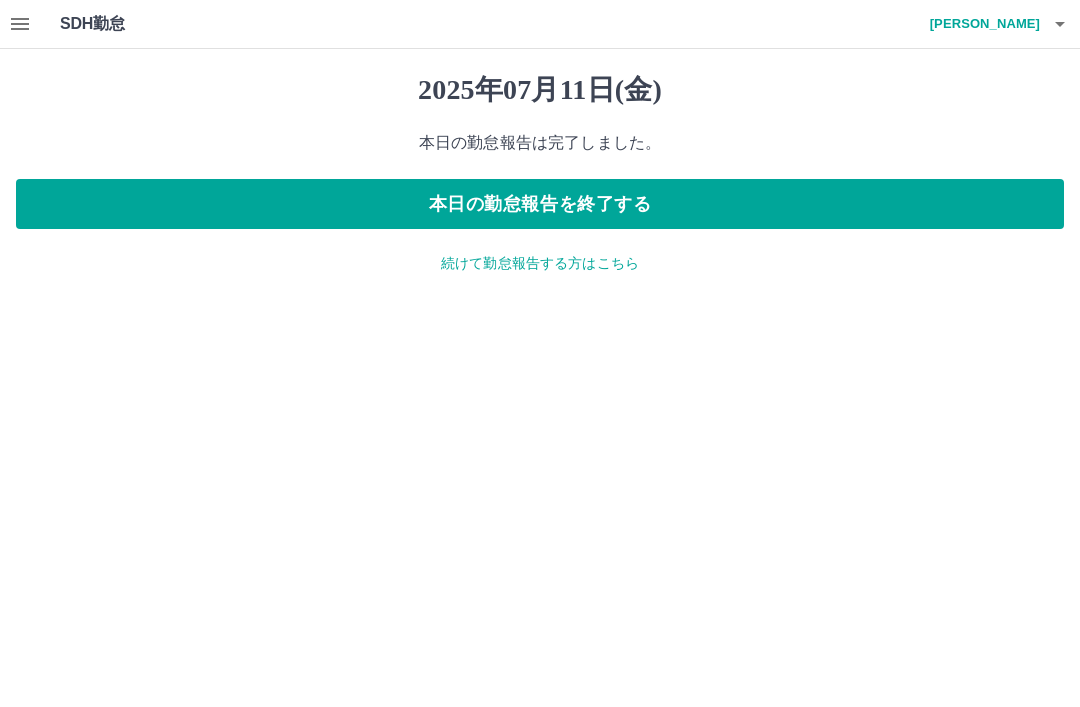 click on "続けて勤怠報告する方はこちら" at bounding box center [540, 263] 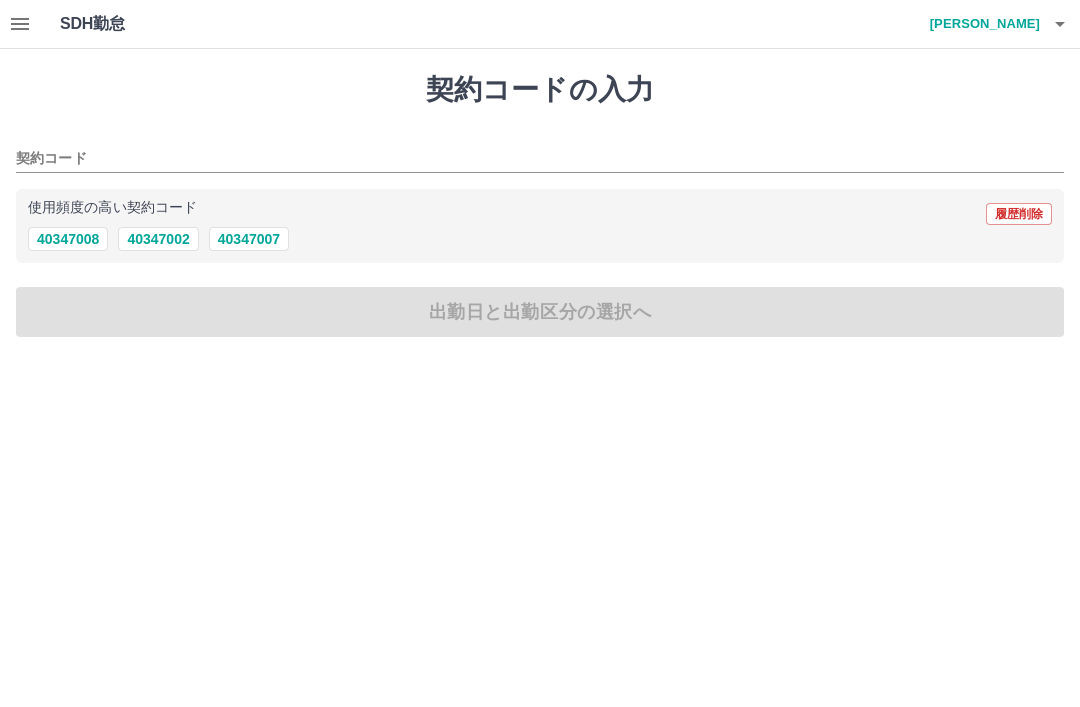 click 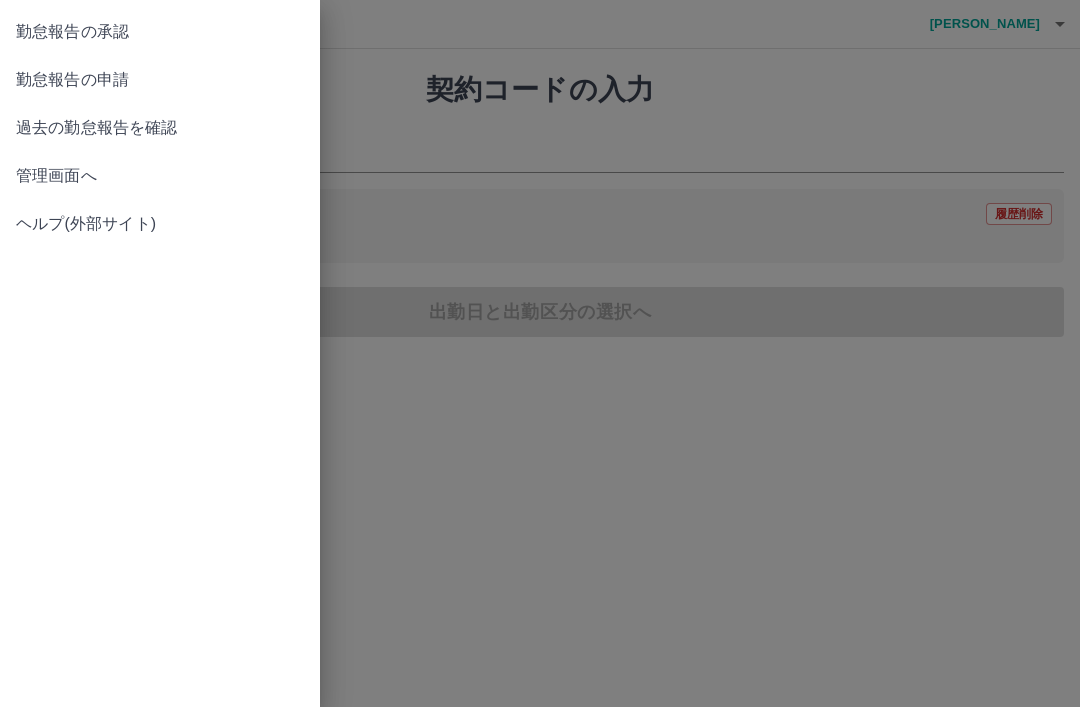 click on "勤怠報告の承認" at bounding box center [160, 32] 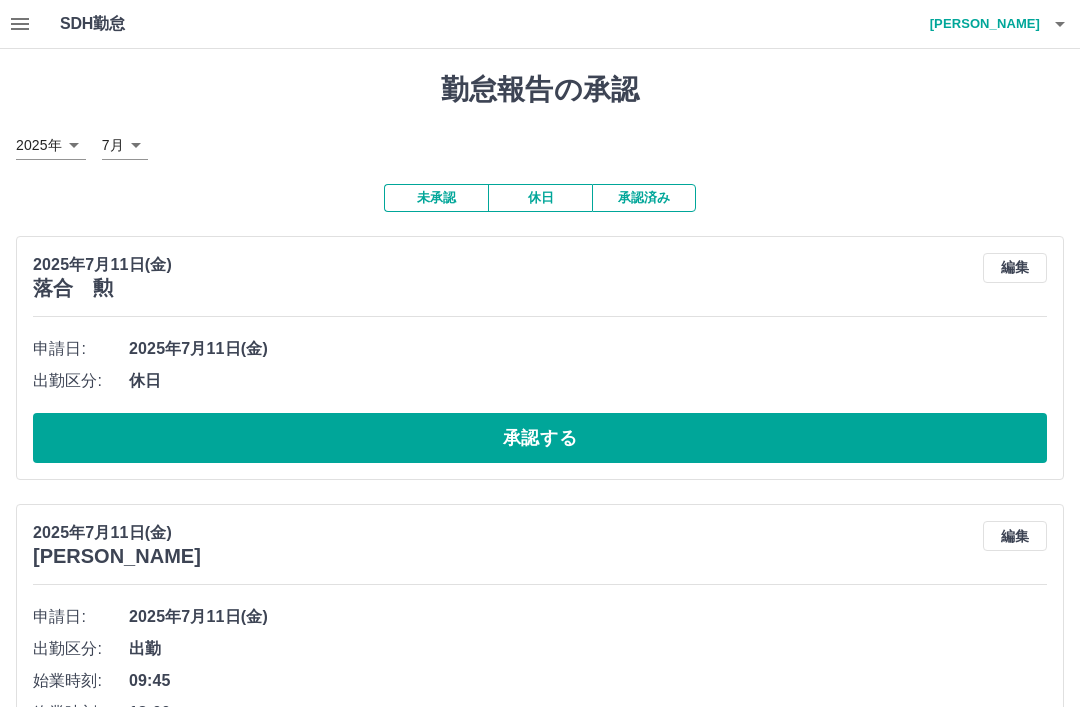 click on "編集" at bounding box center (1015, 268) 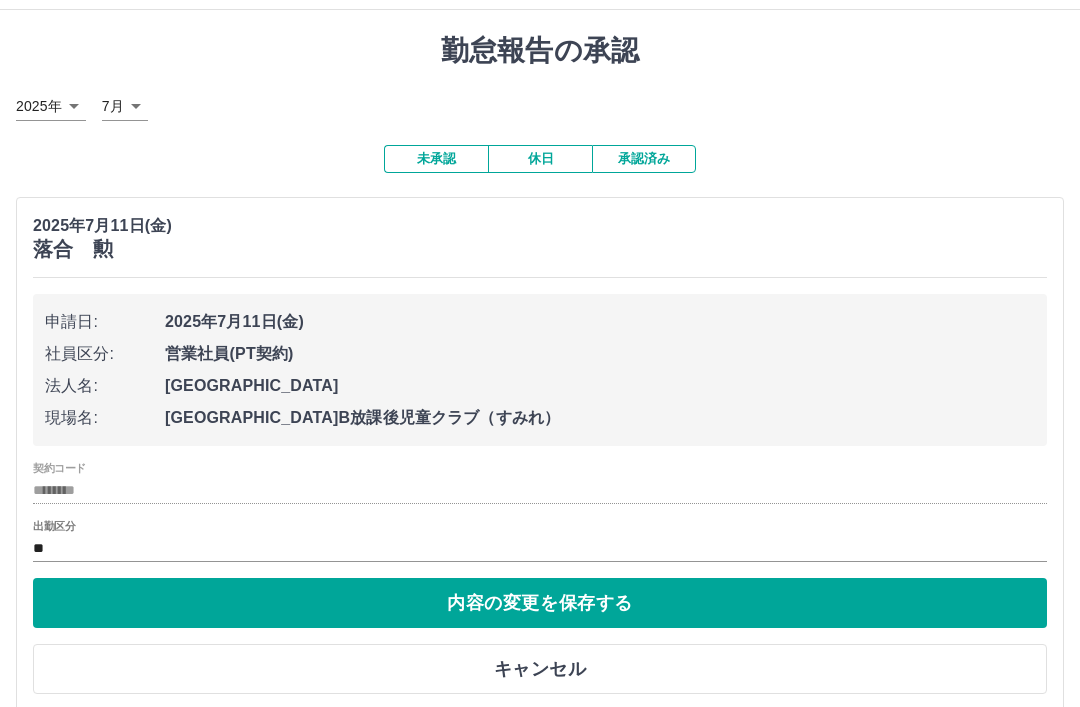 scroll, scrollTop: 39, scrollLeft: 0, axis: vertical 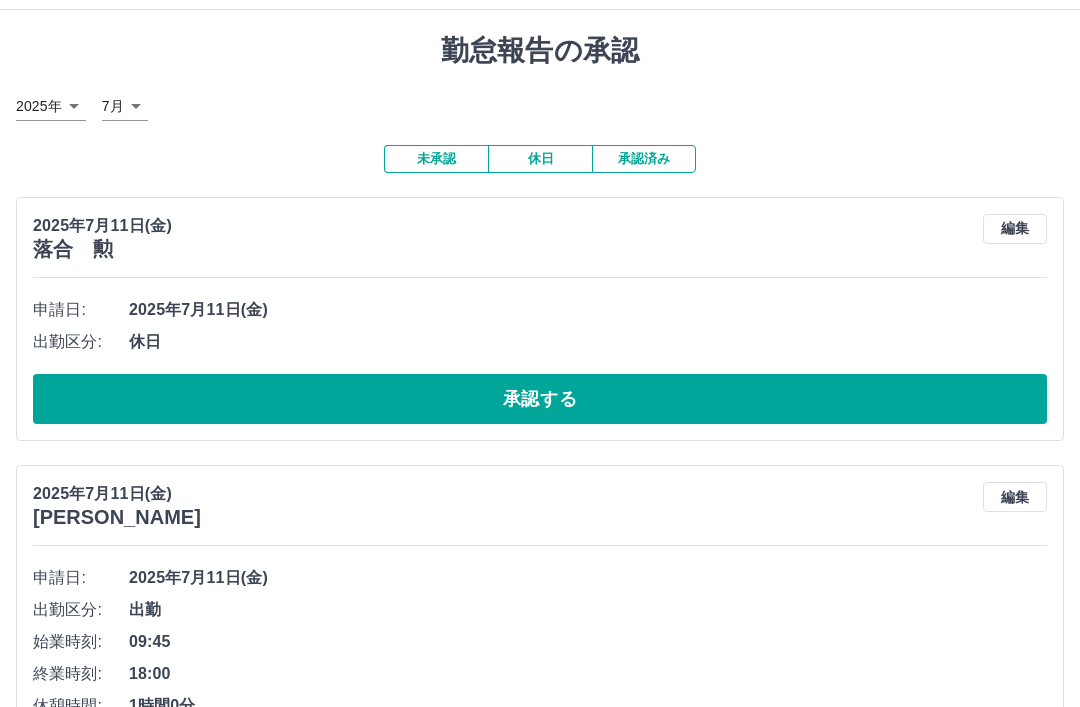 click on "承認する" at bounding box center [540, 399] 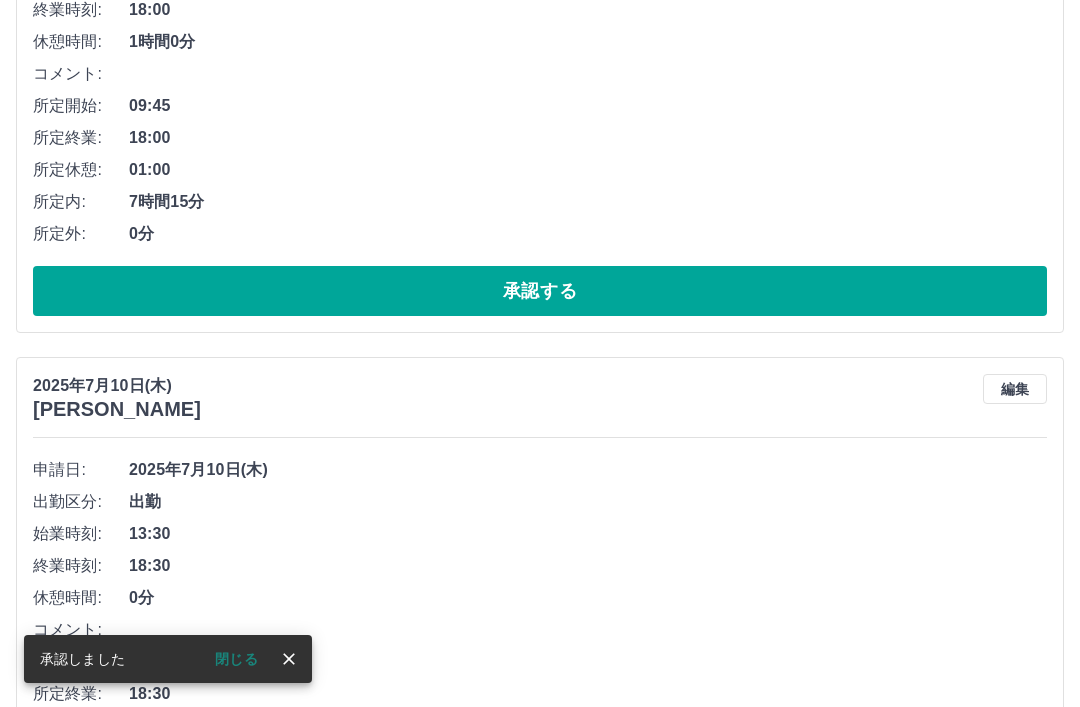 scroll, scrollTop: 470, scrollLeft: 0, axis: vertical 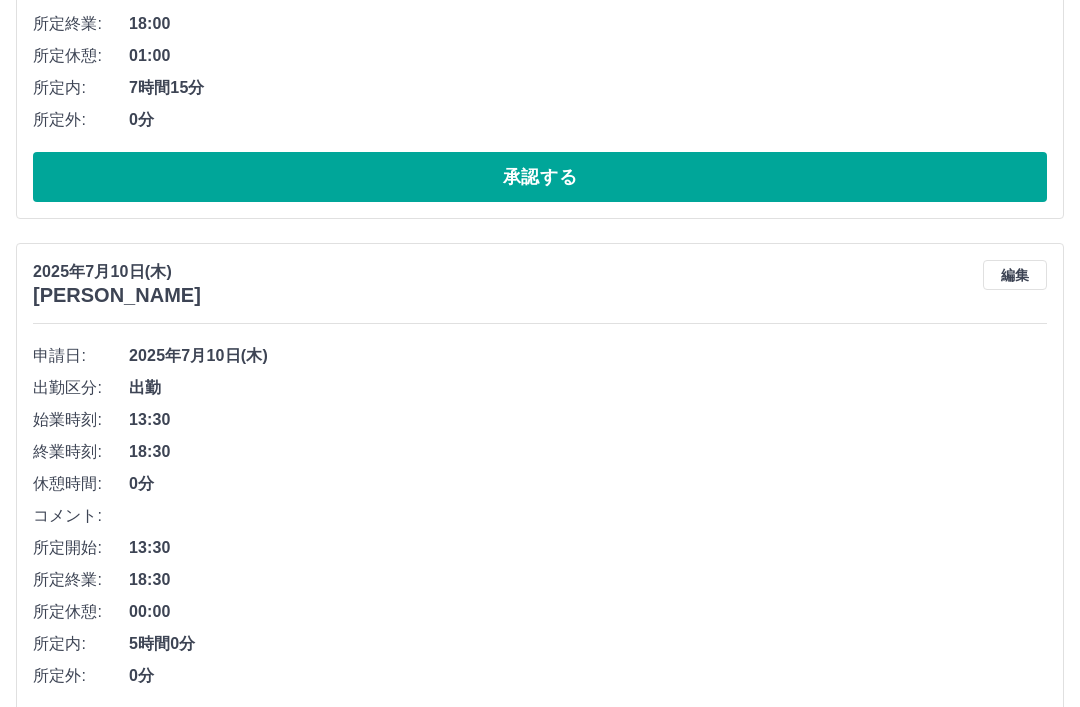 click on "編集" at bounding box center [1015, 276] 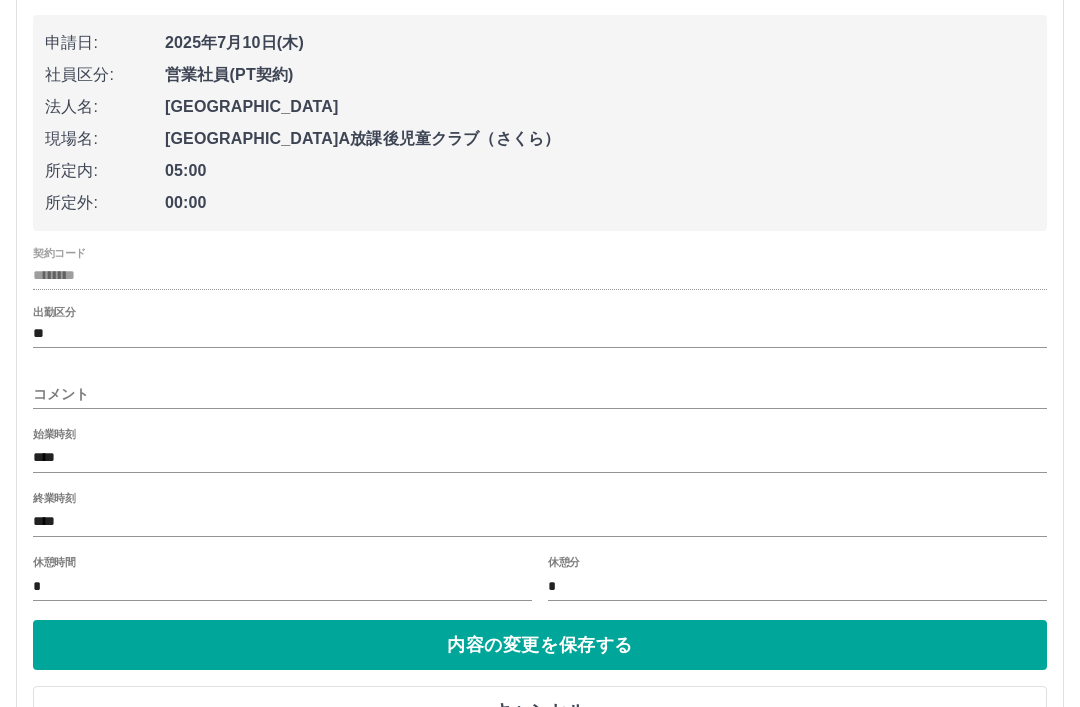 scroll, scrollTop: 874, scrollLeft: 0, axis: vertical 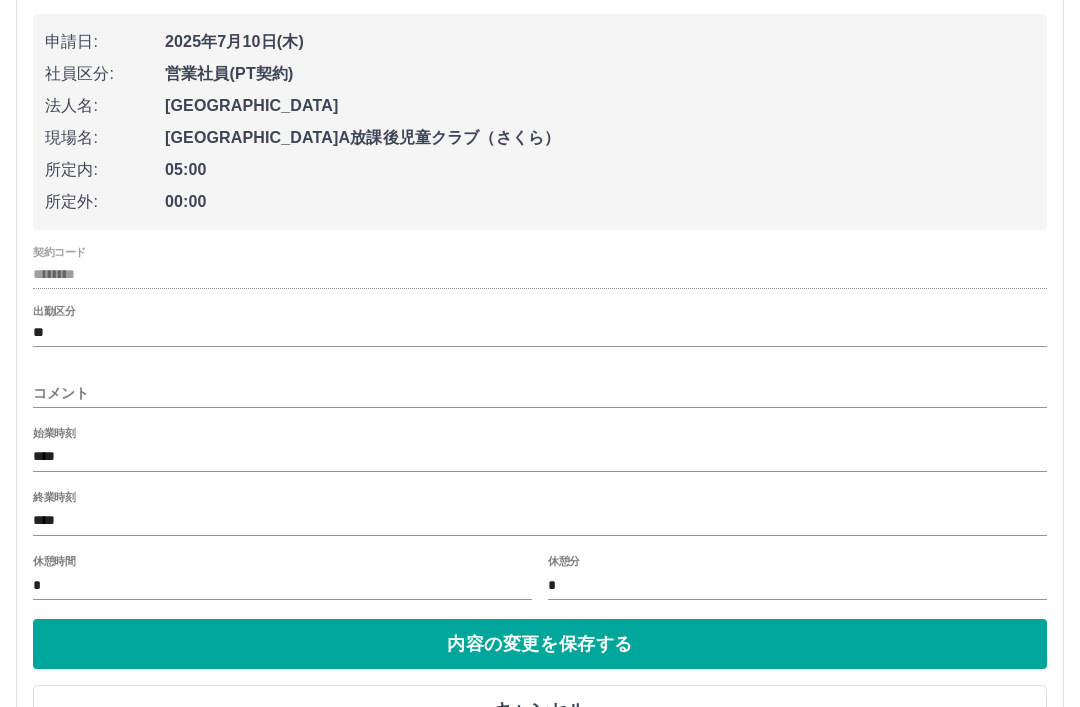 click on "キャンセル" at bounding box center (540, 711) 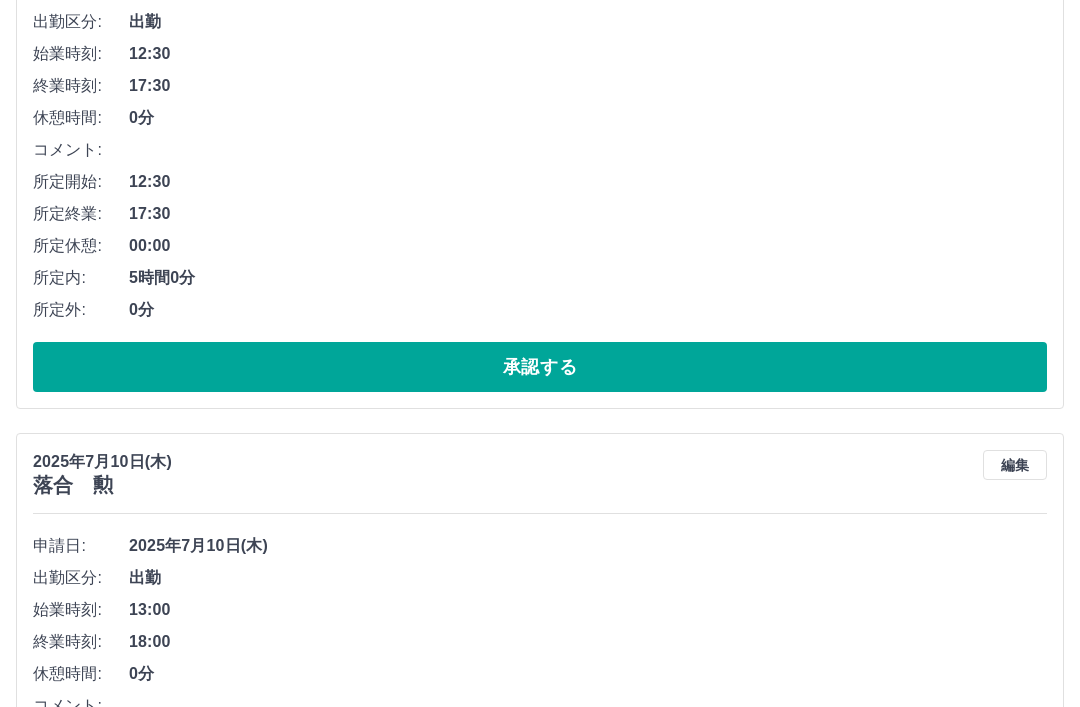 scroll, scrollTop: 2031, scrollLeft: 0, axis: vertical 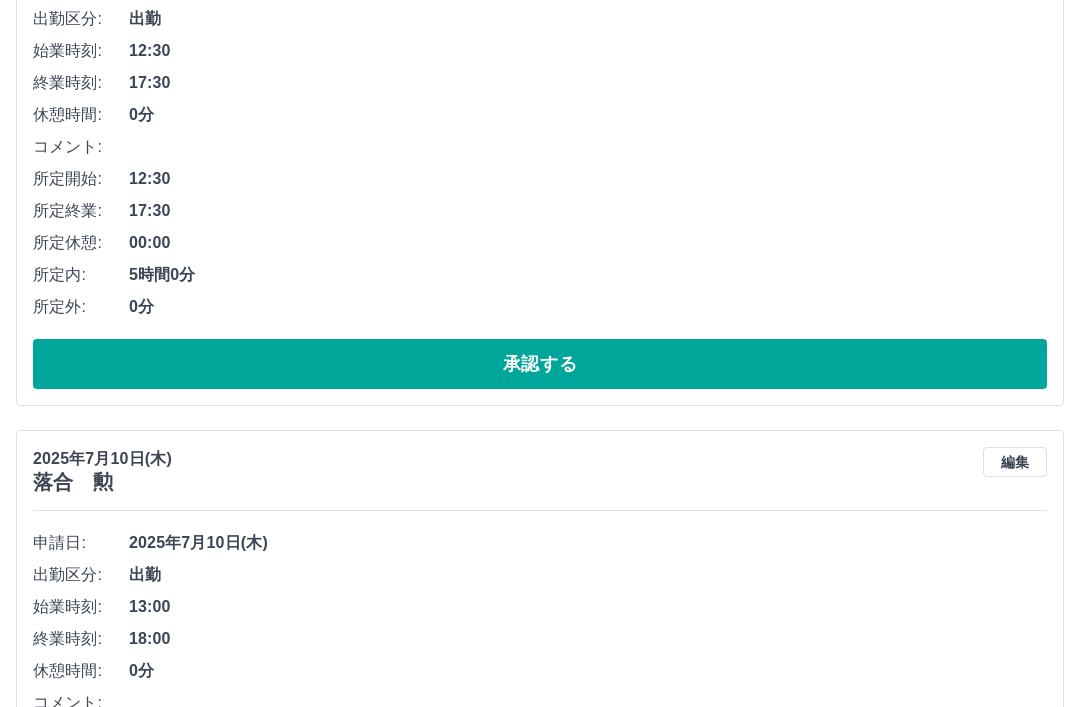 click on "編集" at bounding box center [1015, 462] 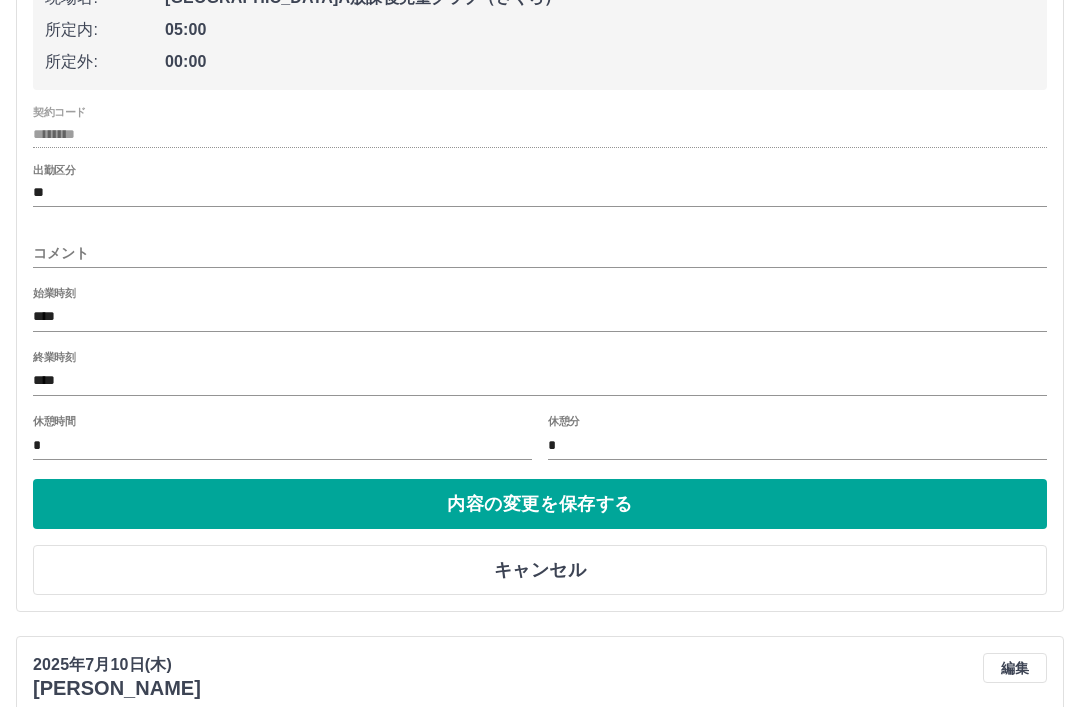 click on "キャンセル" at bounding box center [540, 571] 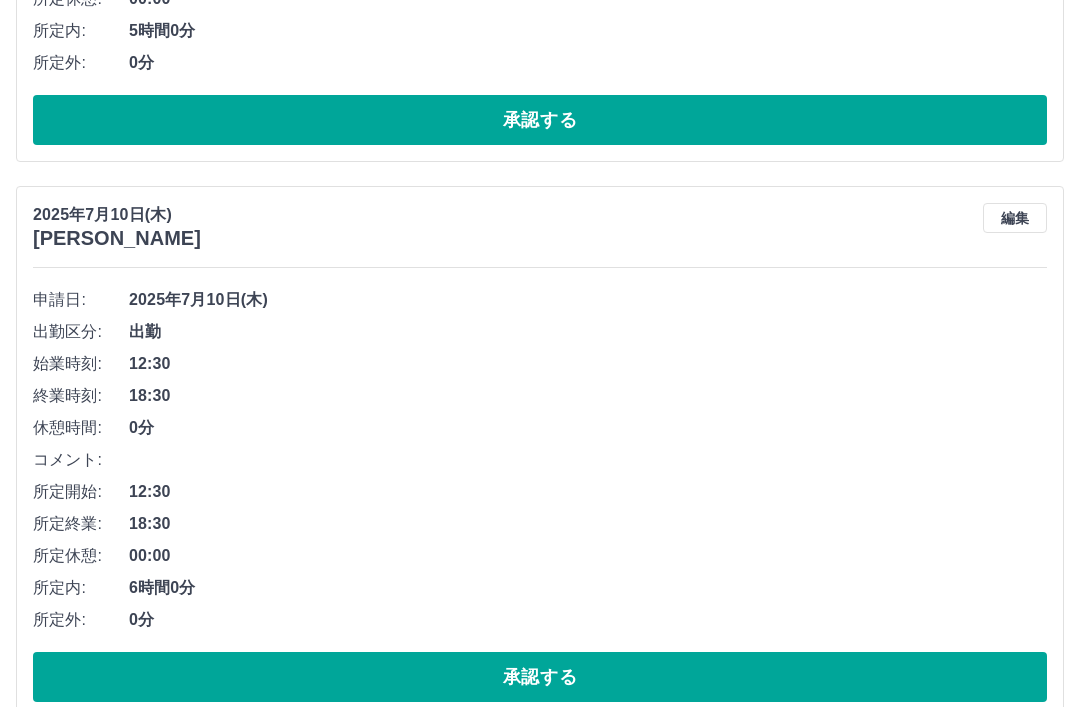 scroll, scrollTop: 2831, scrollLeft: 0, axis: vertical 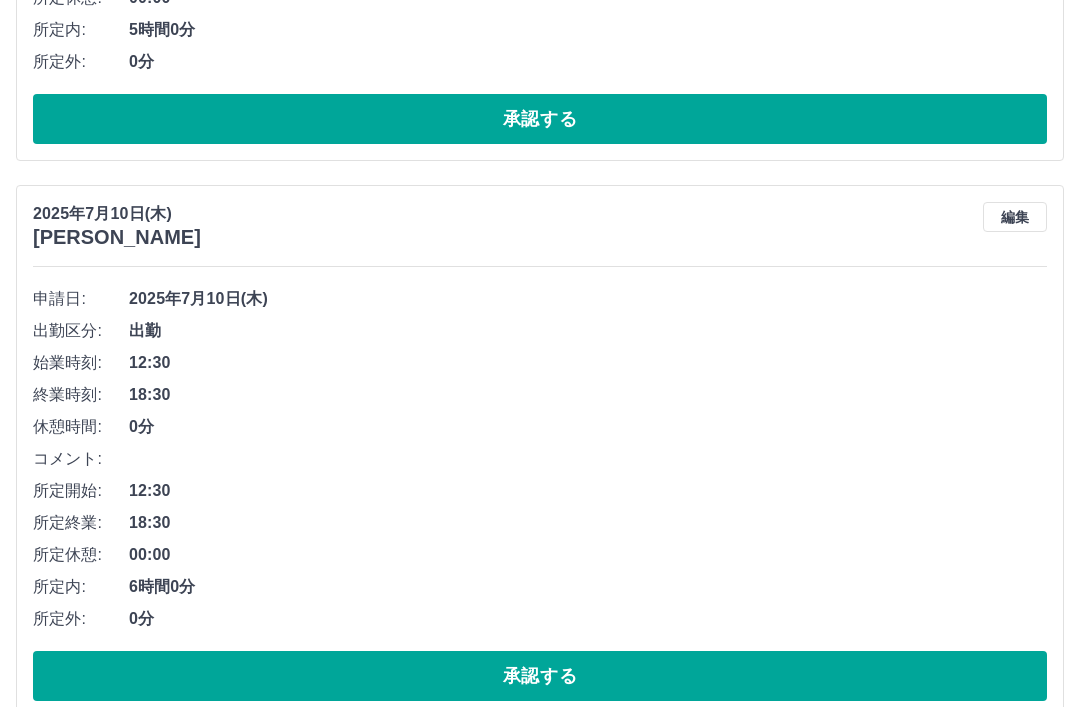 click on "編集" at bounding box center [1015, 217] 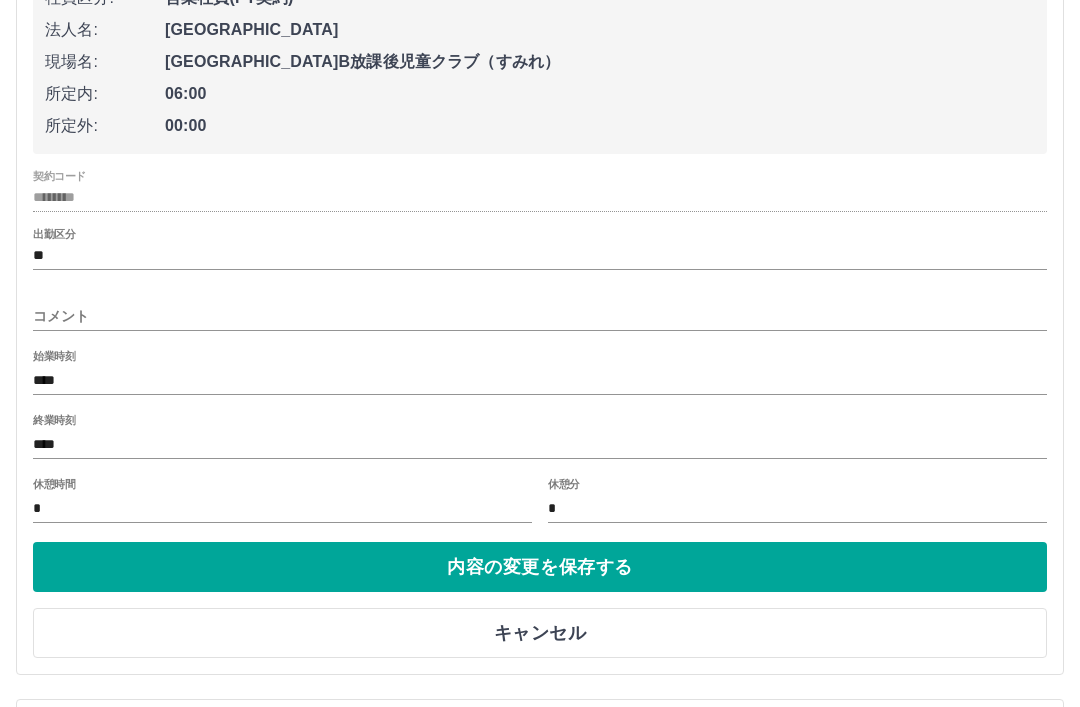 click on "キャンセル" at bounding box center [540, 634] 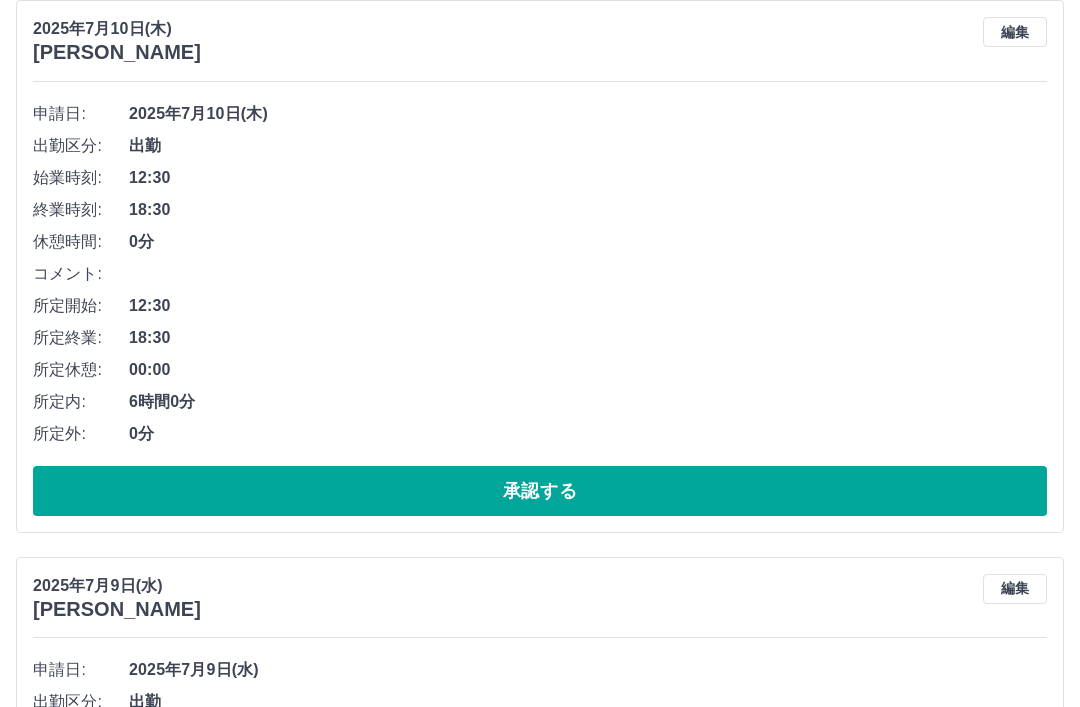 scroll, scrollTop: 2984, scrollLeft: 0, axis: vertical 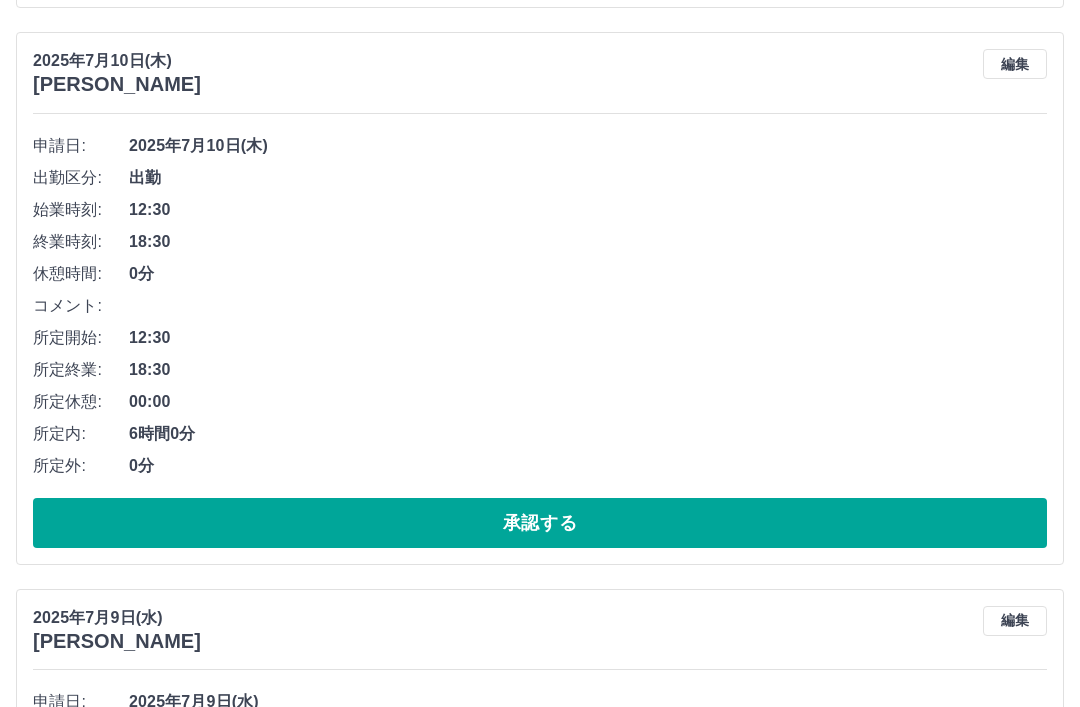 click on "承認する" at bounding box center [540, 524] 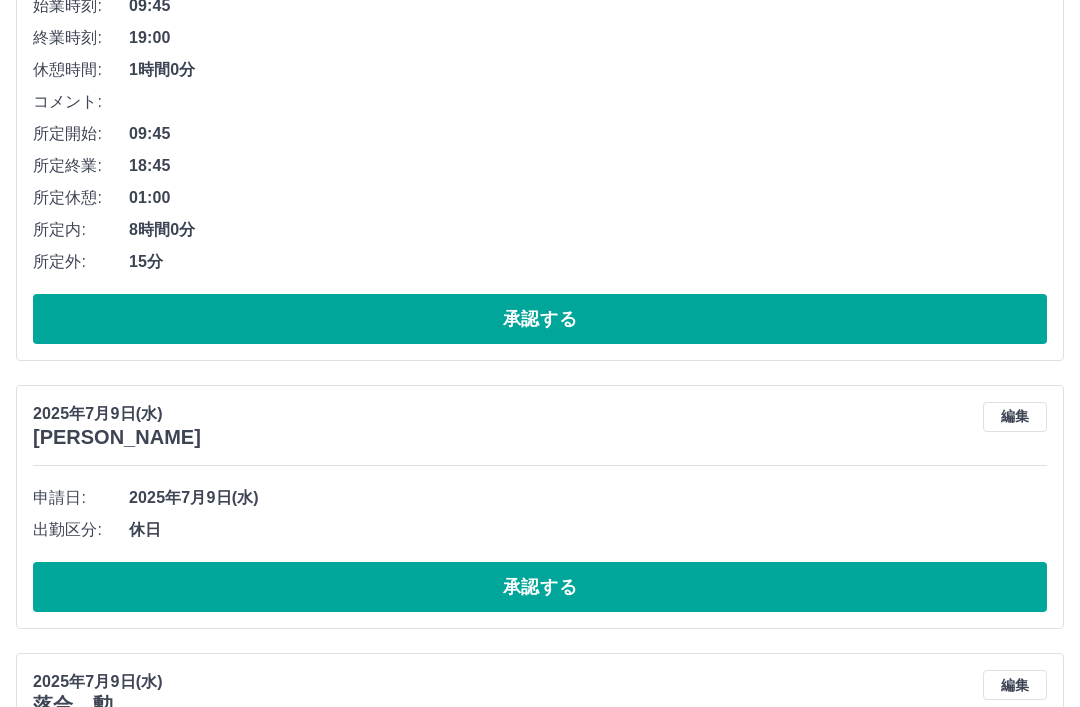 scroll, scrollTop: 3189, scrollLeft: 0, axis: vertical 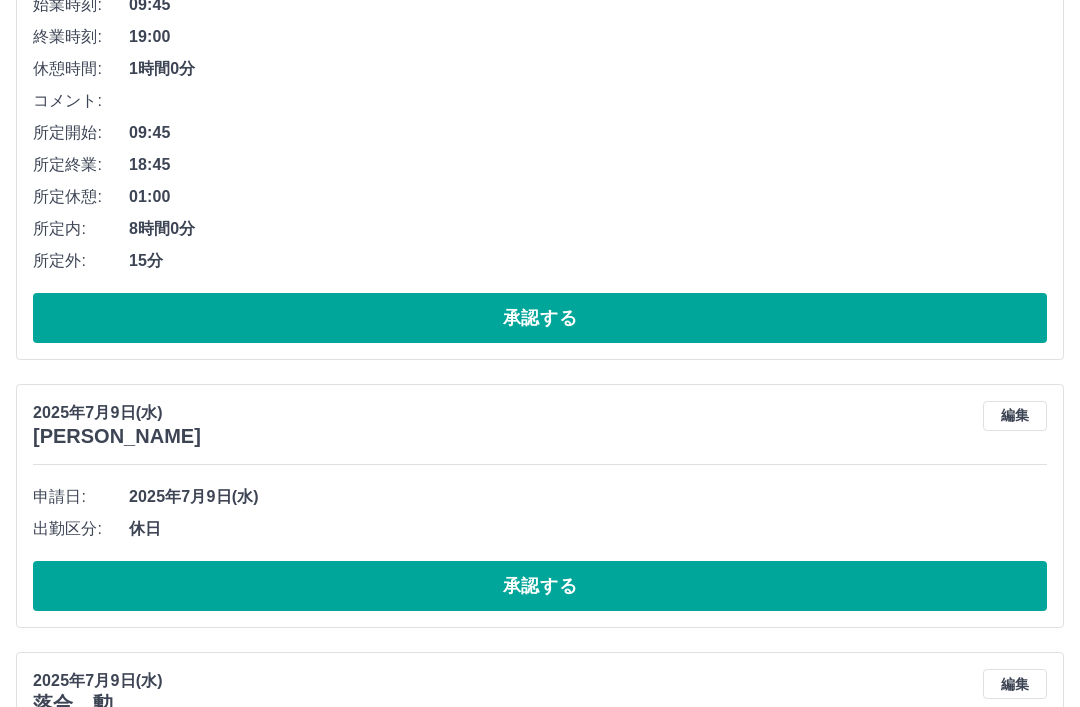 click on "編集" at bounding box center [1015, 417] 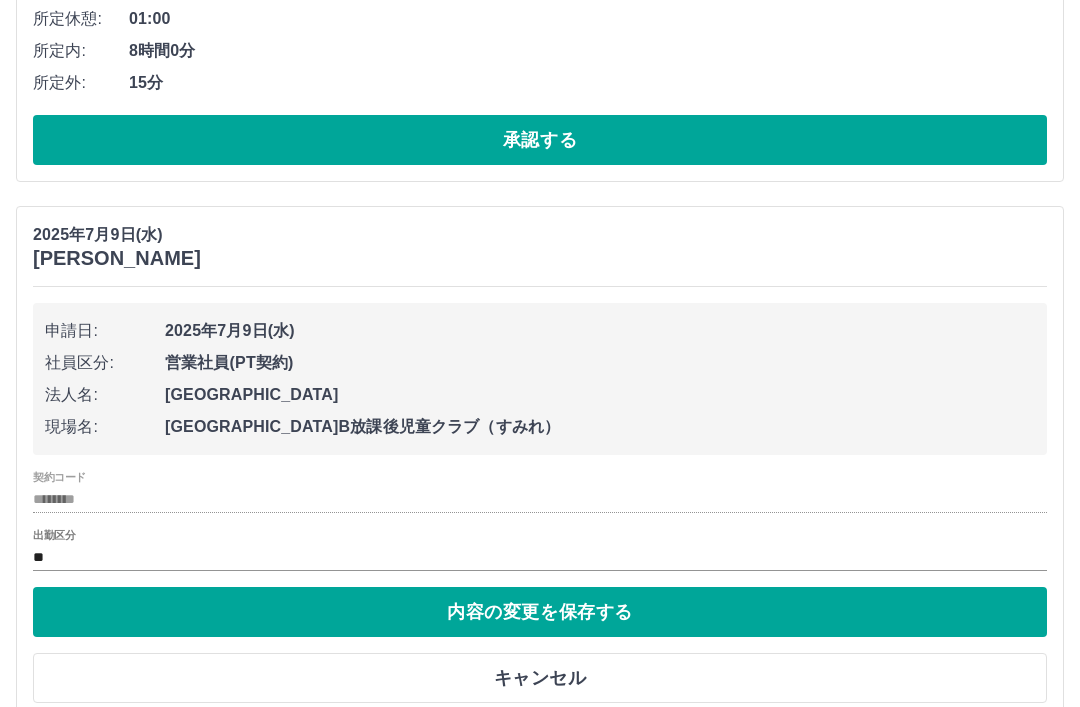 scroll, scrollTop: 3365, scrollLeft: 0, axis: vertical 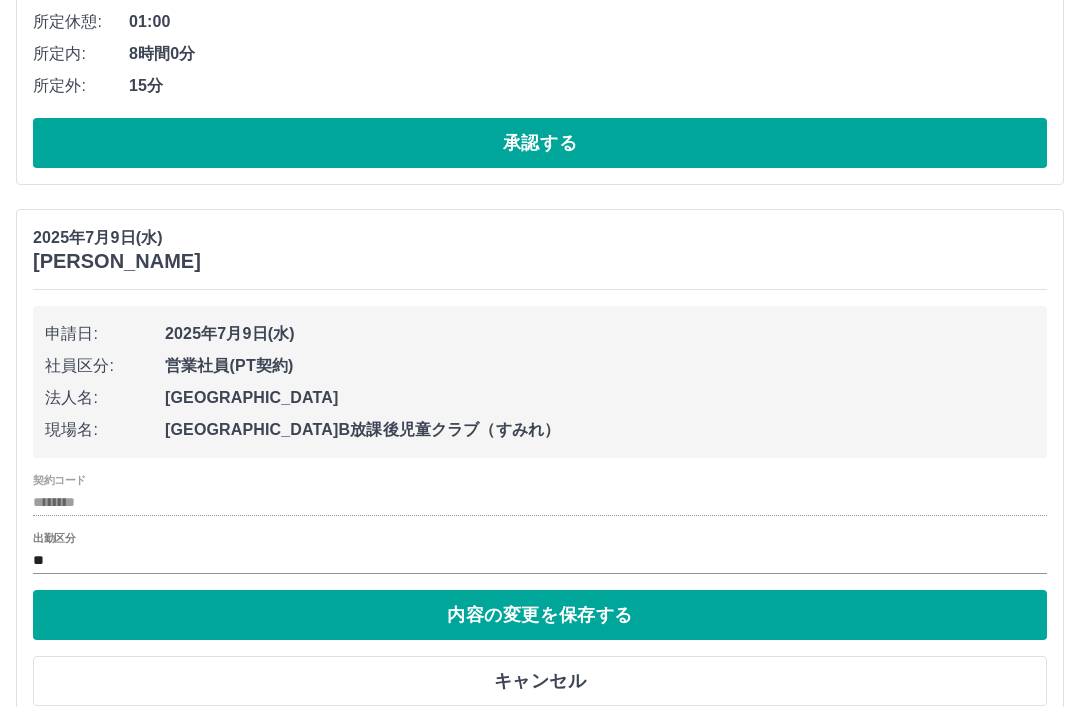 click on "キャンセル" at bounding box center (540, 681) 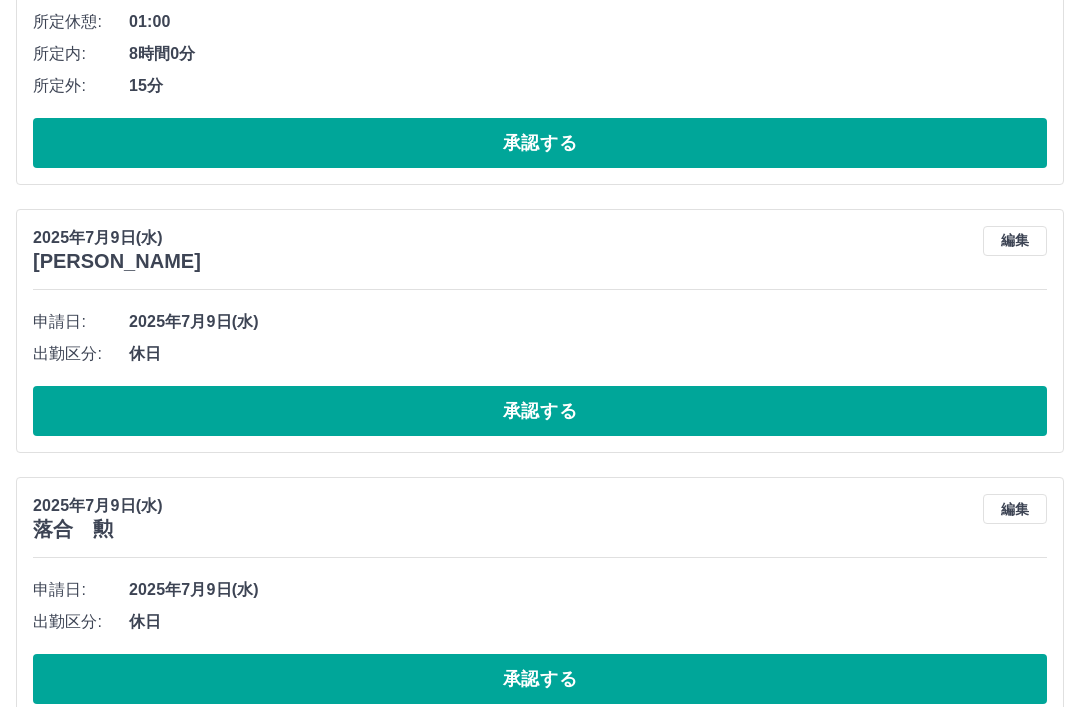 click on "承認する" at bounding box center [540, 411] 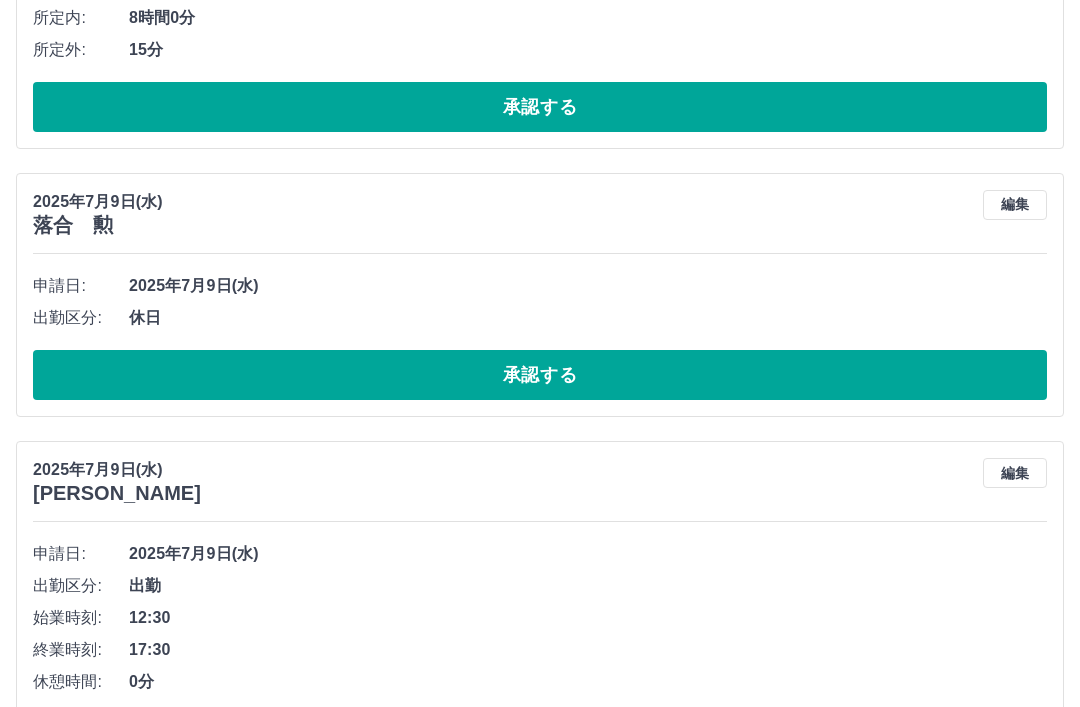 scroll, scrollTop: 3381, scrollLeft: 0, axis: vertical 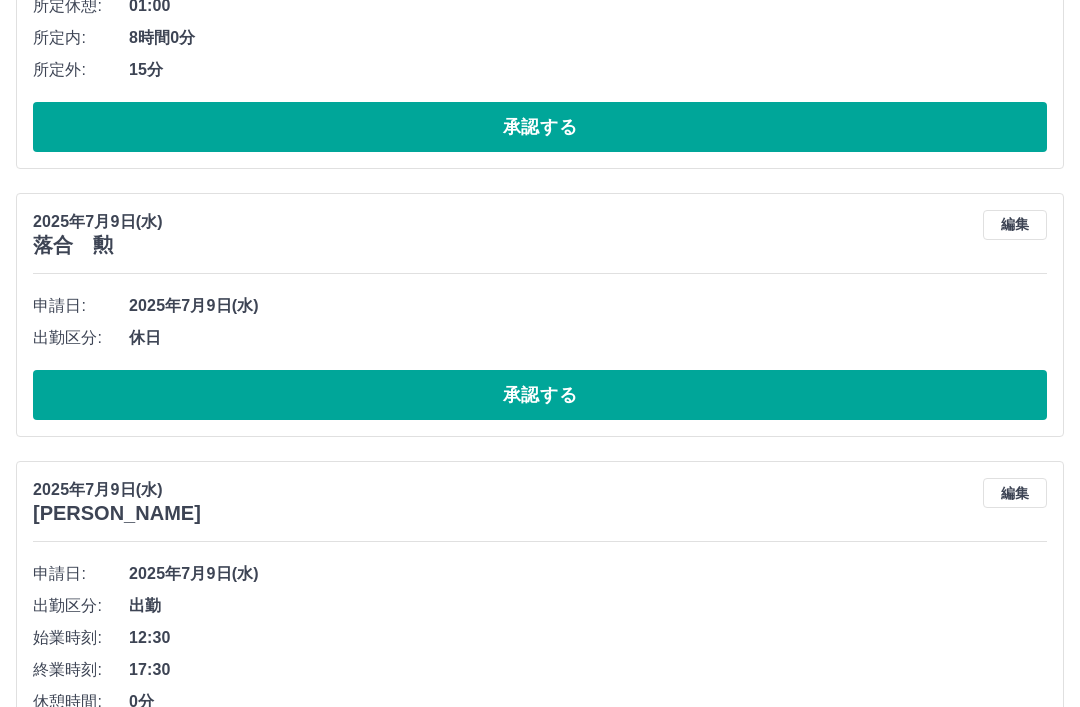 click on "編集" at bounding box center (1015, 225) 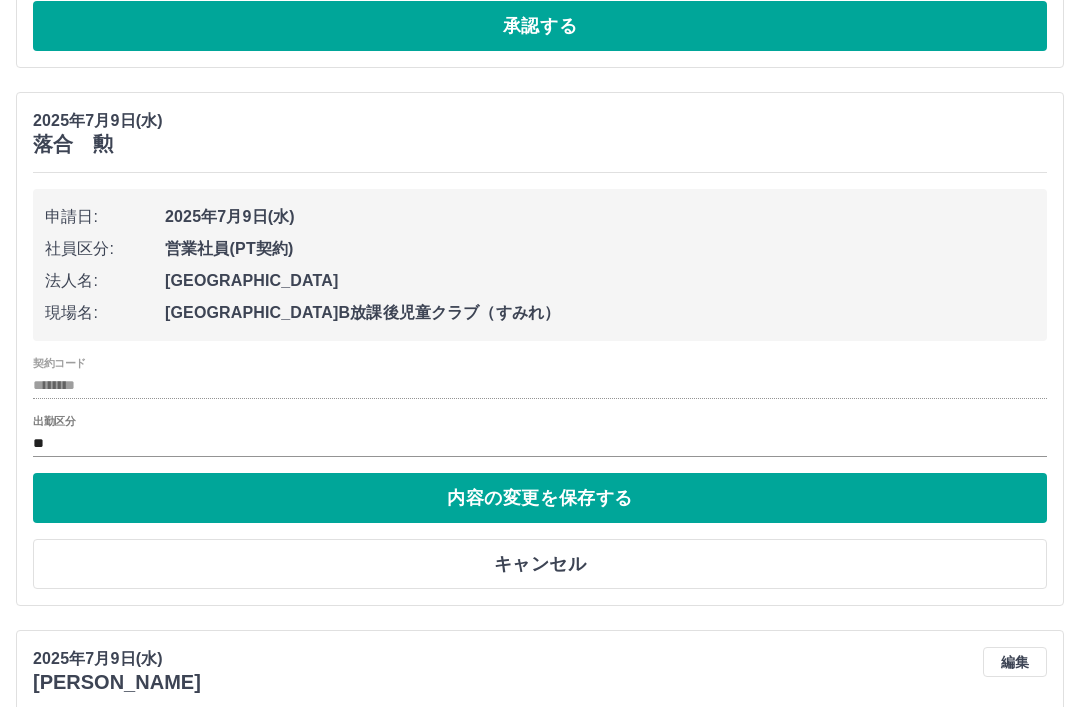 scroll, scrollTop: 3479, scrollLeft: 0, axis: vertical 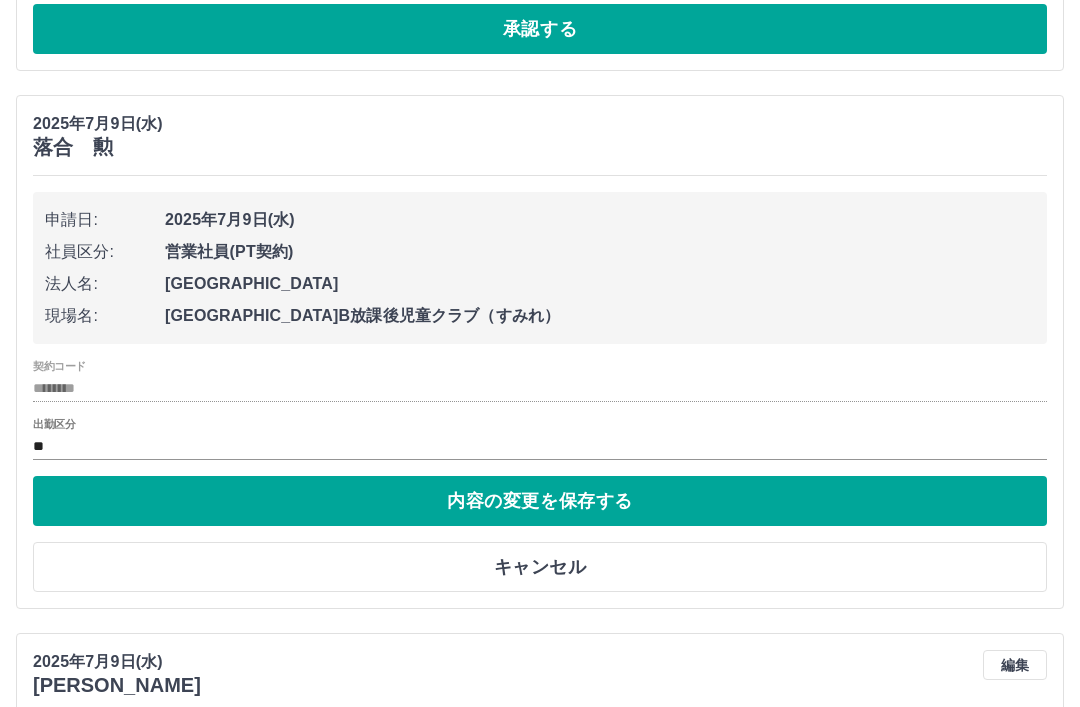 click on "キャンセル" at bounding box center [540, 567] 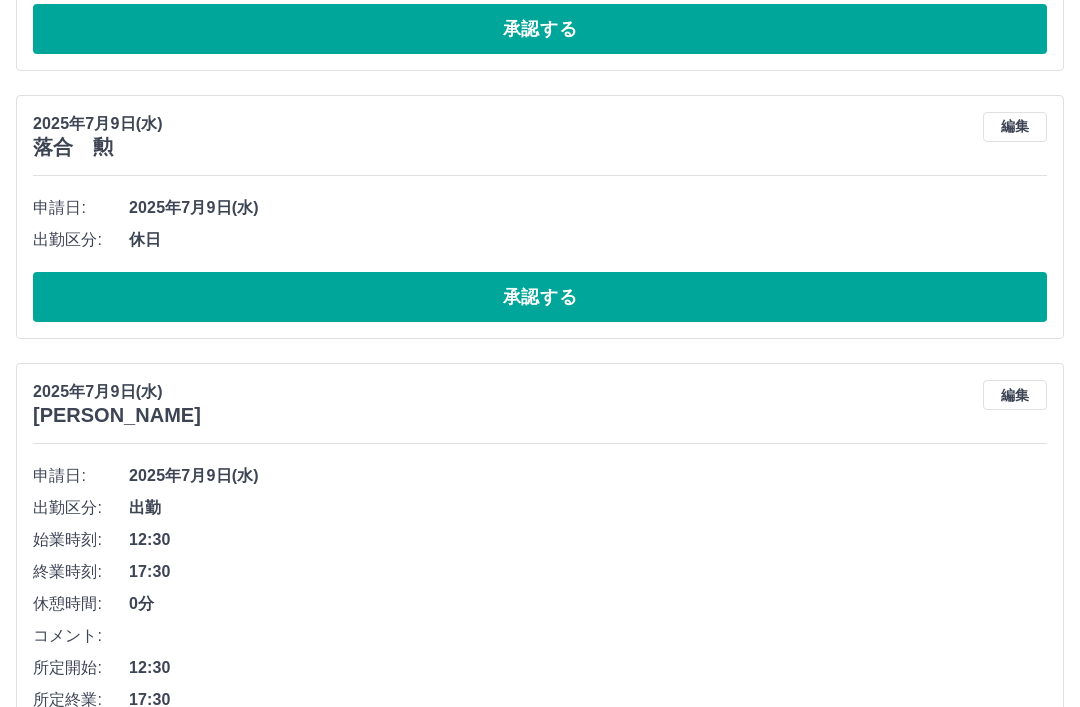 click on "承認する" at bounding box center [540, 297] 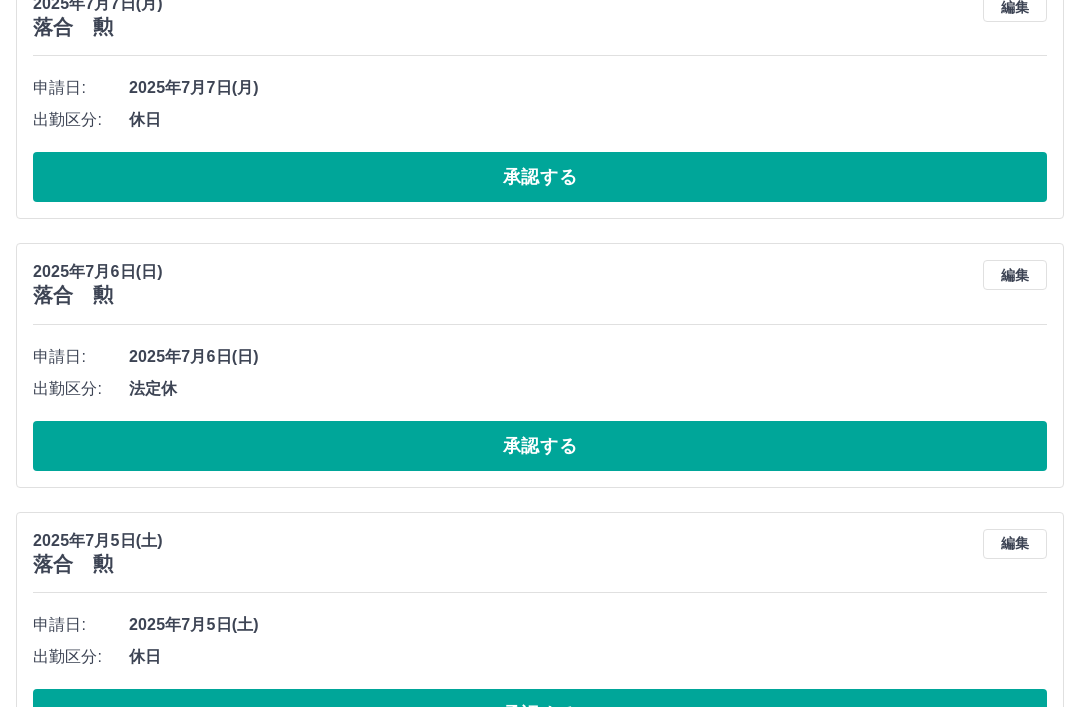 scroll, scrollTop: 5250, scrollLeft: 0, axis: vertical 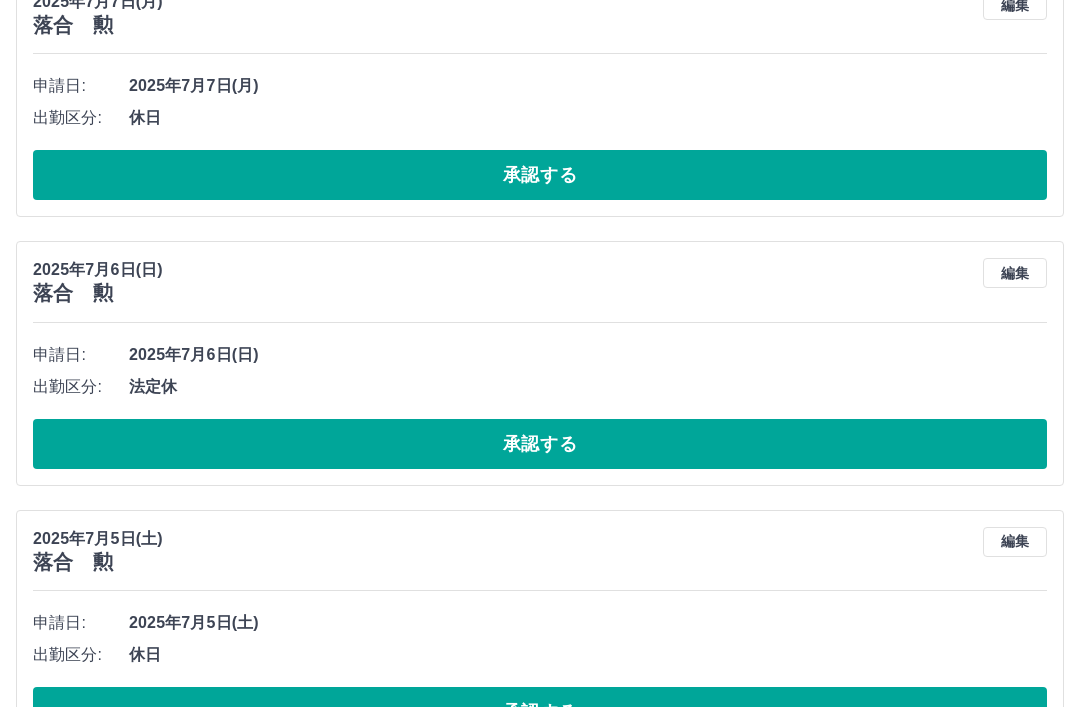 click on "編集" at bounding box center [1015, 542] 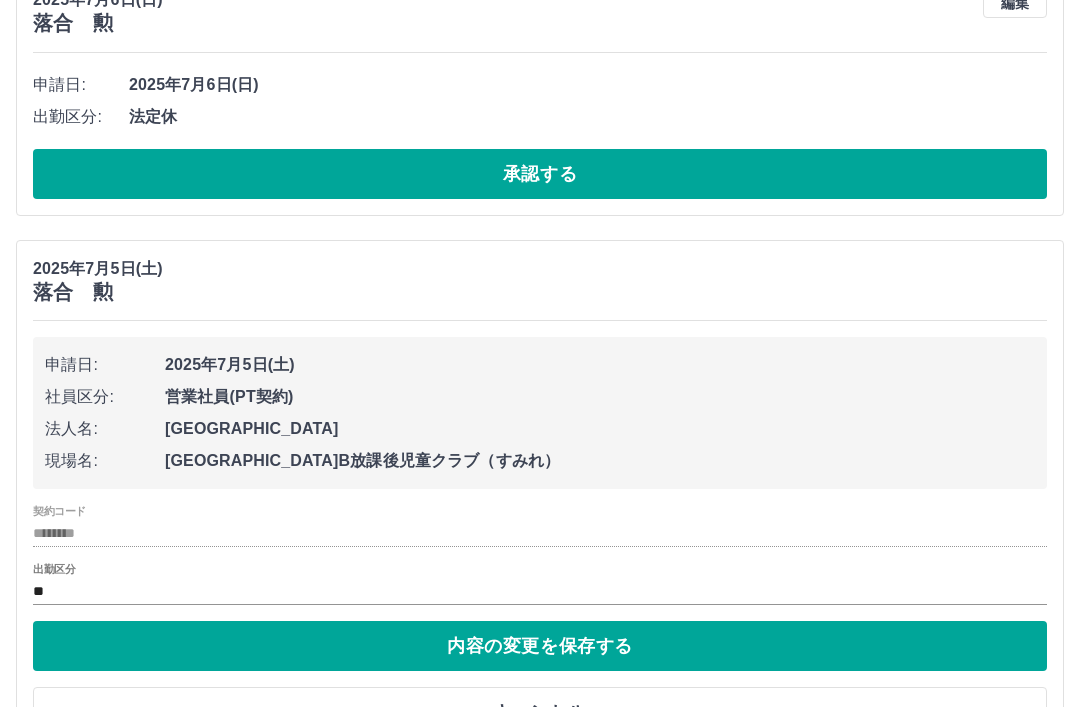 click on "キャンセル" at bounding box center [540, 712] 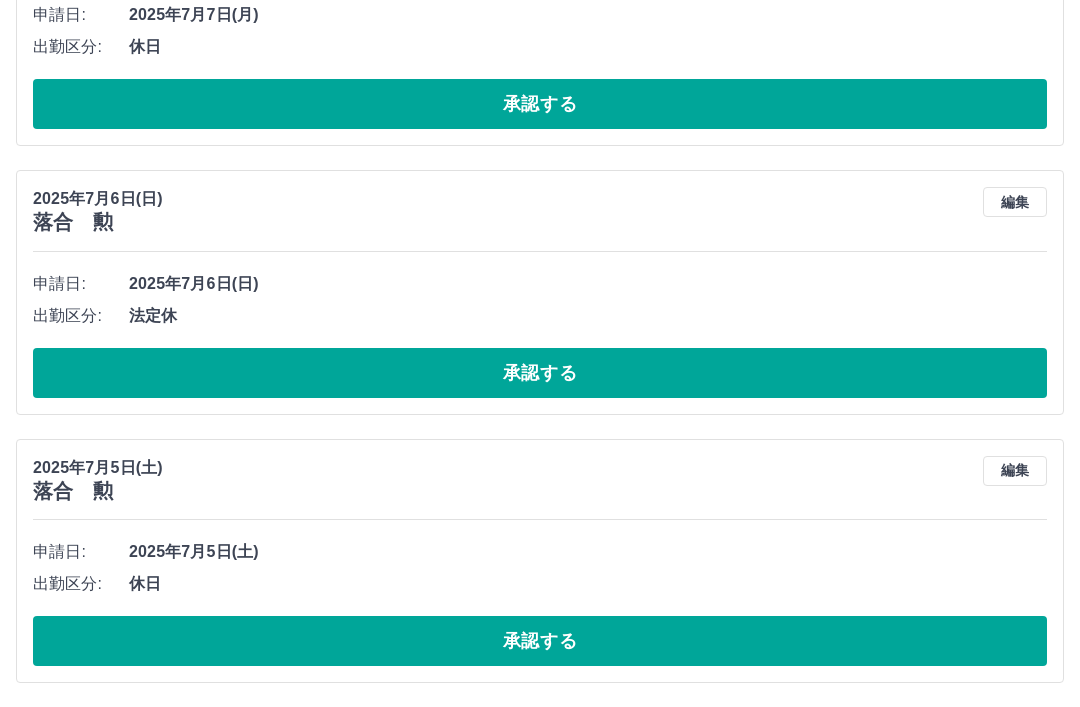 scroll, scrollTop: 5250, scrollLeft: 0, axis: vertical 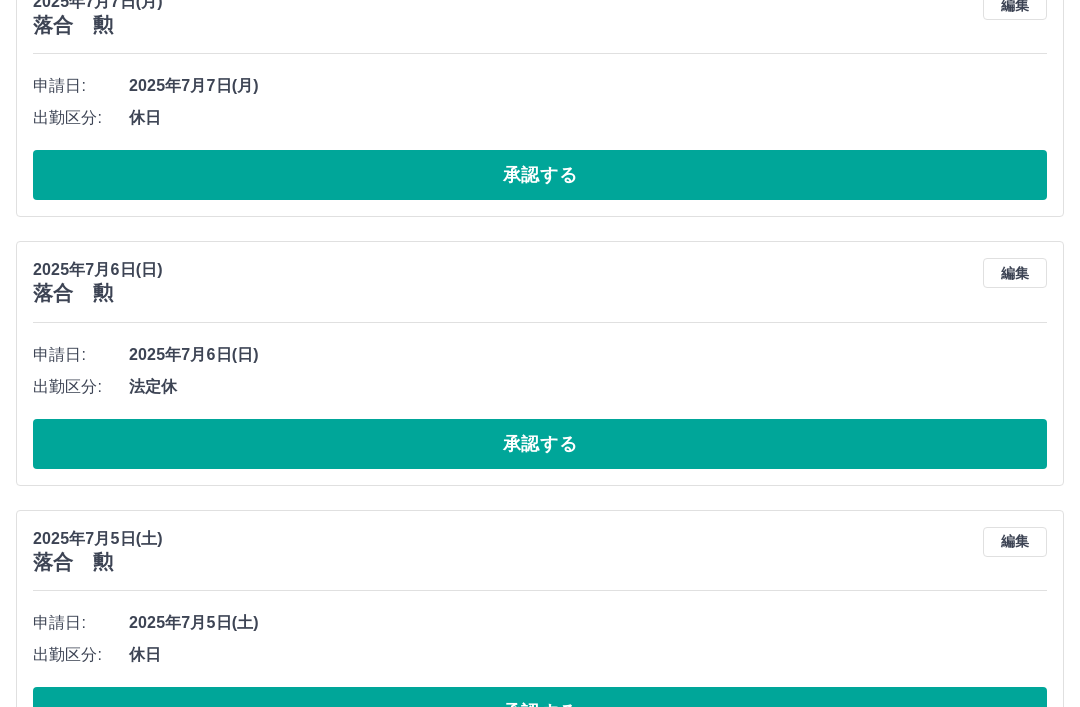 click on "承認する" at bounding box center (540, 712) 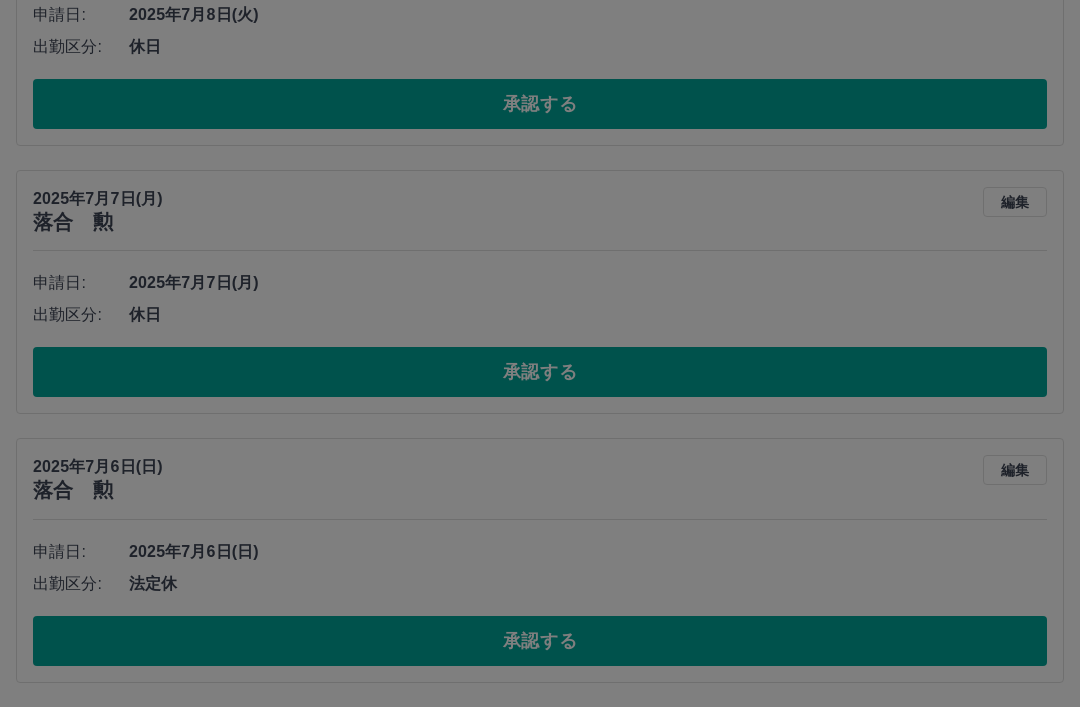 scroll, scrollTop: 4982, scrollLeft: 0, axis: vertical 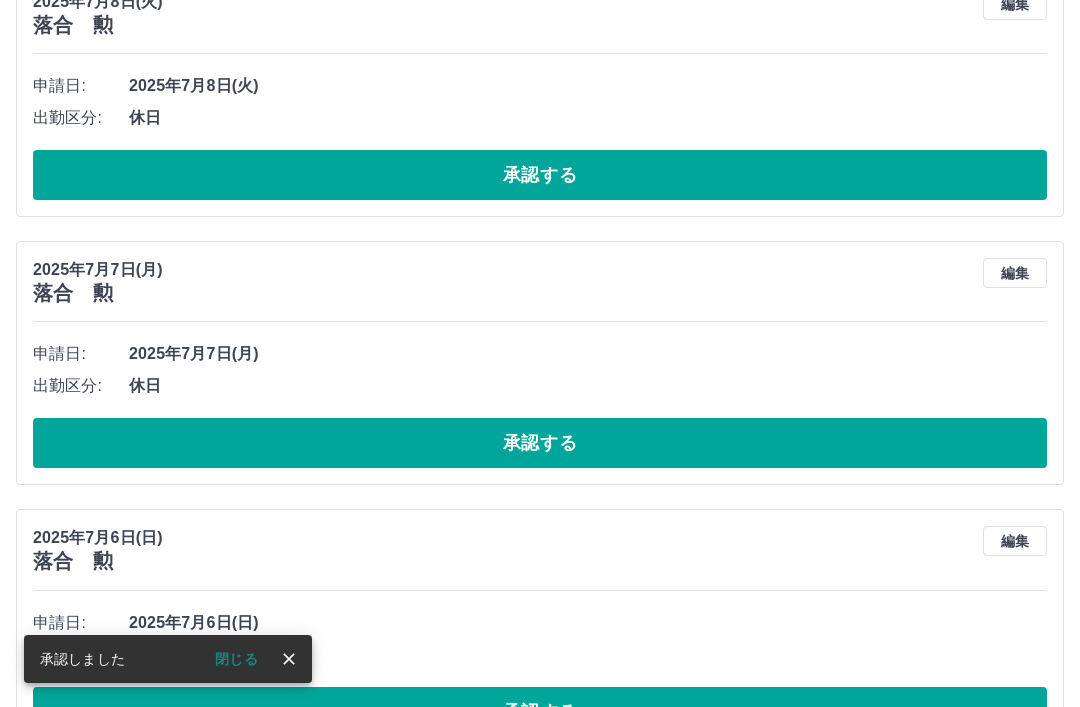 click on "編集" at bounding box center (1015, 541) 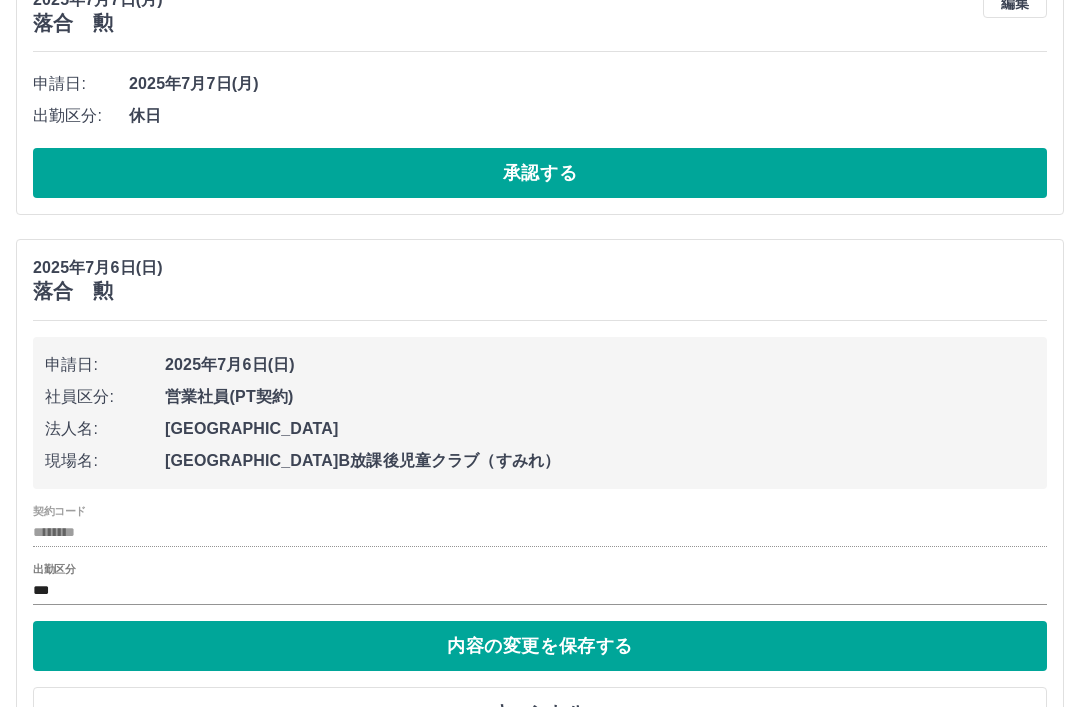 click on "キャンセル" at bounding box center (540, 712) 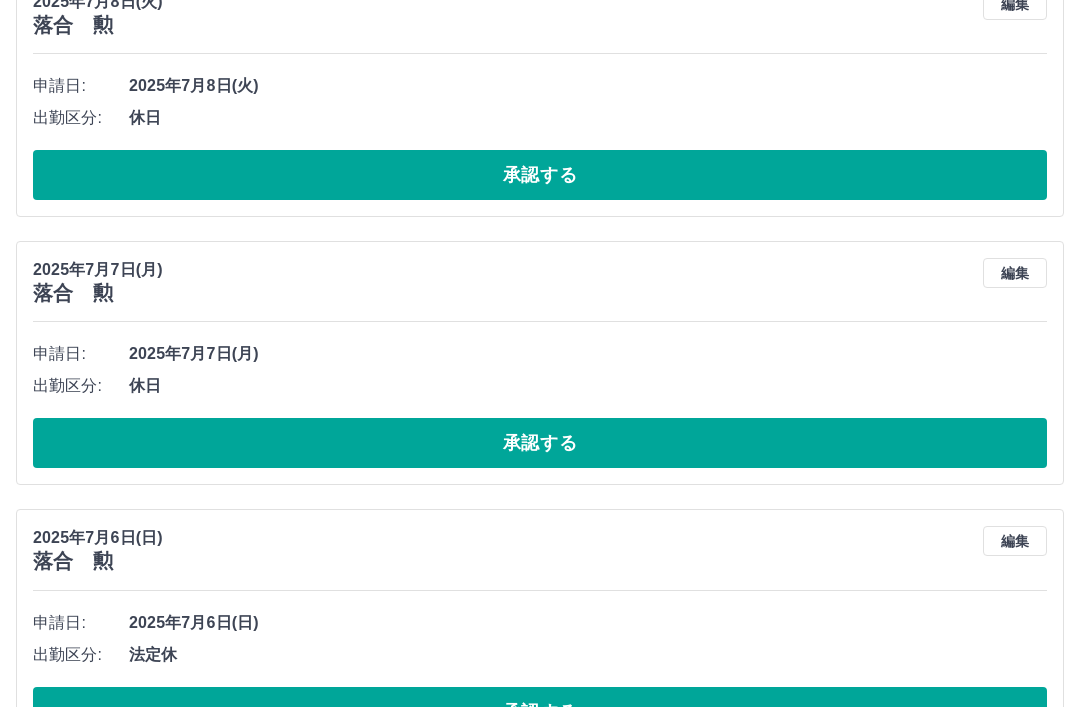 click on "承認する" at bounding box center (540, 712) 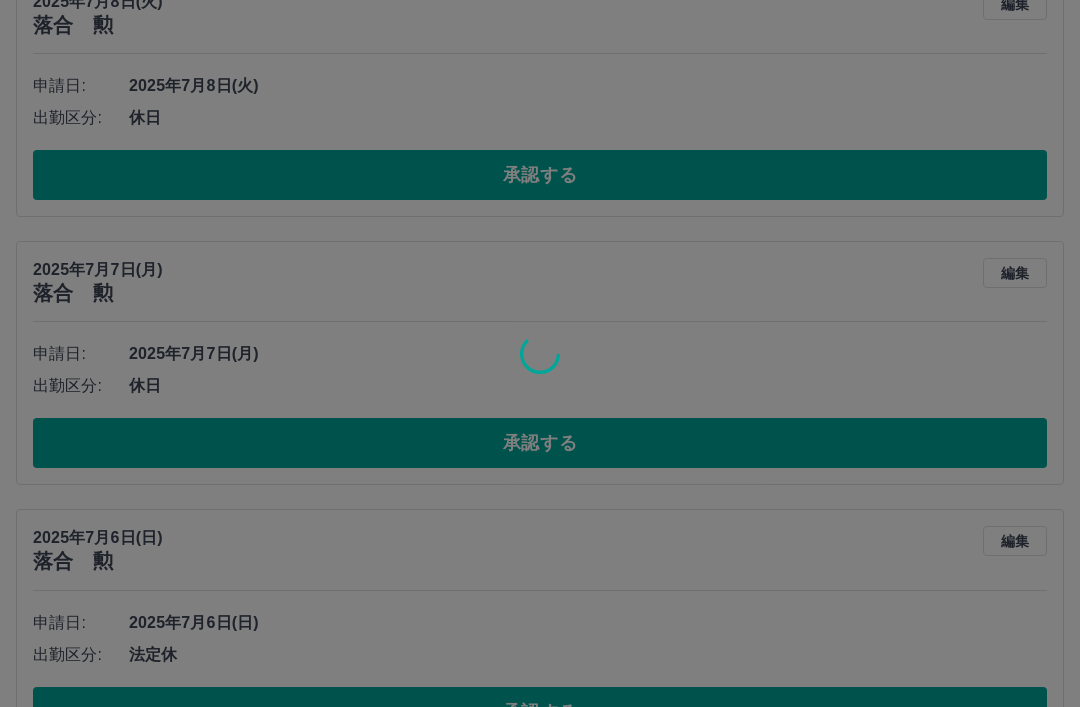 scroll, scrollTop: 4714, scrollLeft: 0, axis: vertical 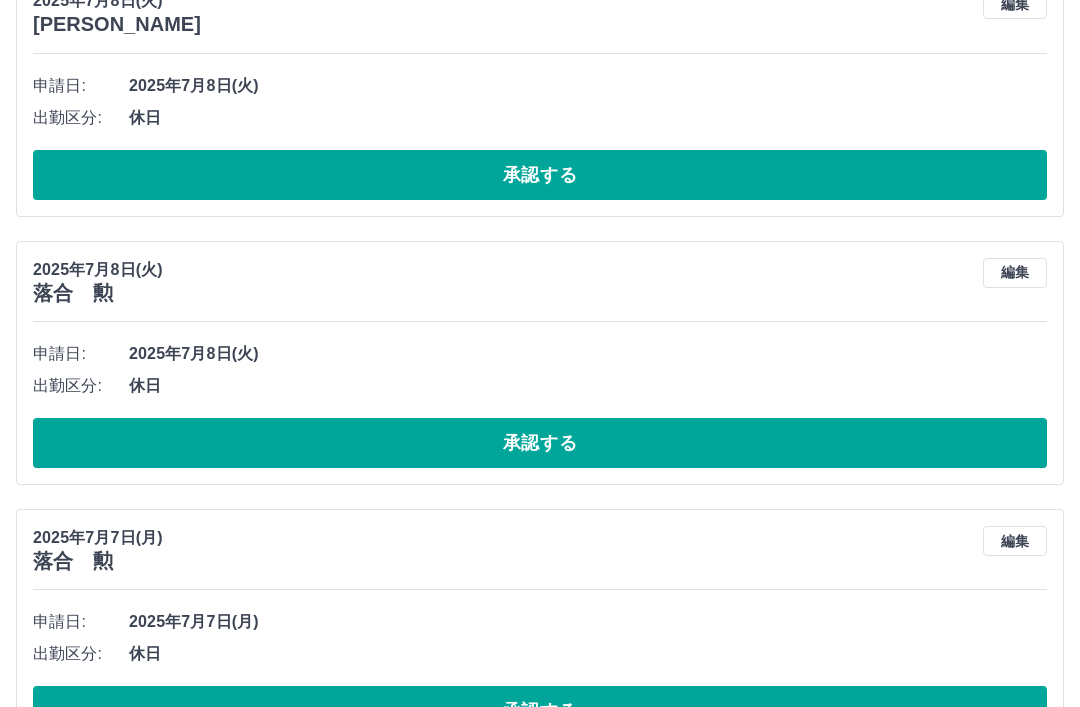 click on "編集" at bounding box center (1015, 541) 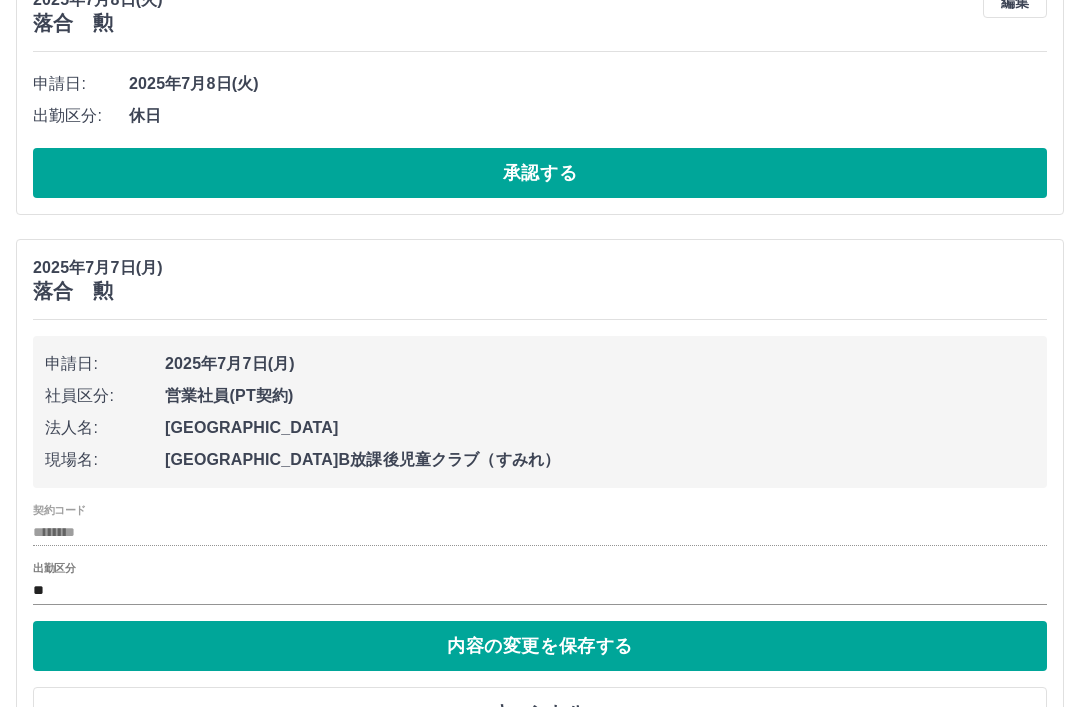 click on "キャンセル" at bounding box center [540, 712] 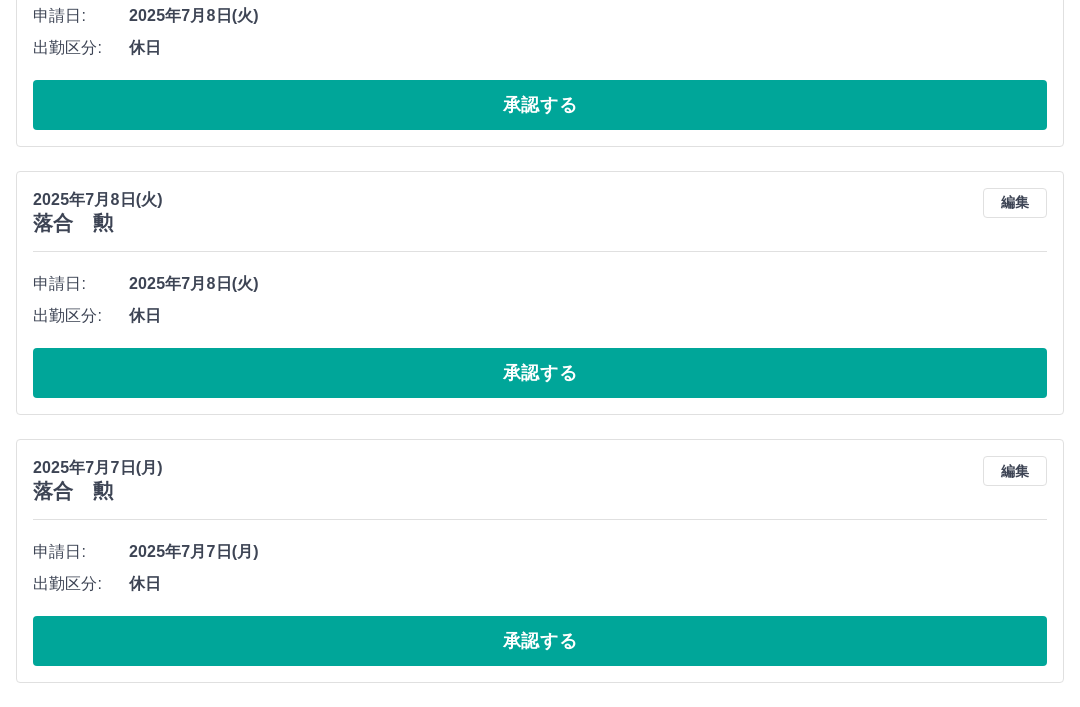 scroll, scrollTop: 4714, scrollLeft: 0, axis: vertical 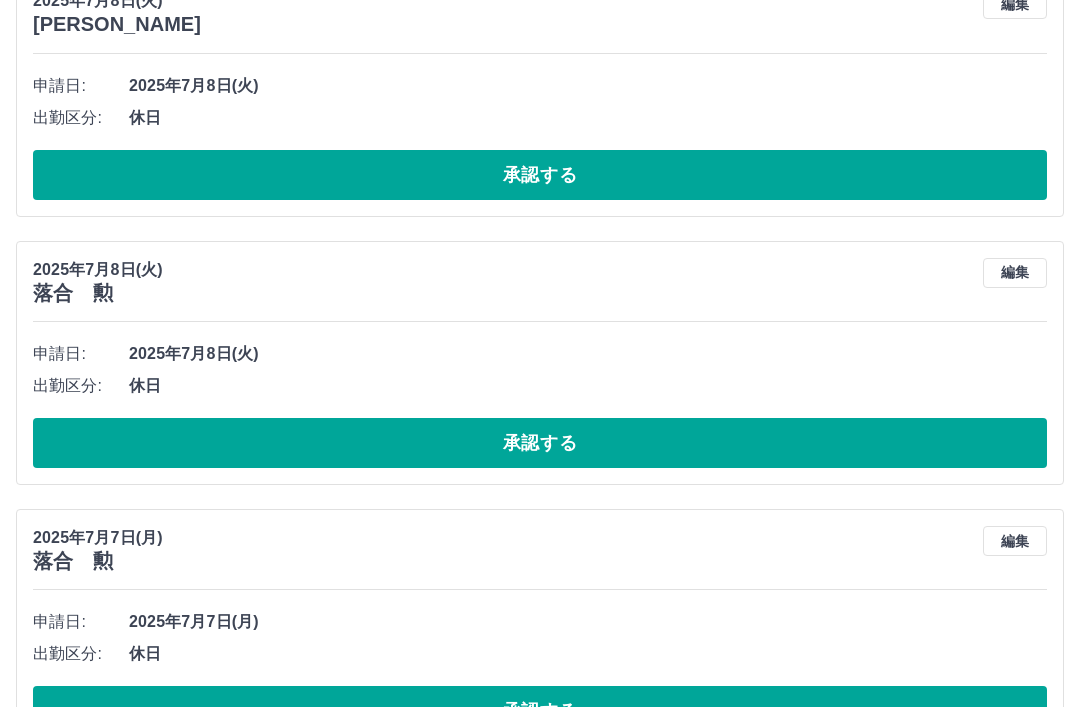 click on "承認する" at bounding box center [540, 711] 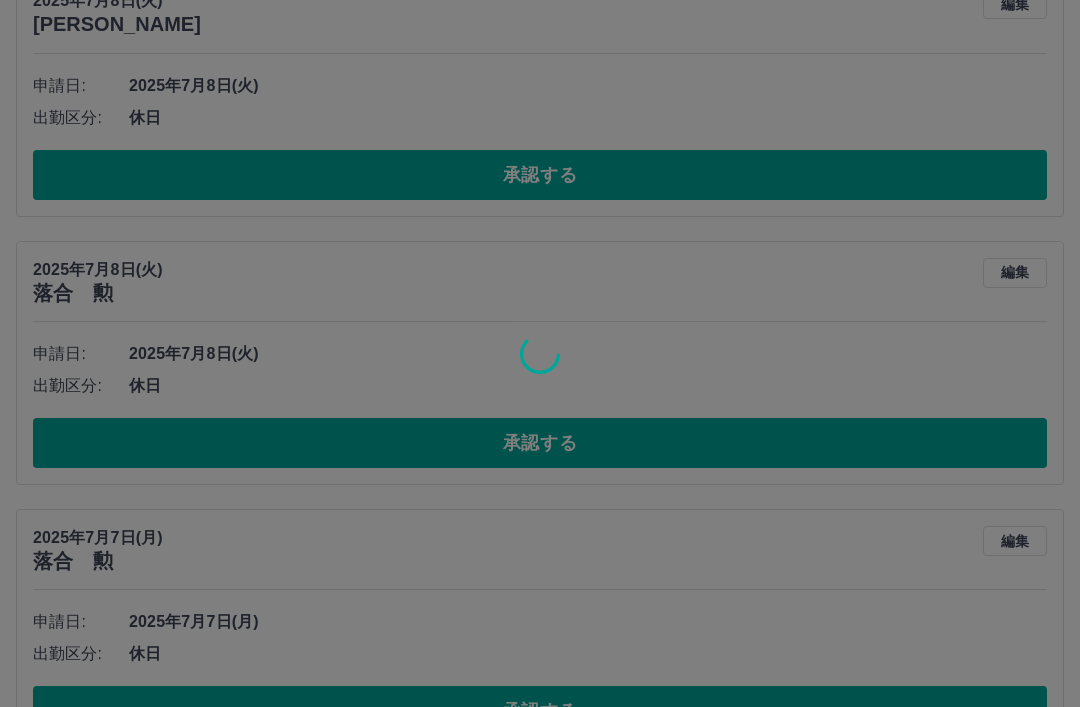 scroll, scrollTop: 4446, scrollLeft: 0, axis: vertical 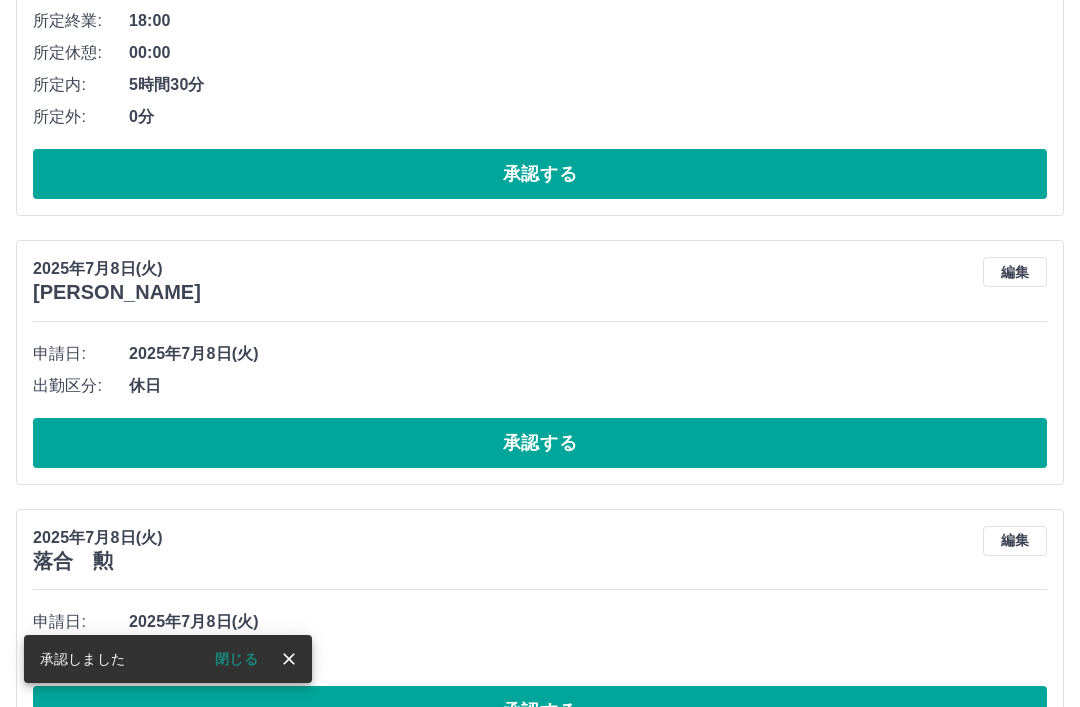 click on "編集" at bounding box center (1015, 541) 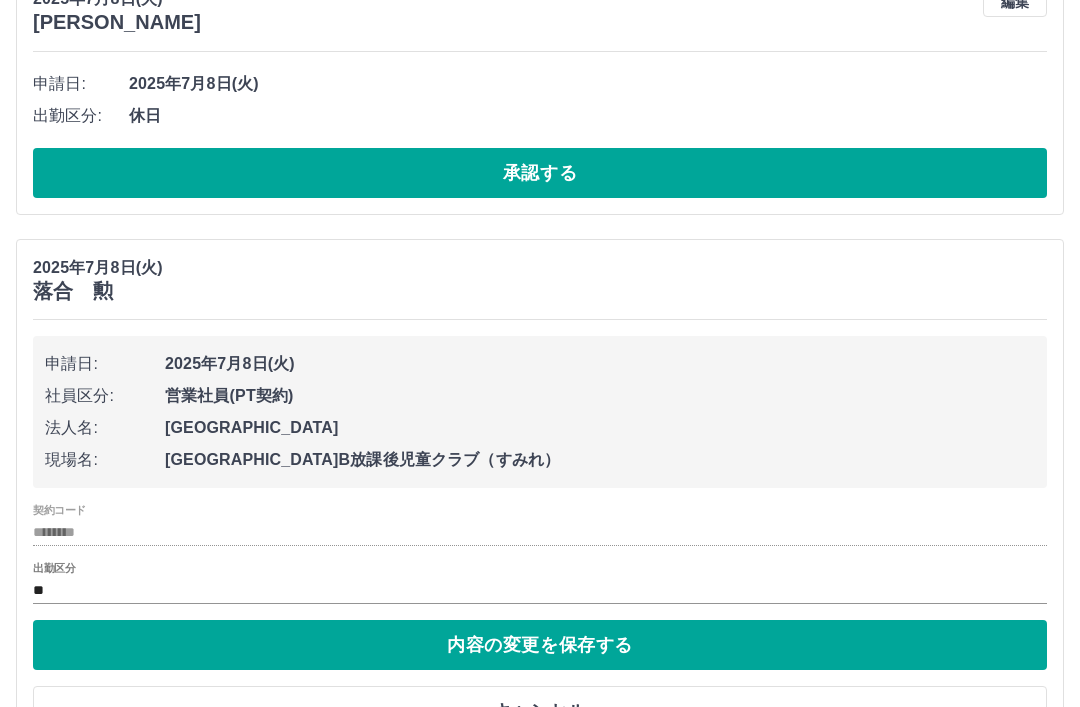 click on "キャンセル" at bounding box center [540, 711] 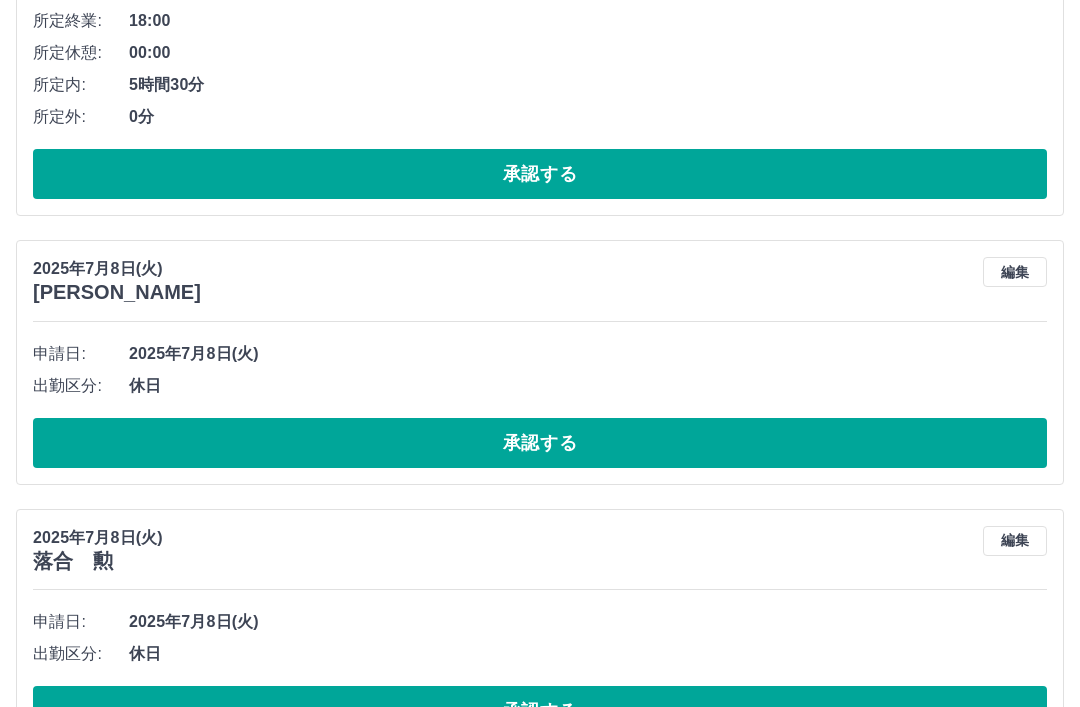 click on "承認する" at bounding box center (540, 711) 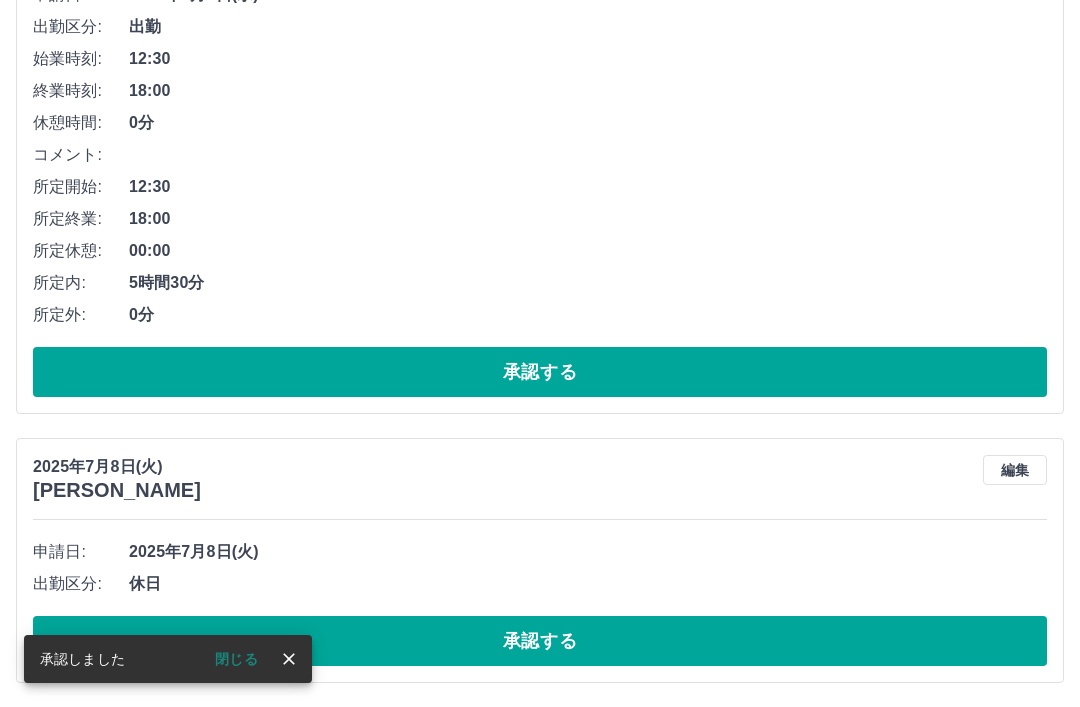scroll, scrollTop: 4178, scrollLeft: 0, axis: vertical 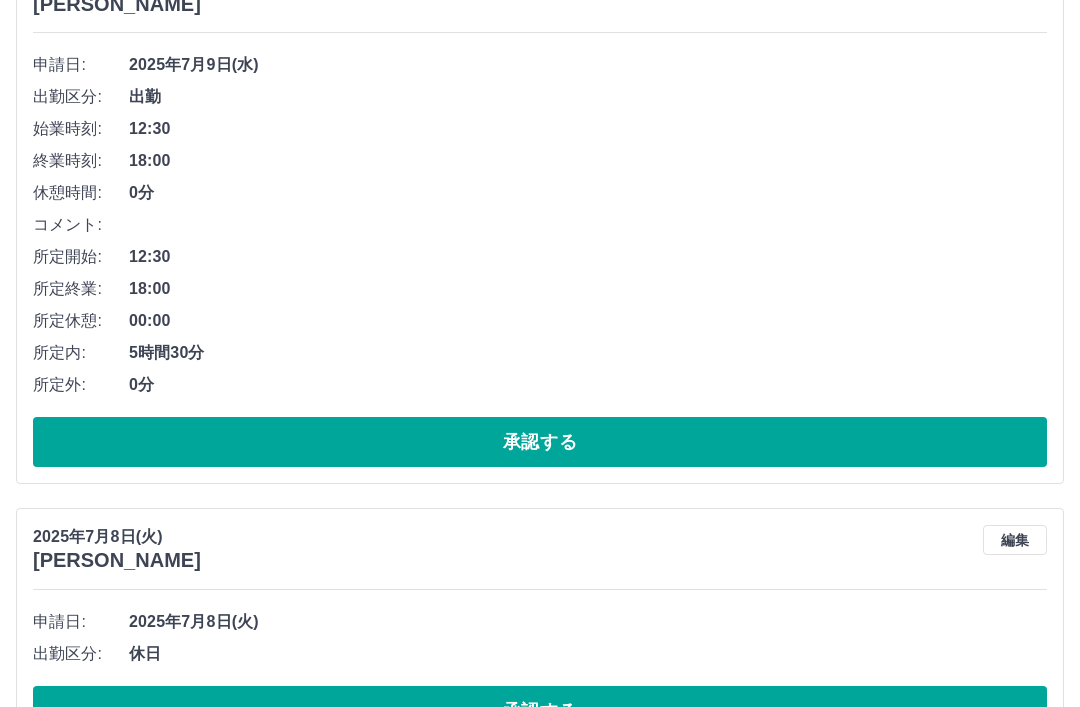 click on "編集" at bounding box center (1015, 540) 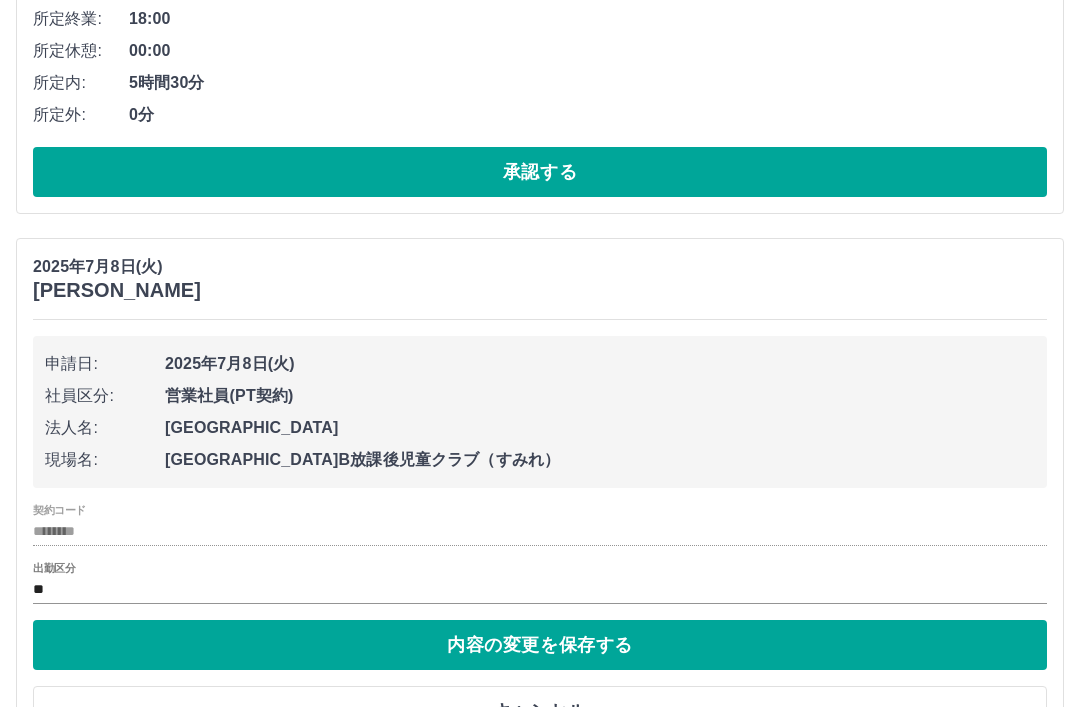 click on "キャンセル" at bounding box center (540, 711) 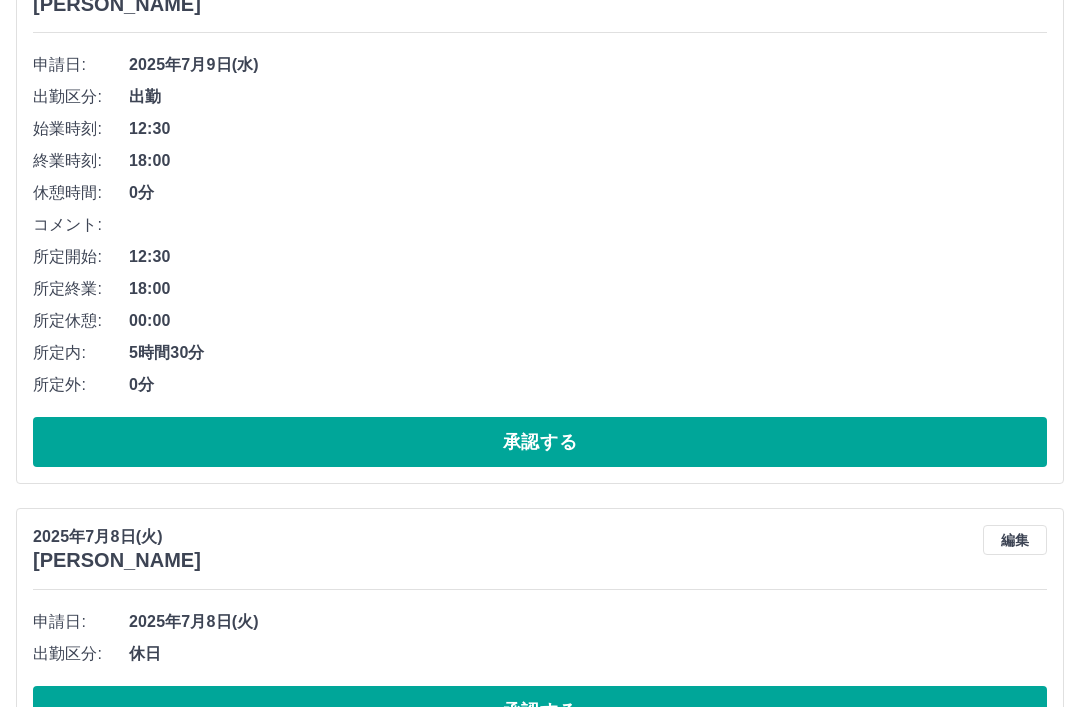 click on "承認する" at bounding box center [540, 711] 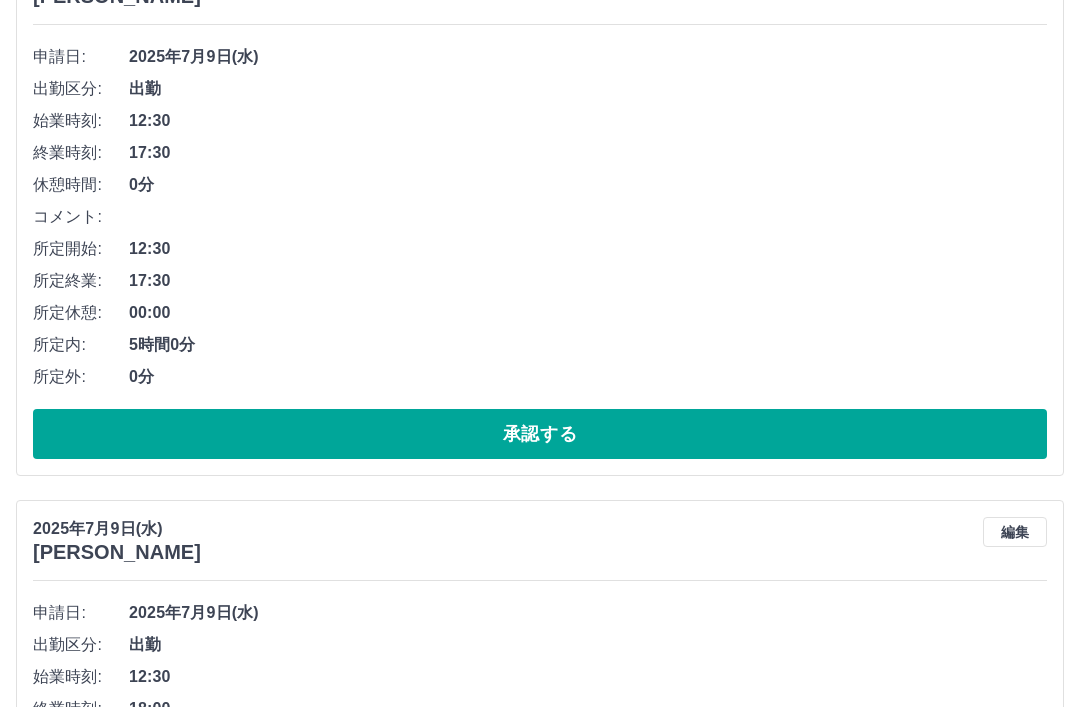 scroll, scrollTop: 3629, scrollLeft: 0, axis: vertical 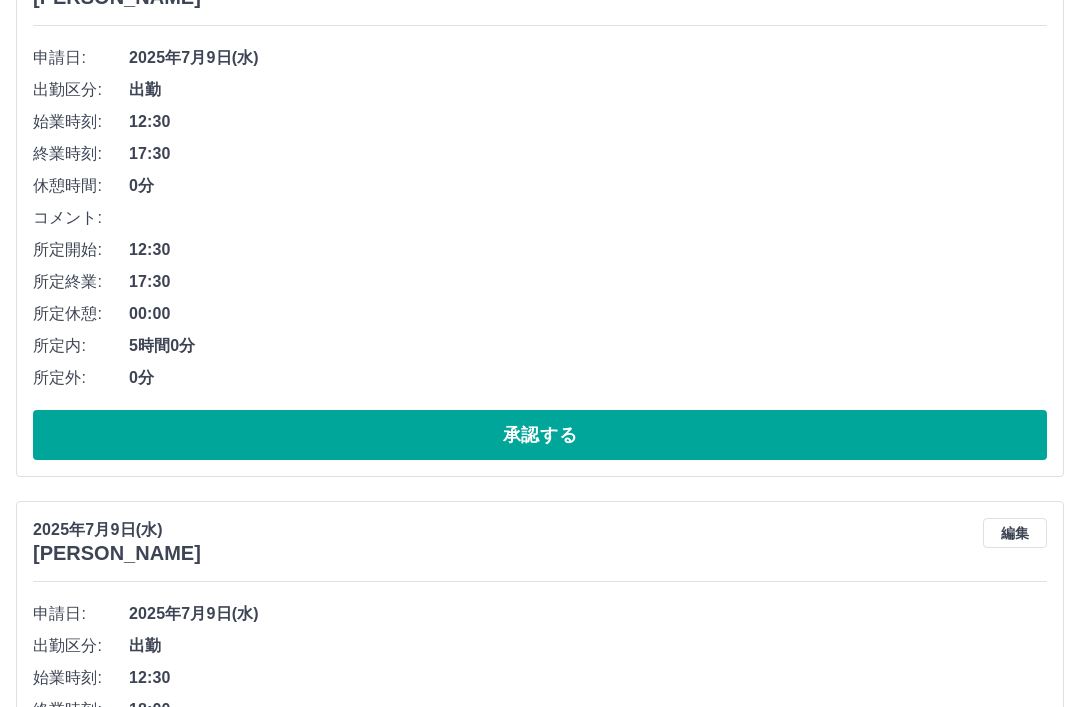 click on "編集" at bounding box center [1015, 533] 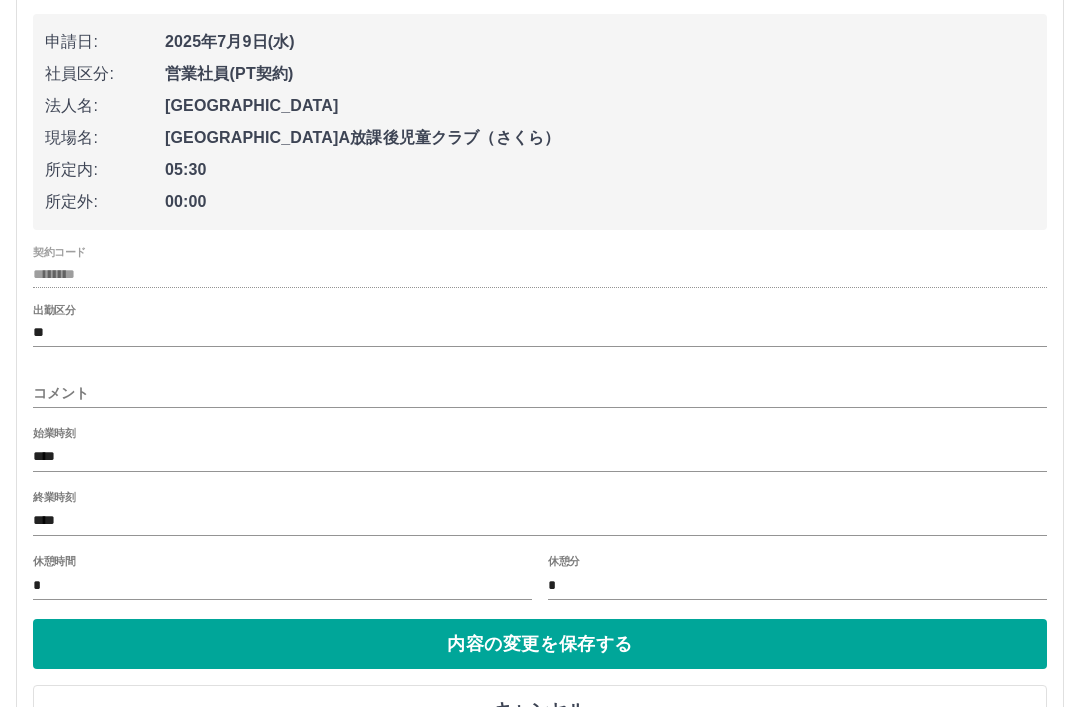 click on "キャンセル" at bounding box center [540, 710] 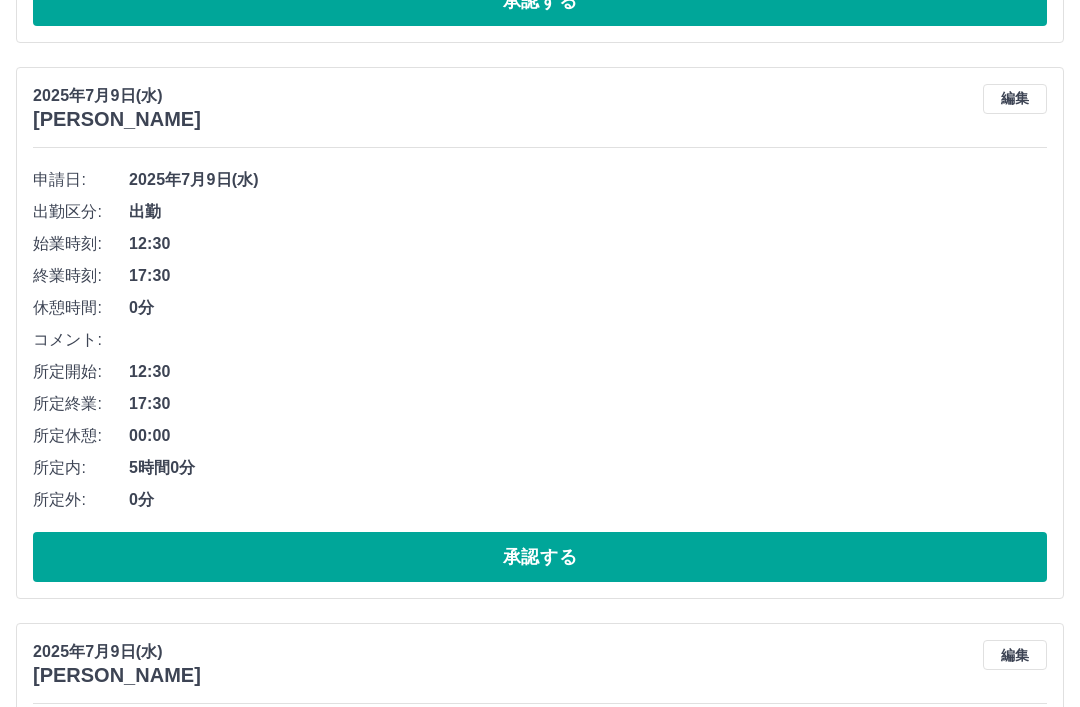 click on "編集" at bounding box center [1015, 100] 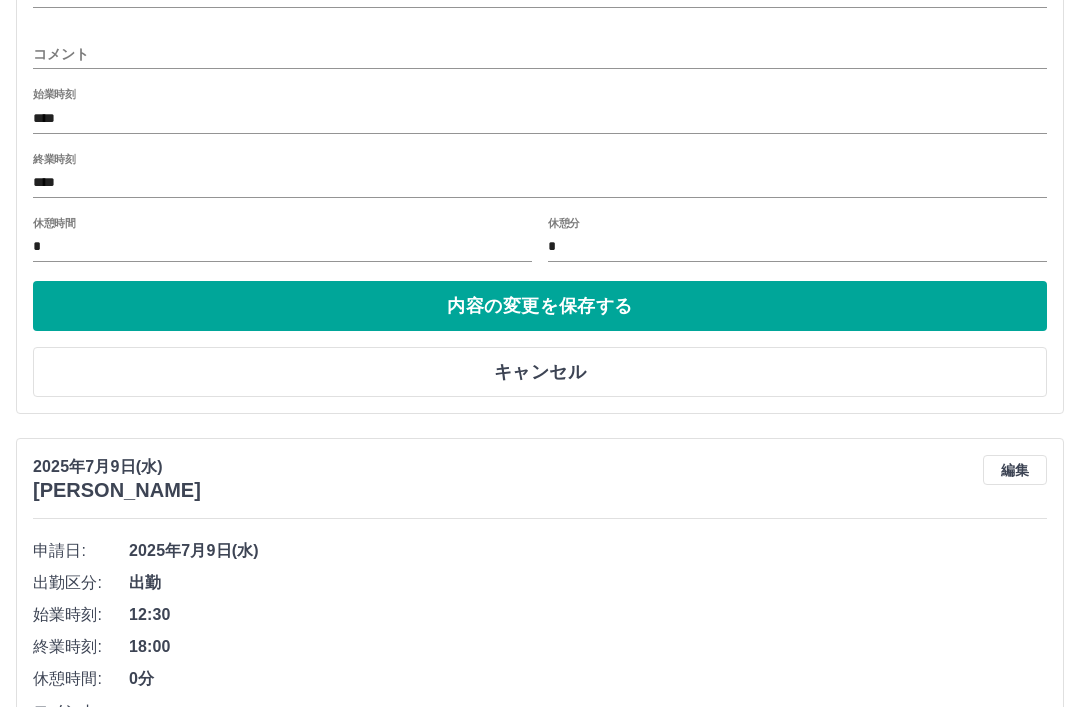 click on "キャンセル" at bounding box center [540, 373] 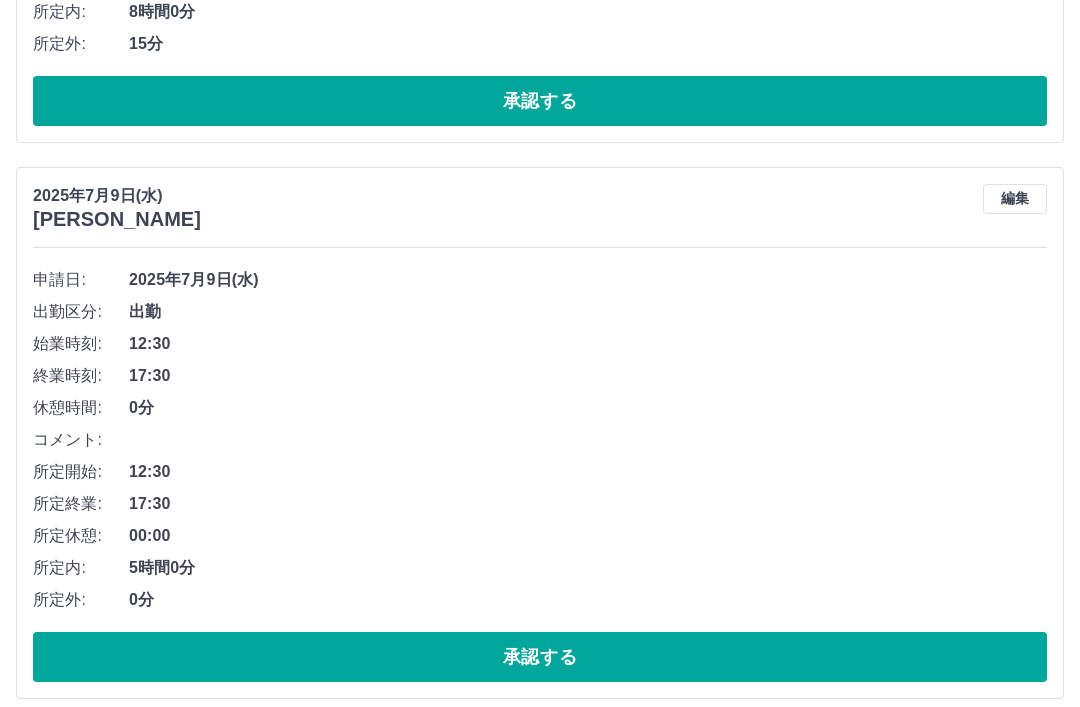 scroll, scrollTop: 3387, scrollLeft: 0, axis: vertical 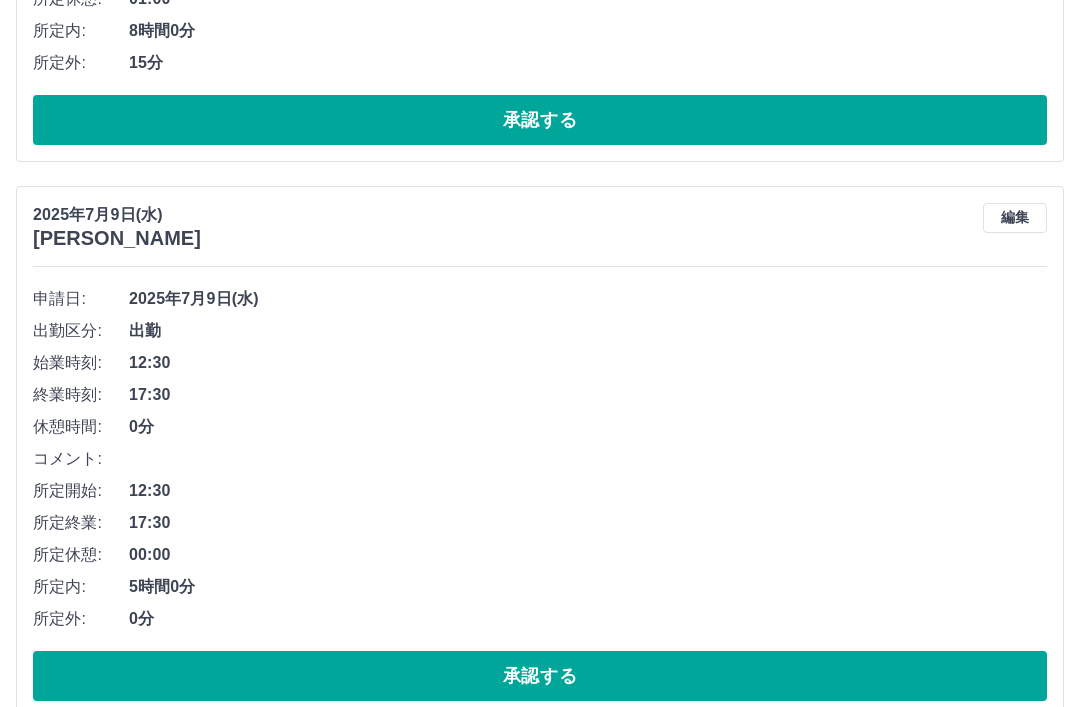 click on "編集" at bounding box center (1015, 219) 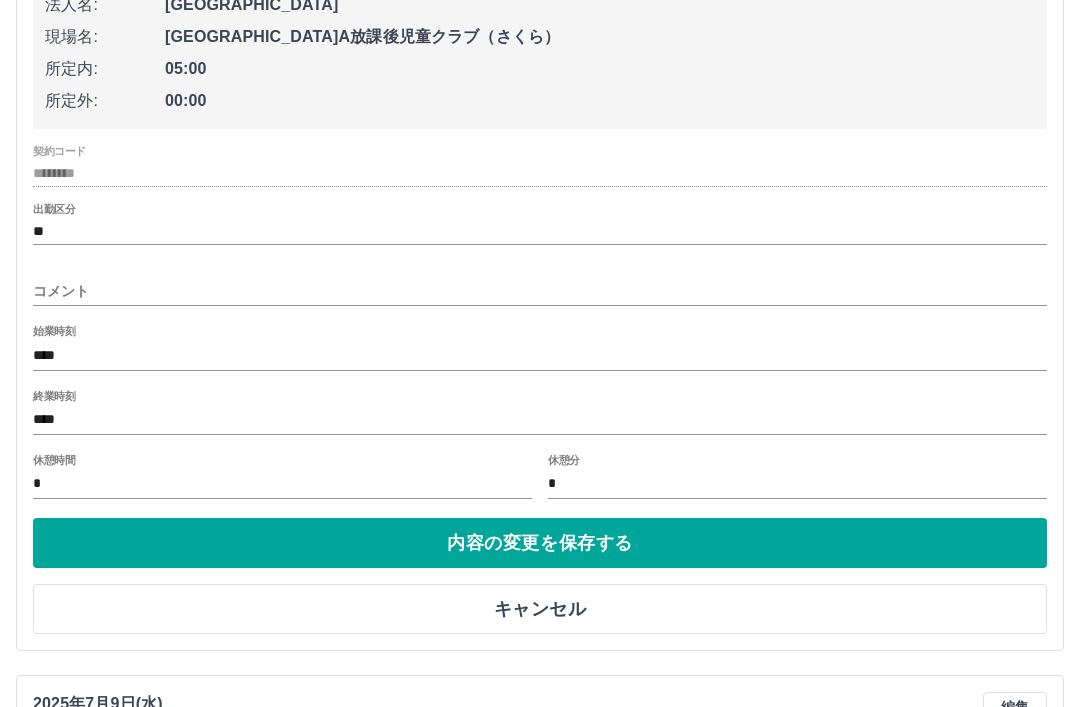 scroll, scrollTop: 3765, scrollLeft: 0, axis: vertical 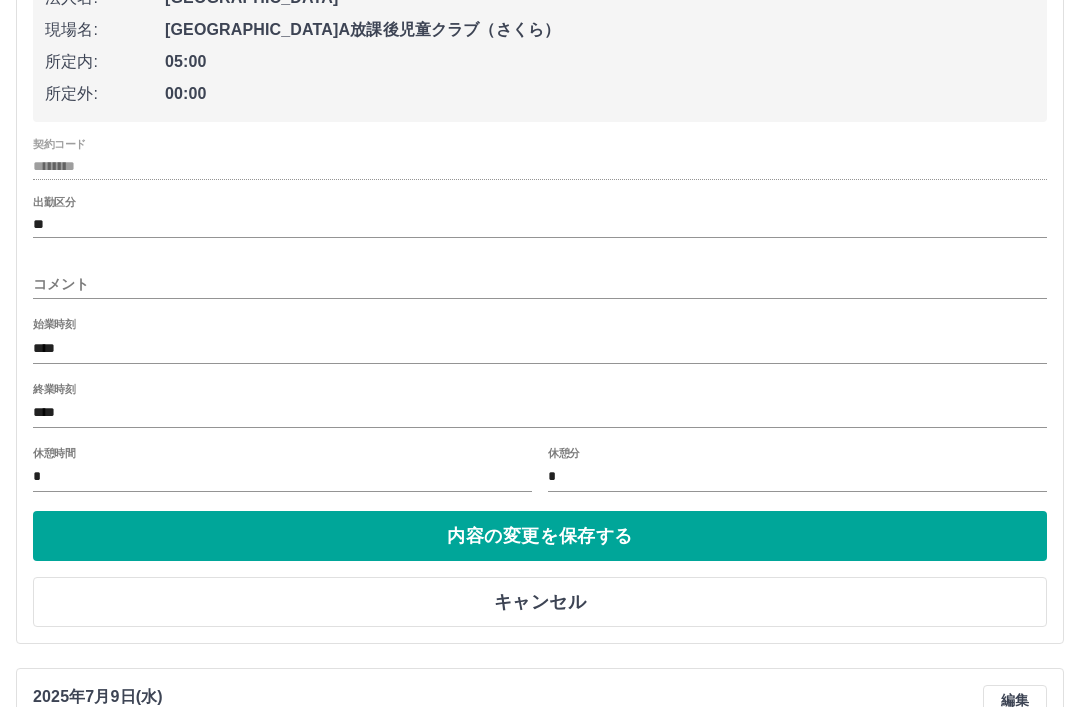 click on "キャンセル" at bounding box center [540, 602] 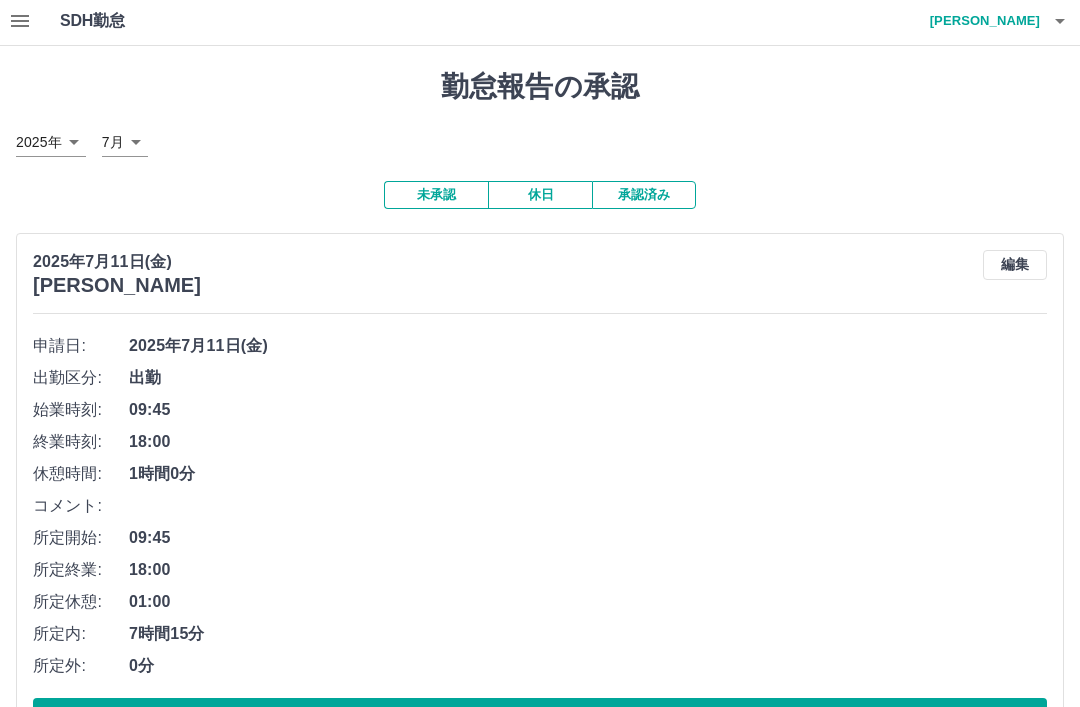 scroll, scrollTop: 0, scrollLeft: 0, axis: both 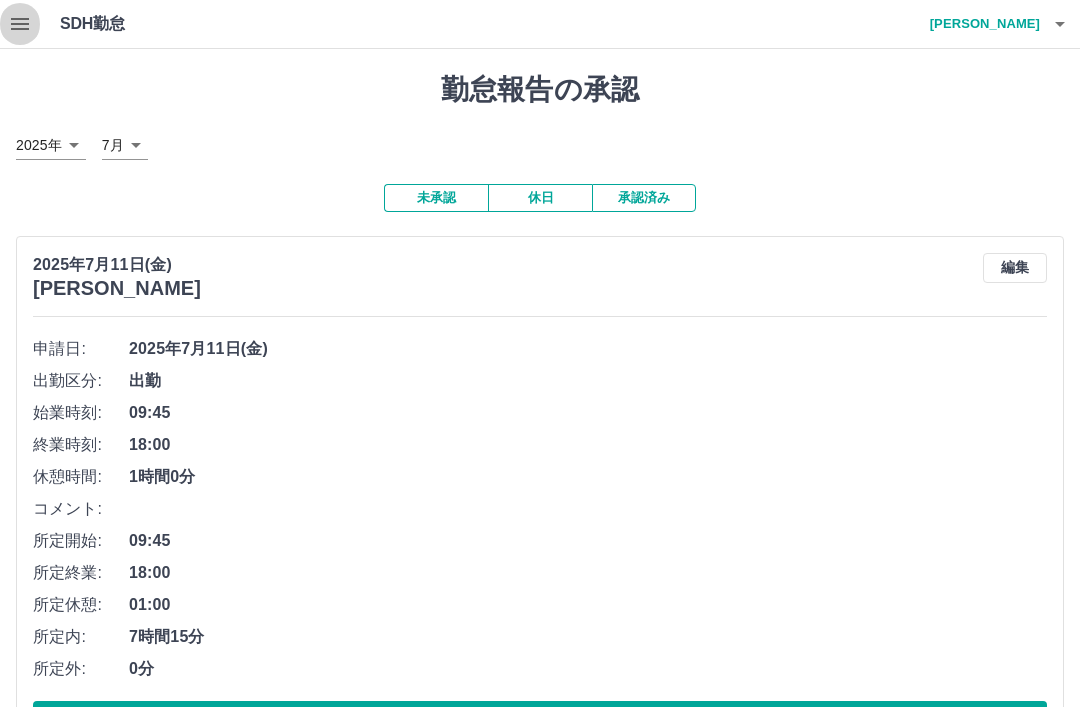 click 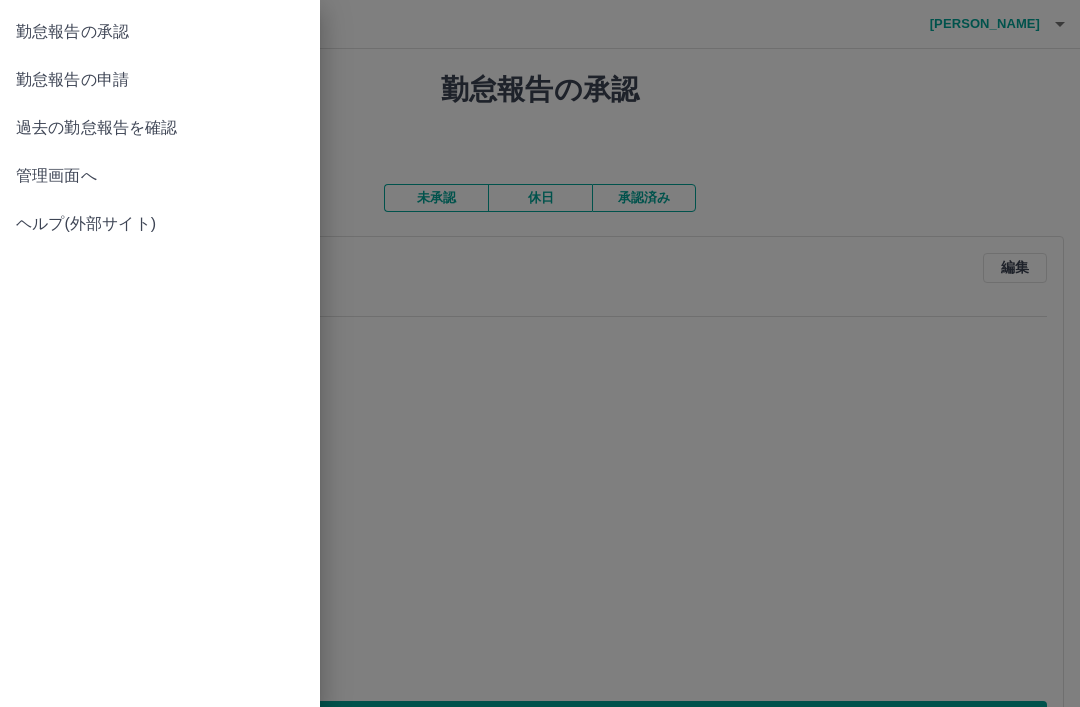click on "勤怠報告の申請" at bounding box center [160, 80] 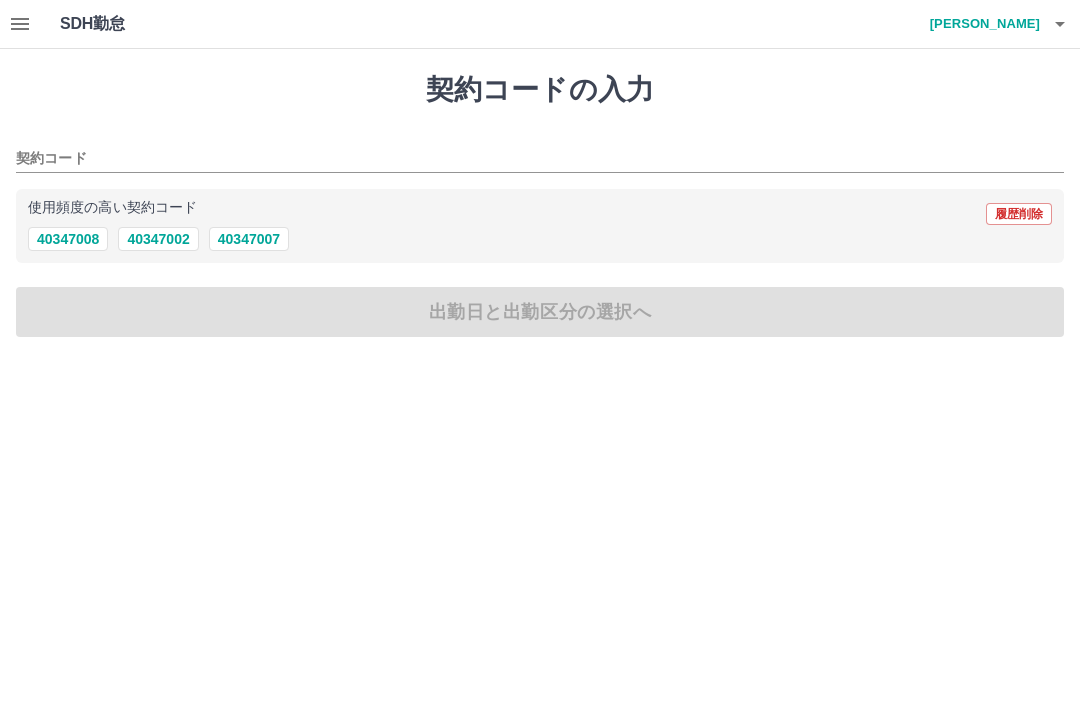 click on "40347008" at bounding box center (68, 239) 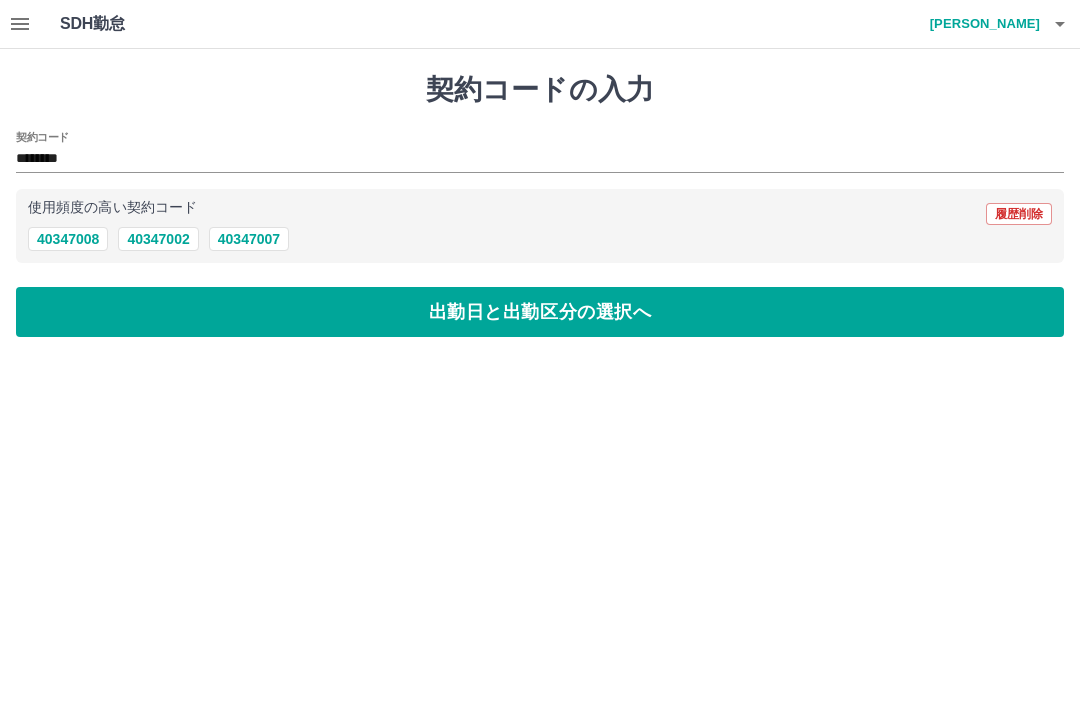 click on "出勤日と出勤区分の選択へ" at bounding box center (540, 312) 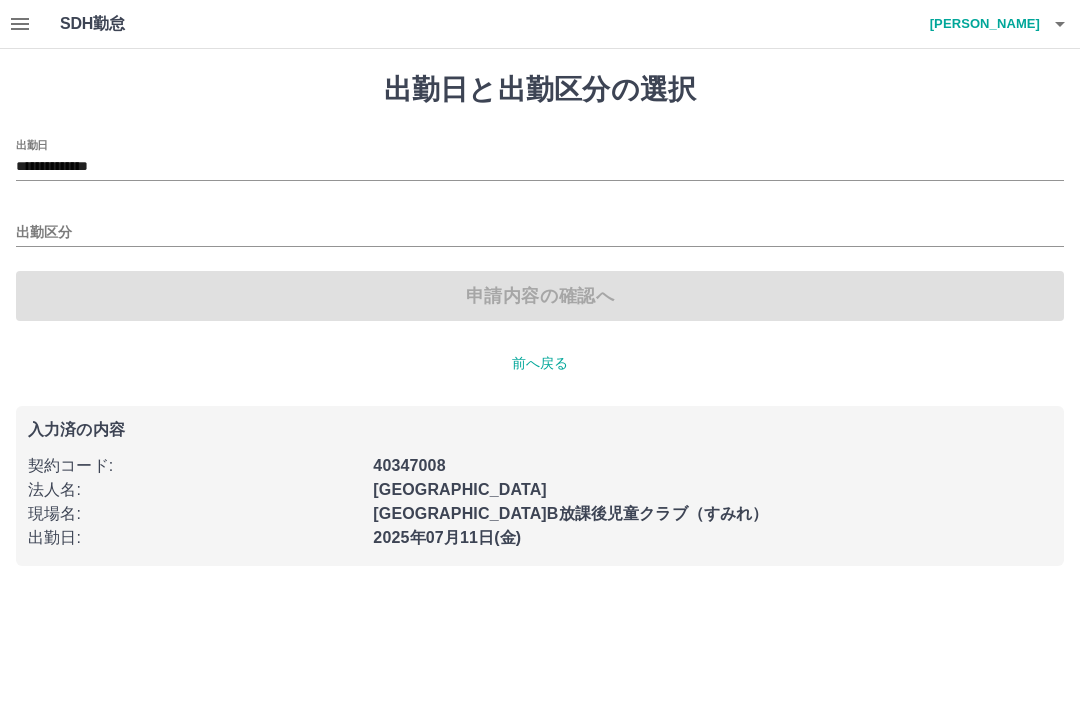 click on "**********" at bounding box center [540, 167] 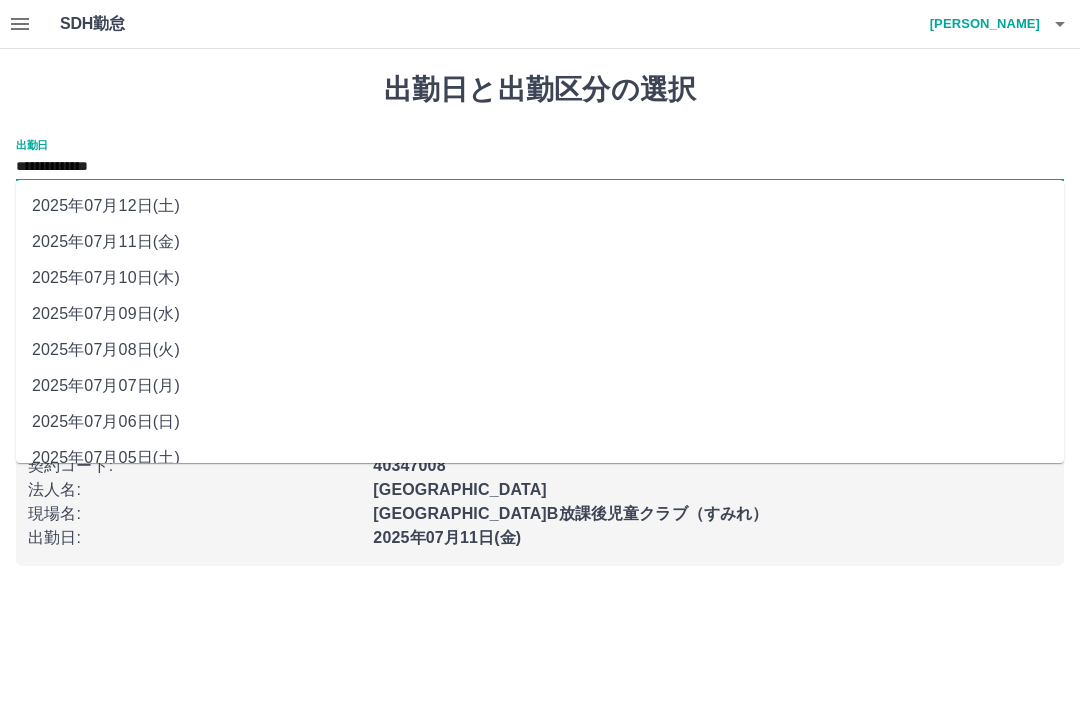 click on "2025年07月12日(土)" at bounding box center [540, 206] 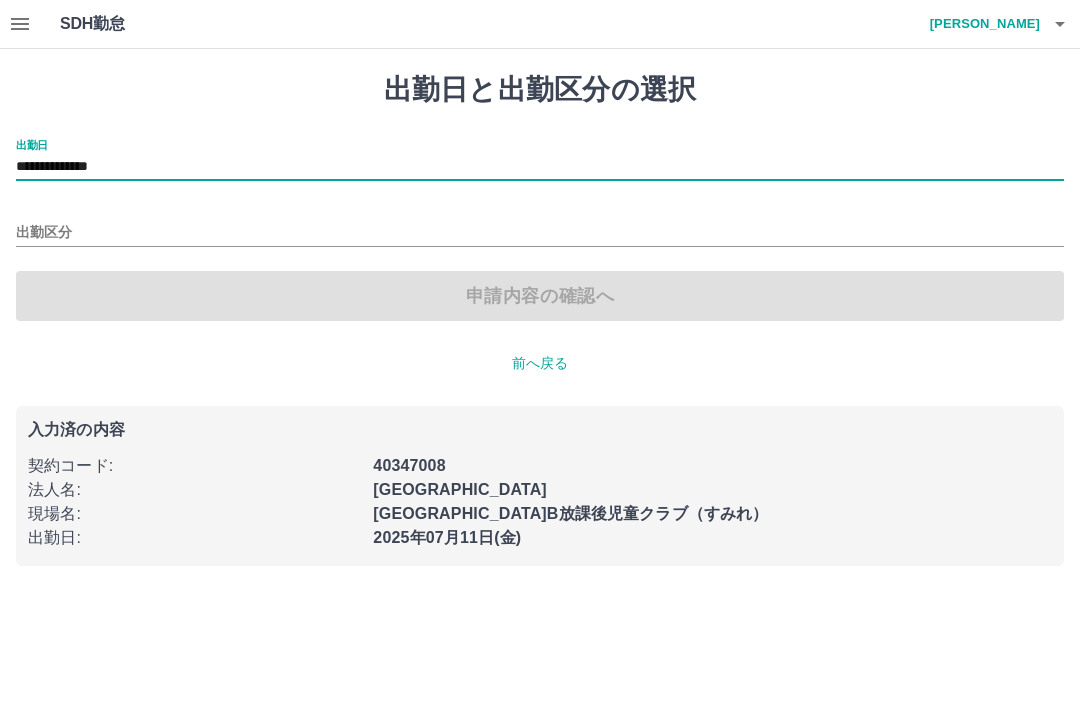 click on "出勤区分" at bounding box center [540, 233] 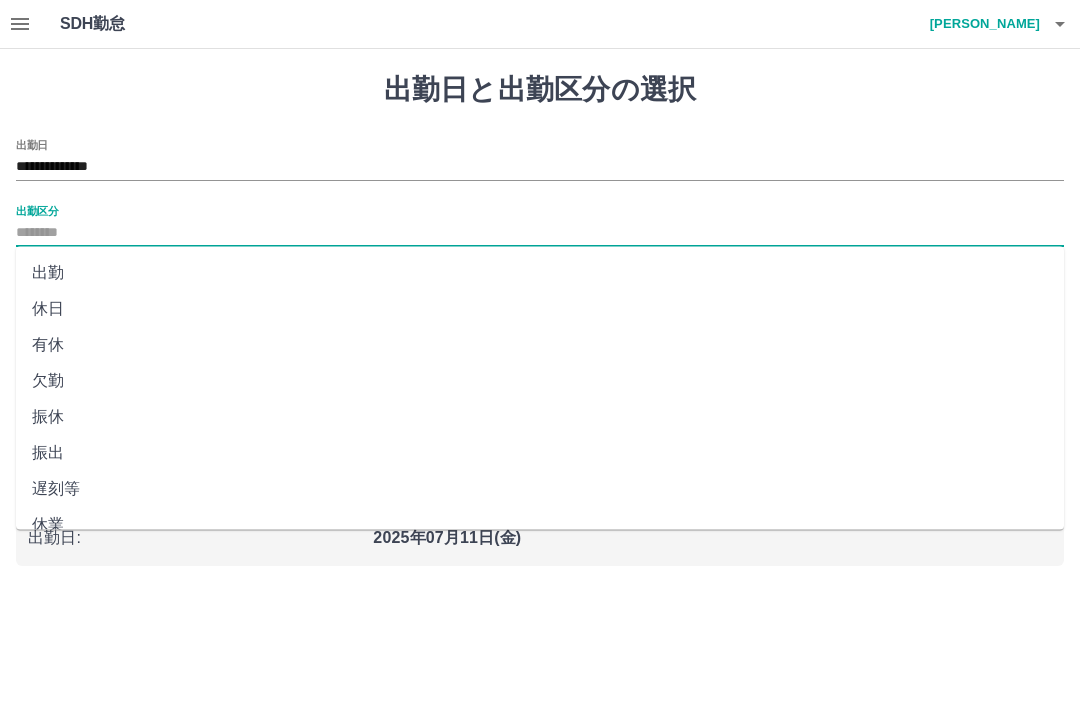 click on "休日" at bounding box center (540, 309) 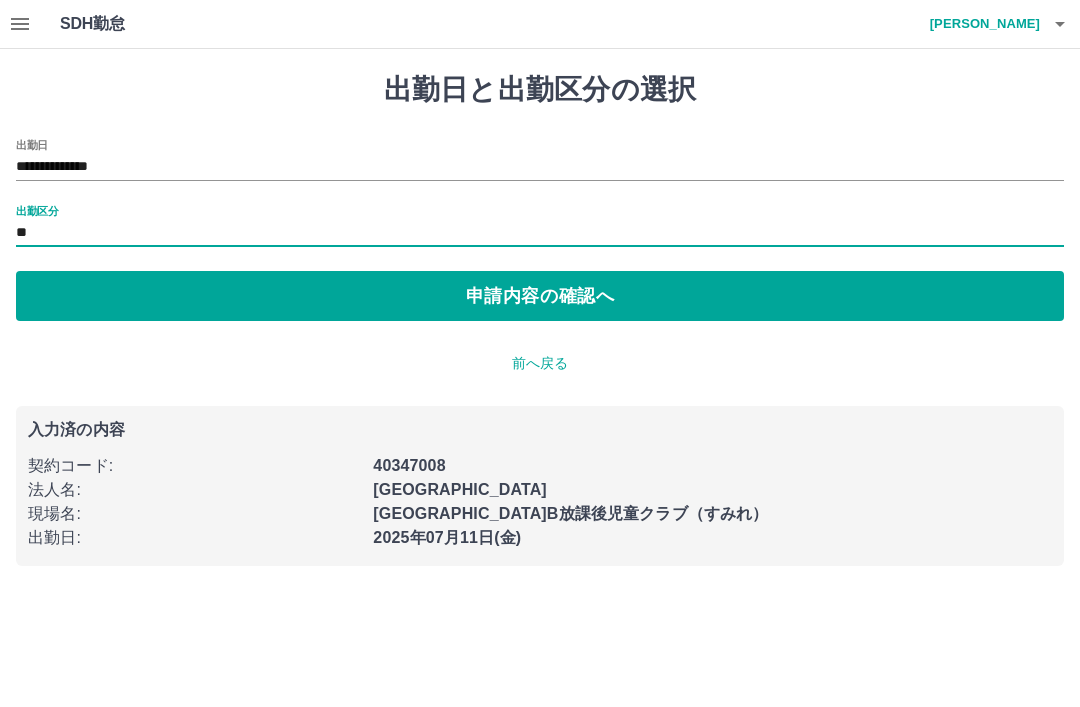 click on "申請内容の確認へ" at bounding box center (540, 296) 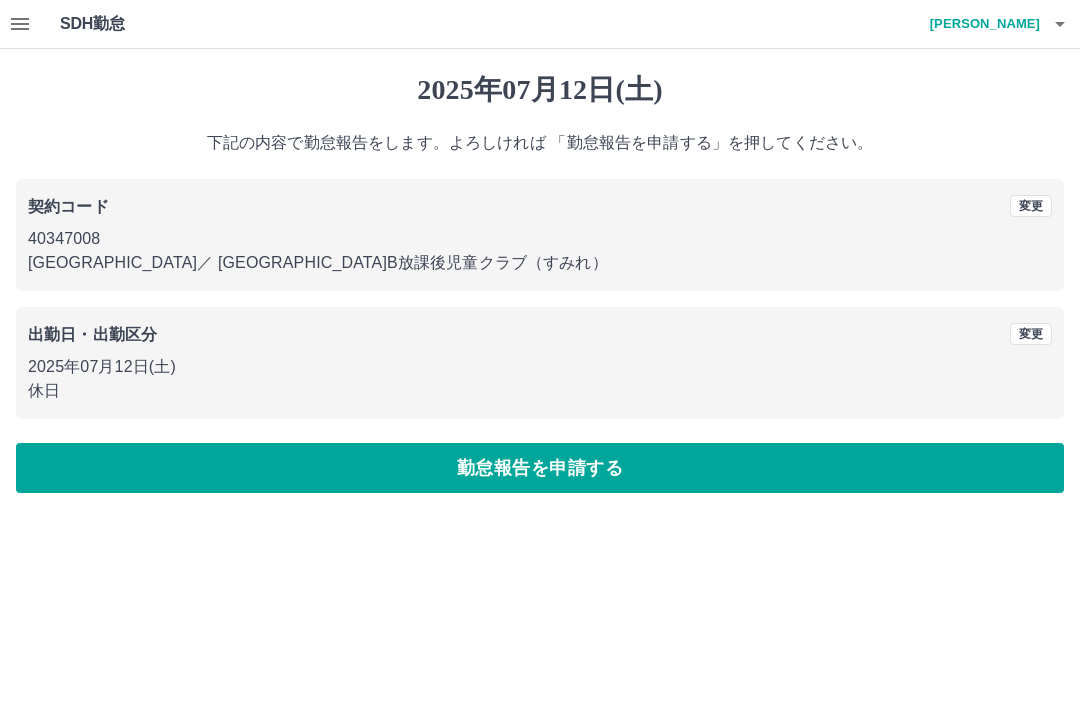 click on "勤怠報告を申請する" at bounding box center [540, 468] 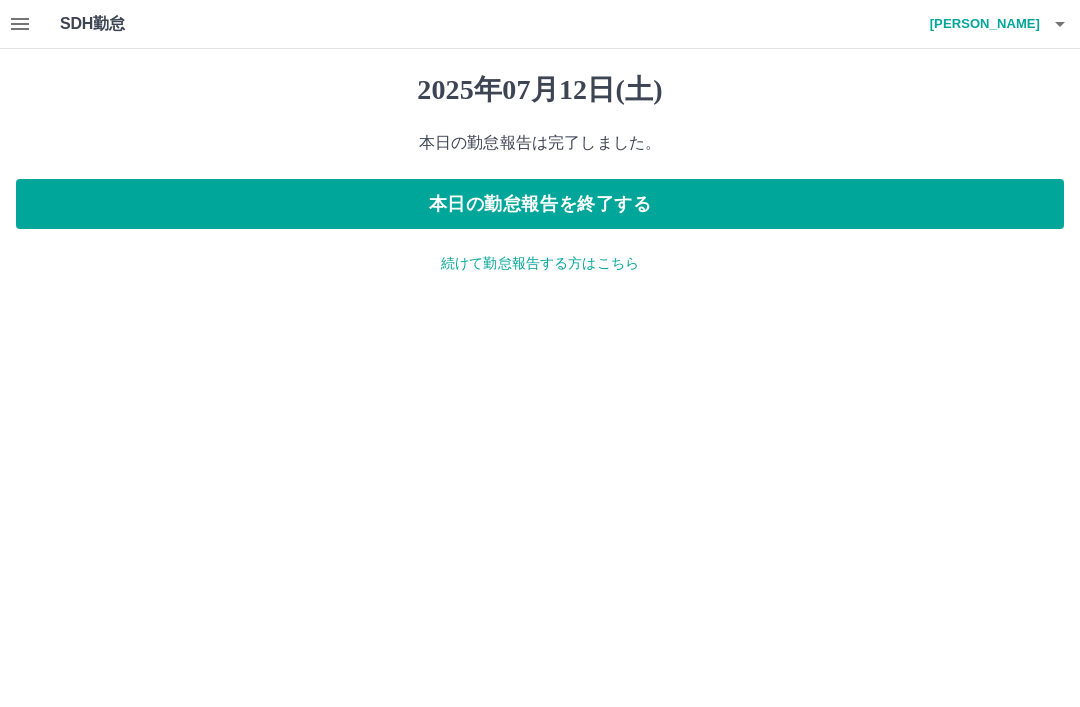 click on "続けて勤怠報告する方はこちら" at bounding box center (540, 263) 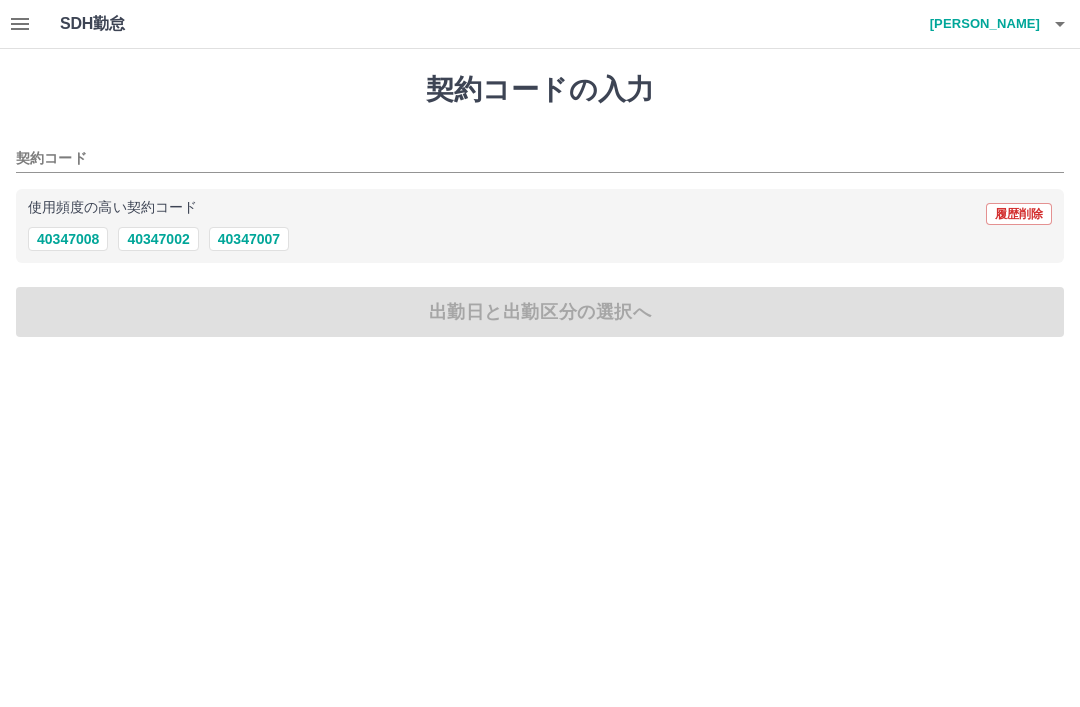 click 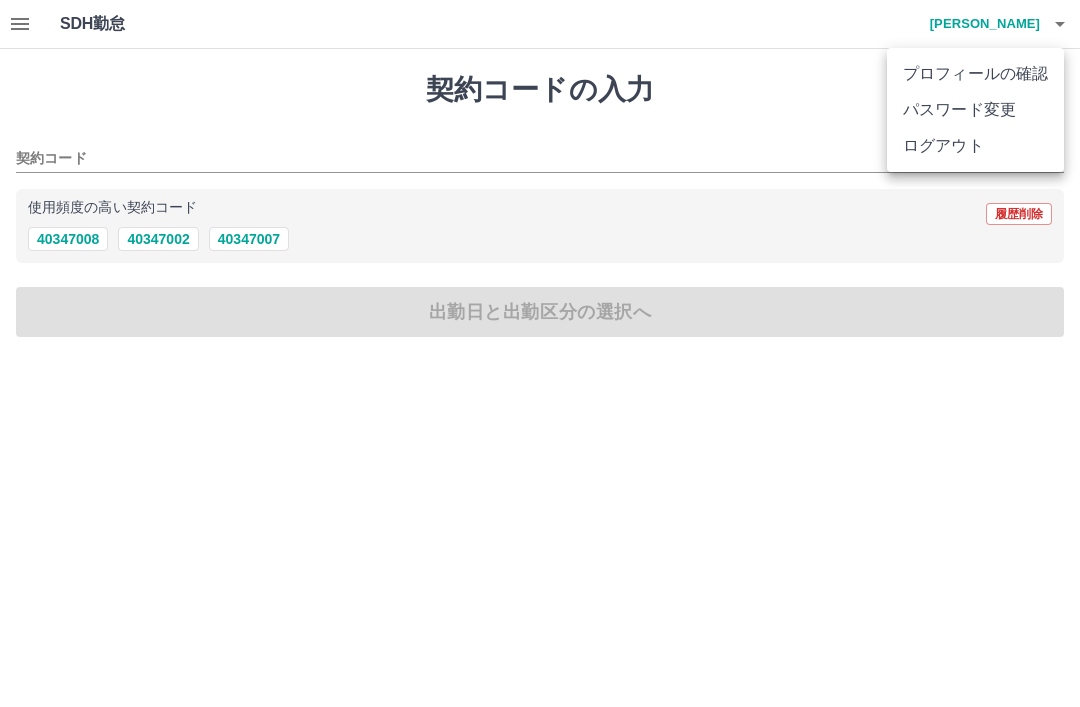 click on "ログアウト" at bounding box center (975, 146) 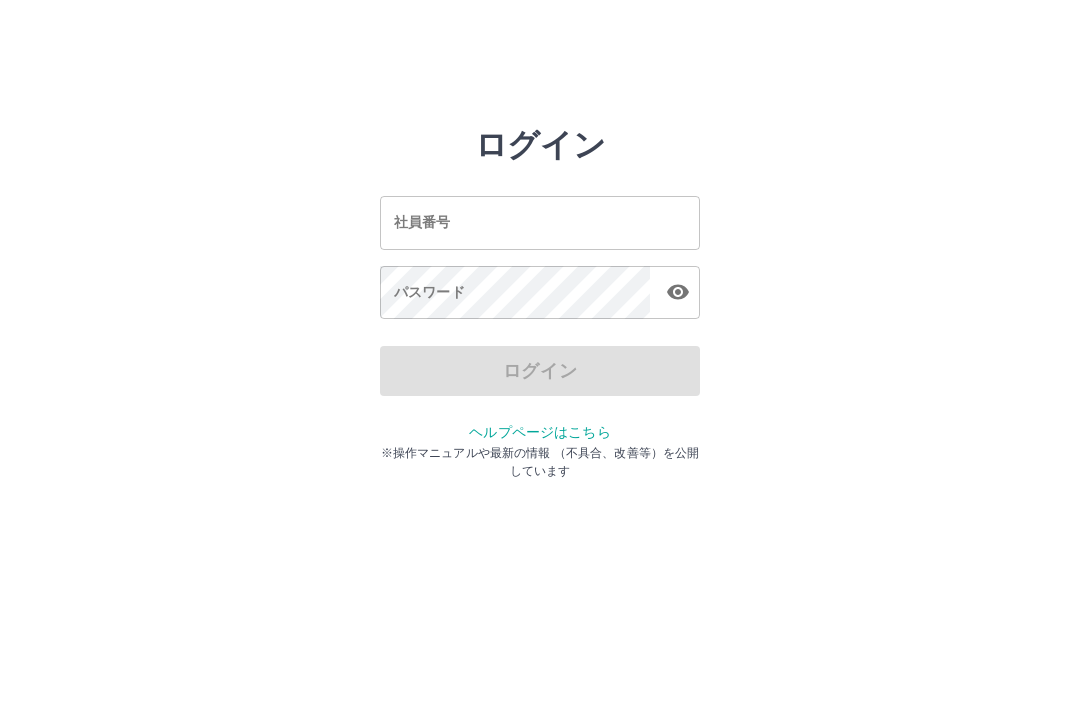 scroll, scrollTop: 0, scrollLeft: 0, axis: both 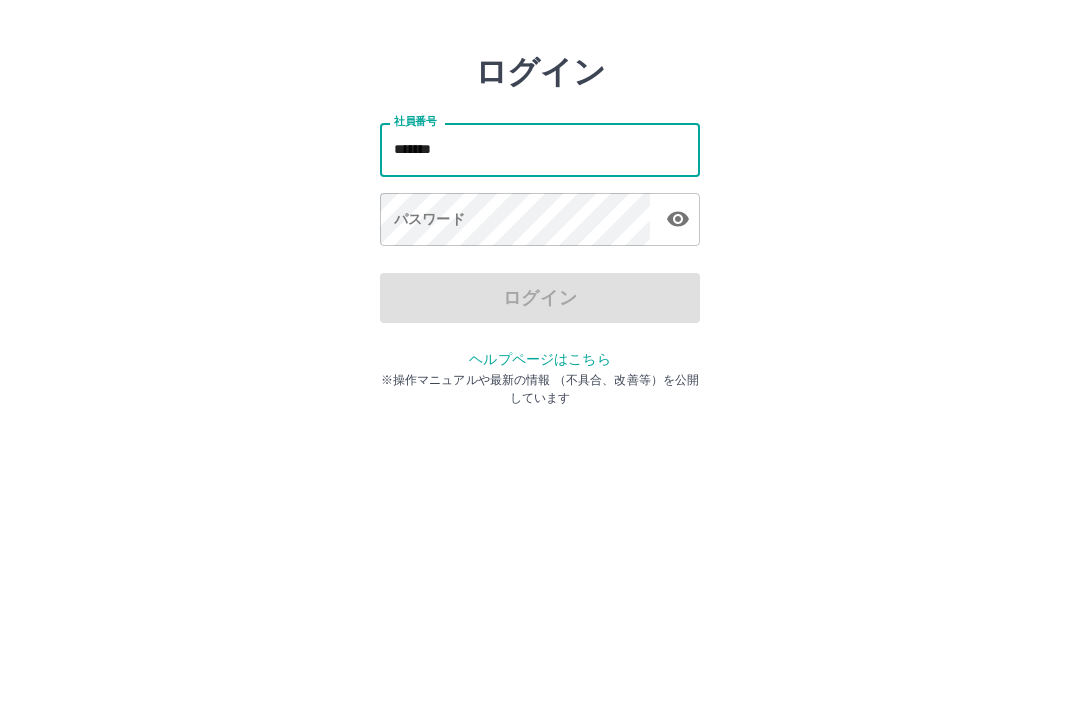type on "*******" 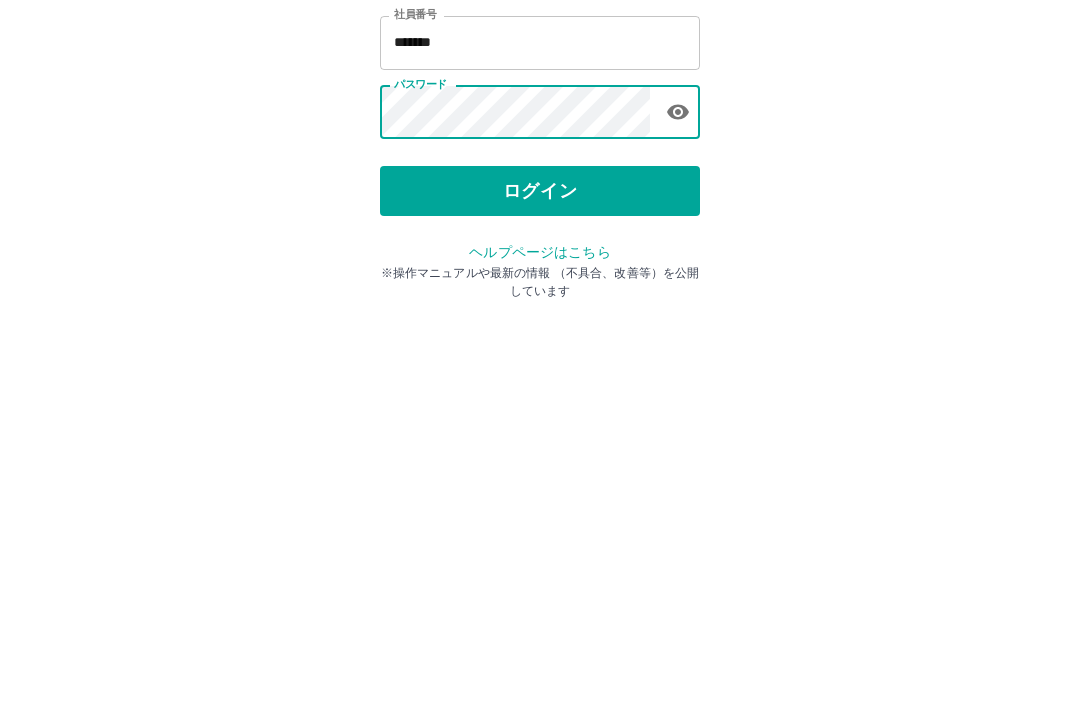 click on "ログイン" at bounding box center [540, 371] 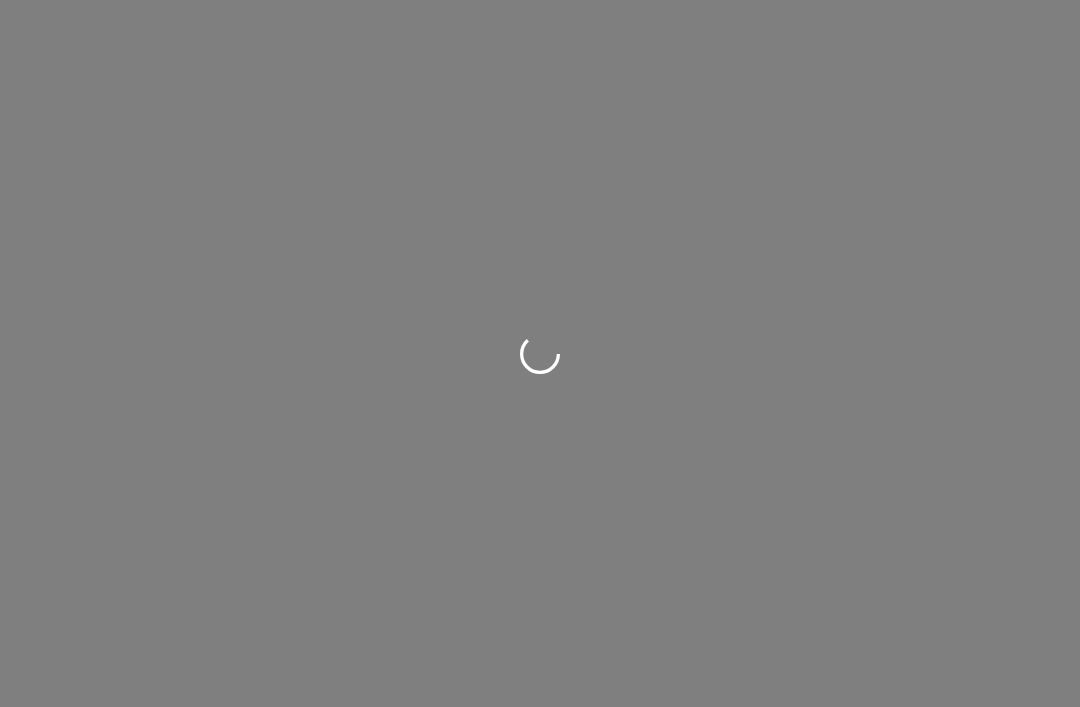 scroll, scrollTop: 0, scrollLeft: 0, axis: both 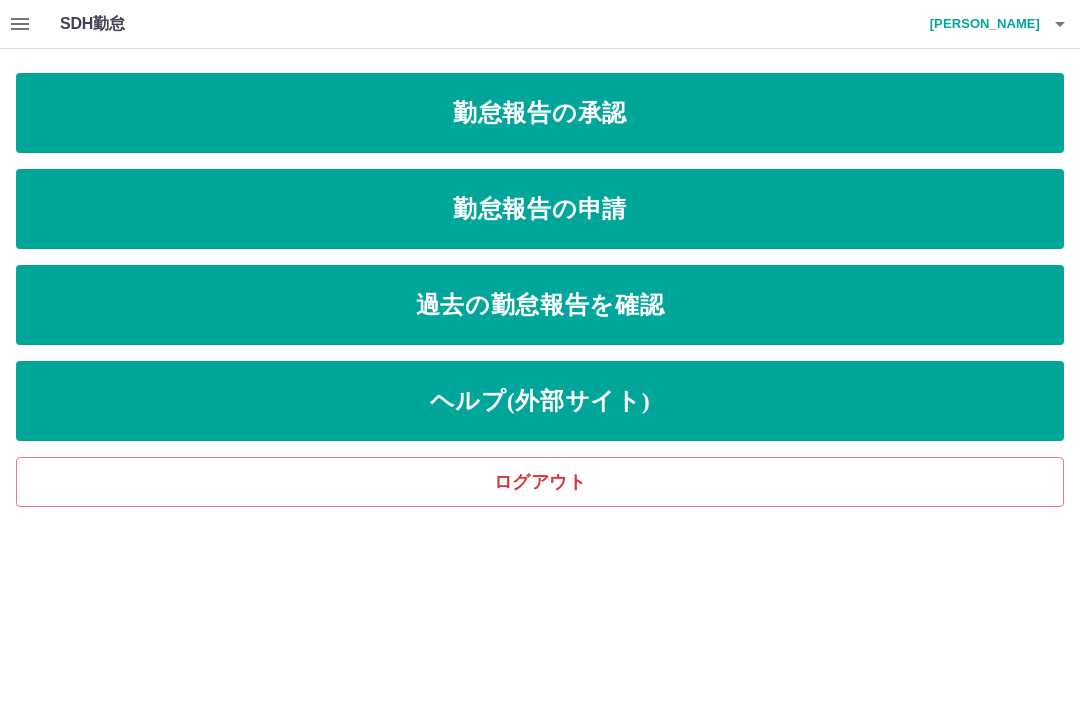 click 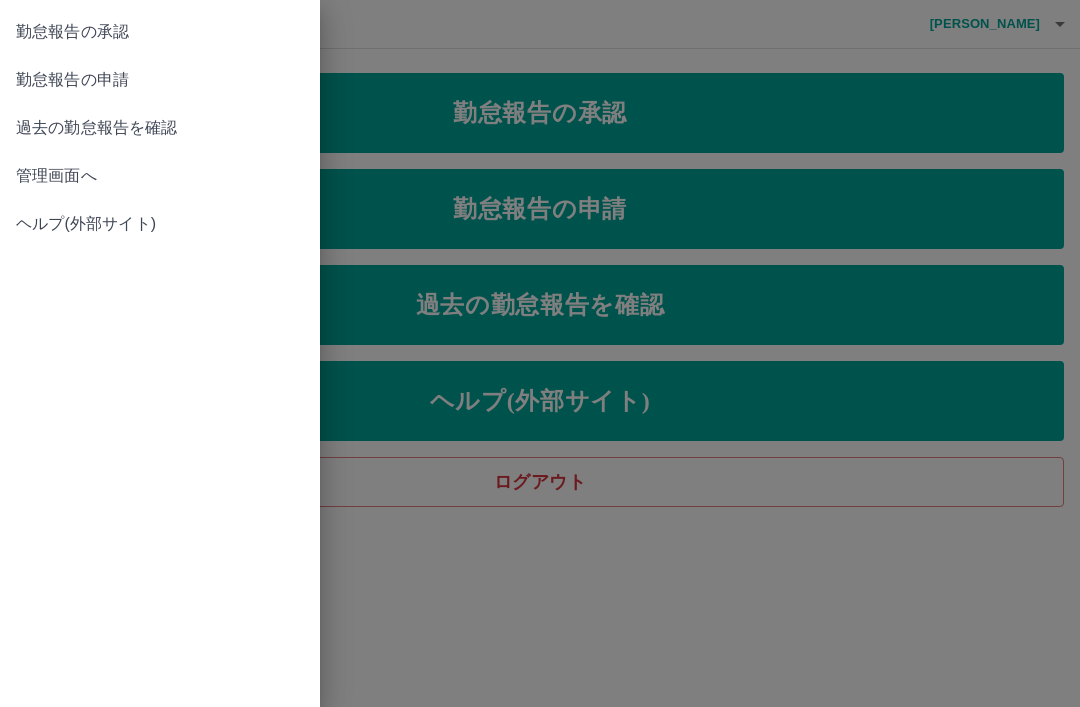 click on "過去の勤怠報告を確認" at bounding box center [160, 128] 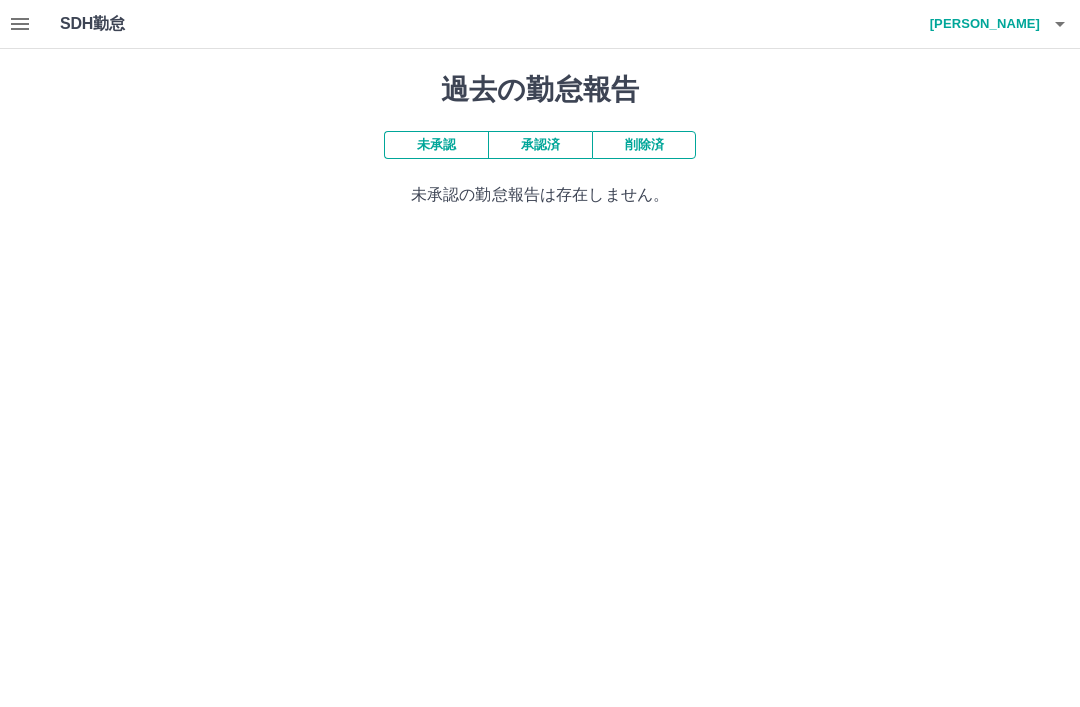 click on "承認済" at bounding box center [540, 145] 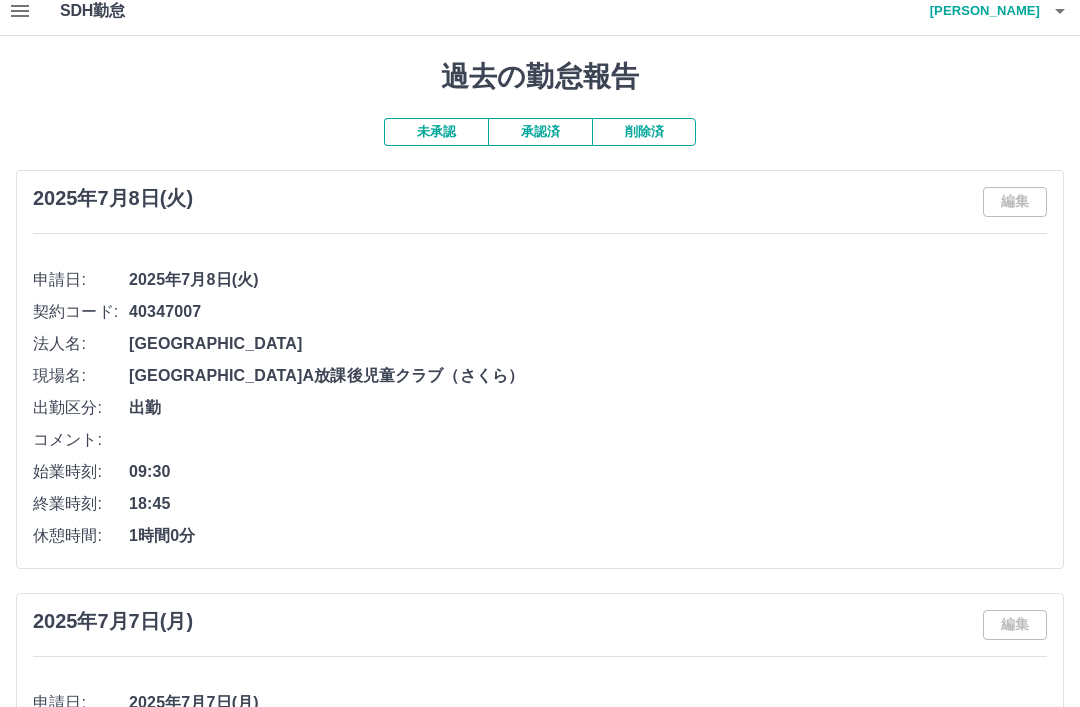 scroll, scrollTop: 0, scrollLeft: 0, axis: both 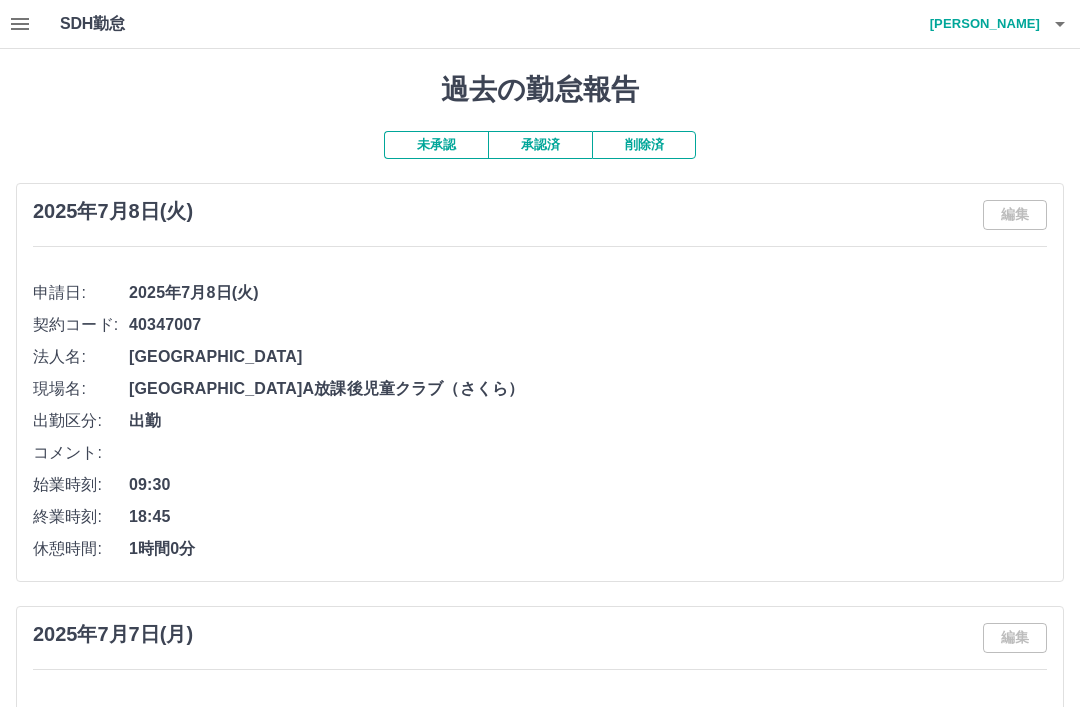 click at bounding box center [20, 24] 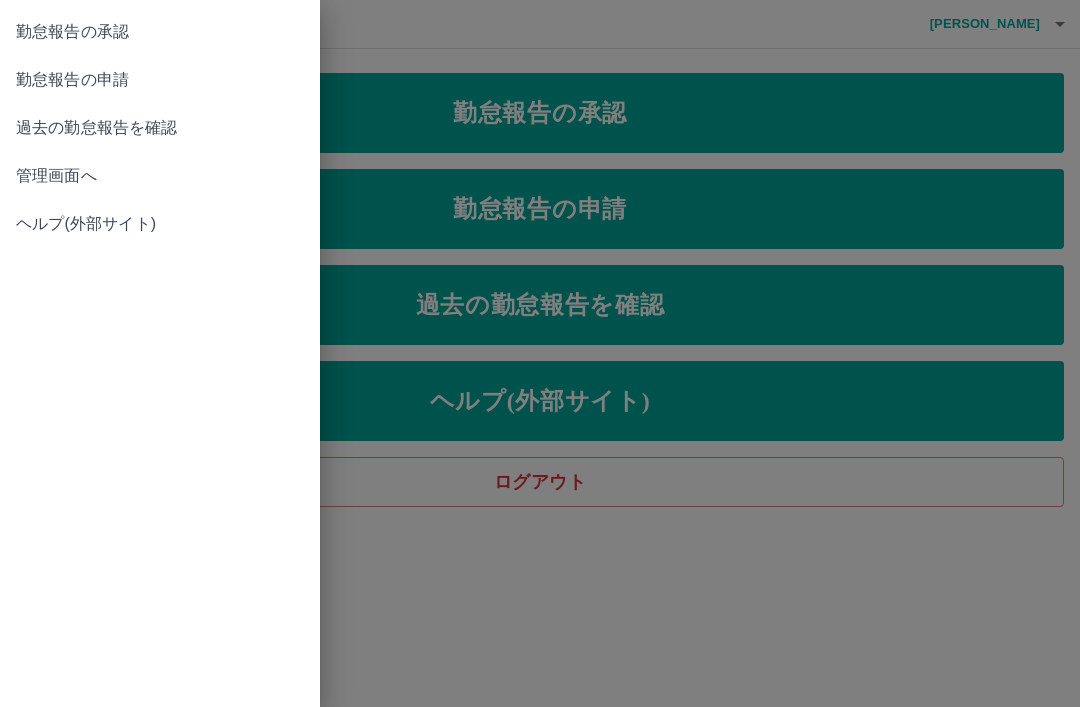 click at bounding box center (540, 353) 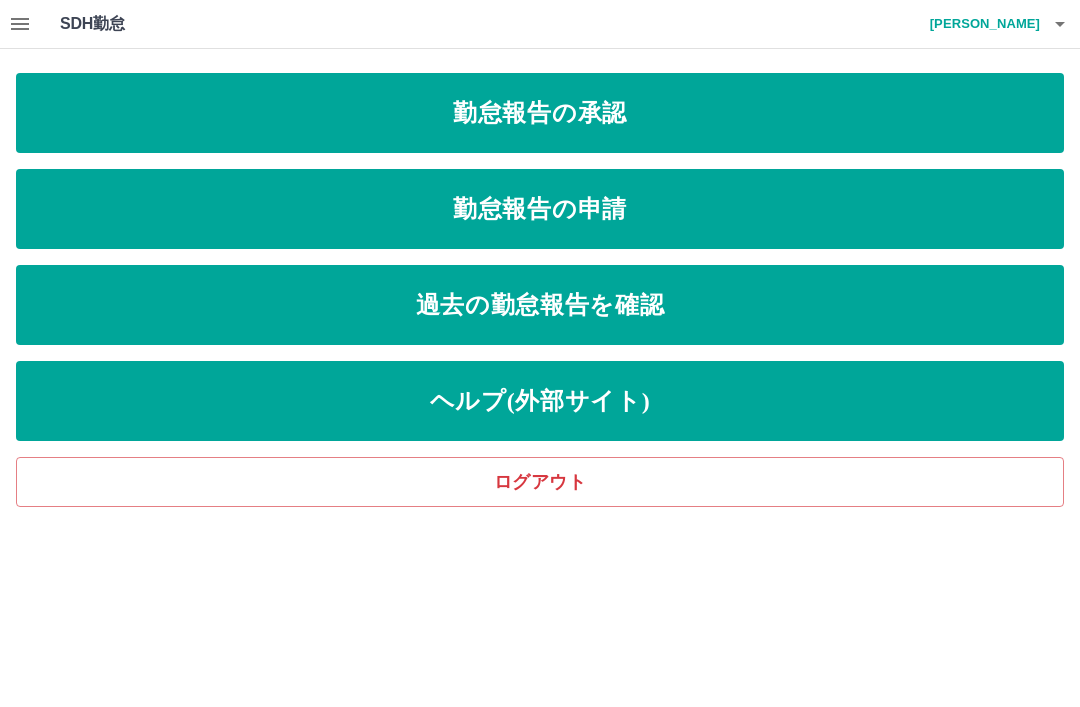 click on "ログアウト" at bounding box center [540, 482] 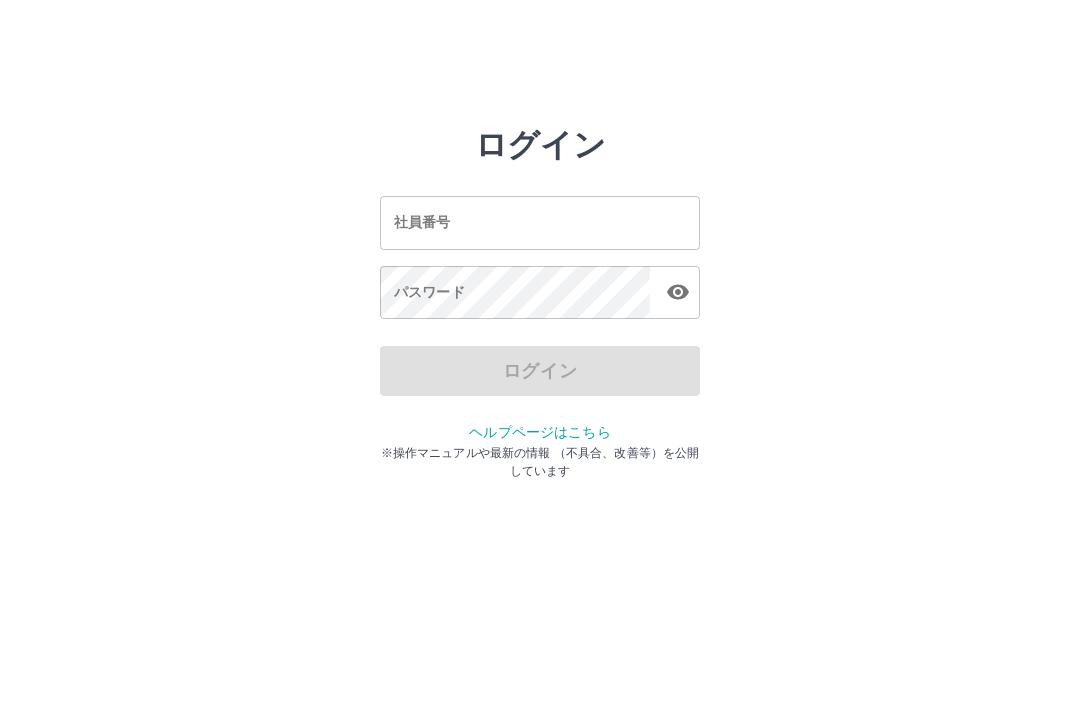 scroll, scrollTop: 0, scrollLeft: 0, axis: both 